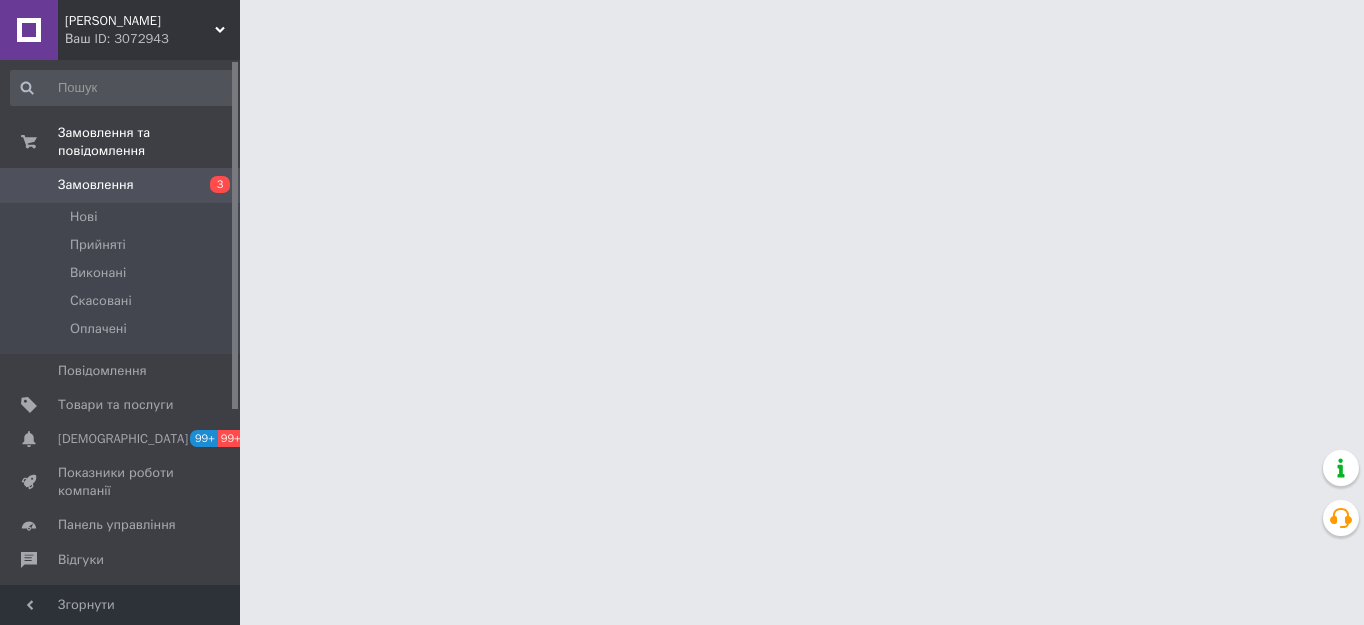 scroll, scrollTop: 0, scrollLeft: 0, axis: both 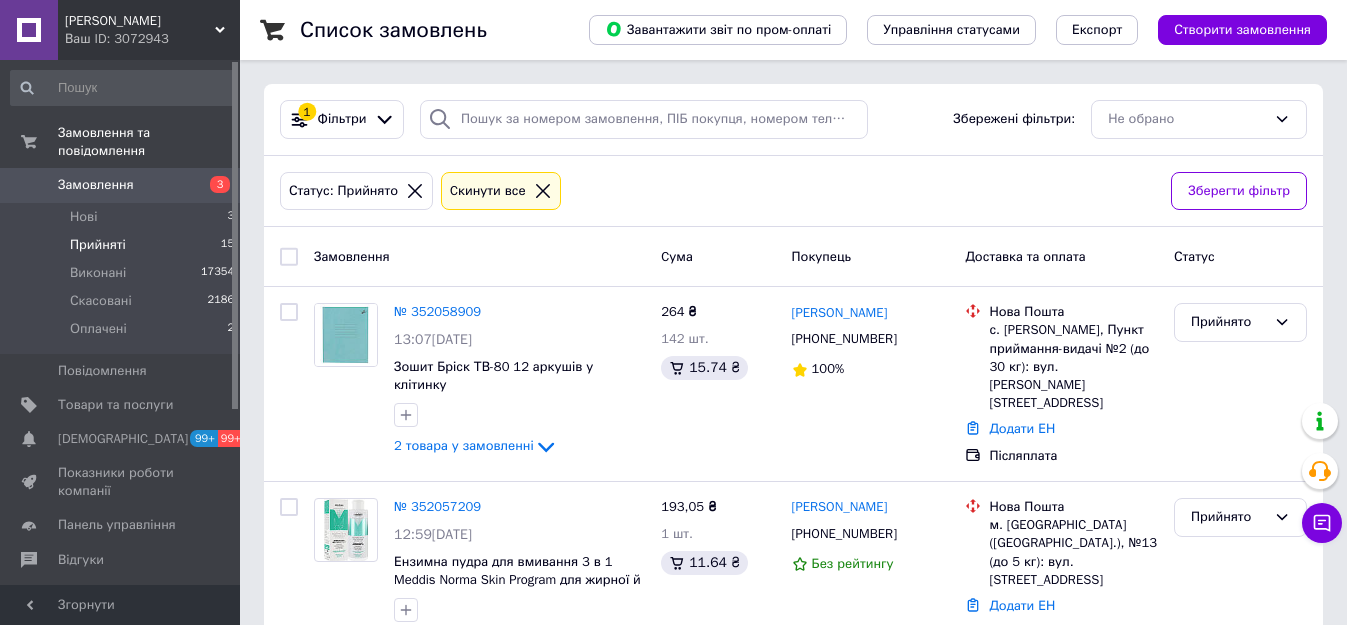 click 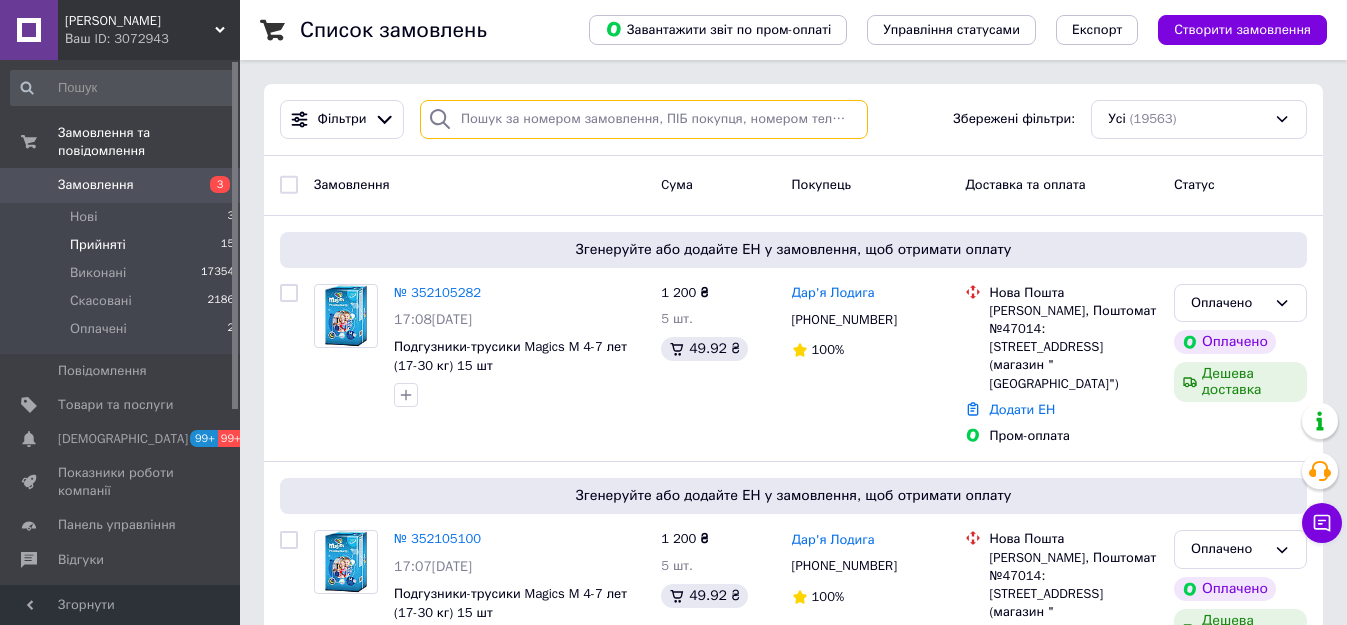 paste on "20451202719456" 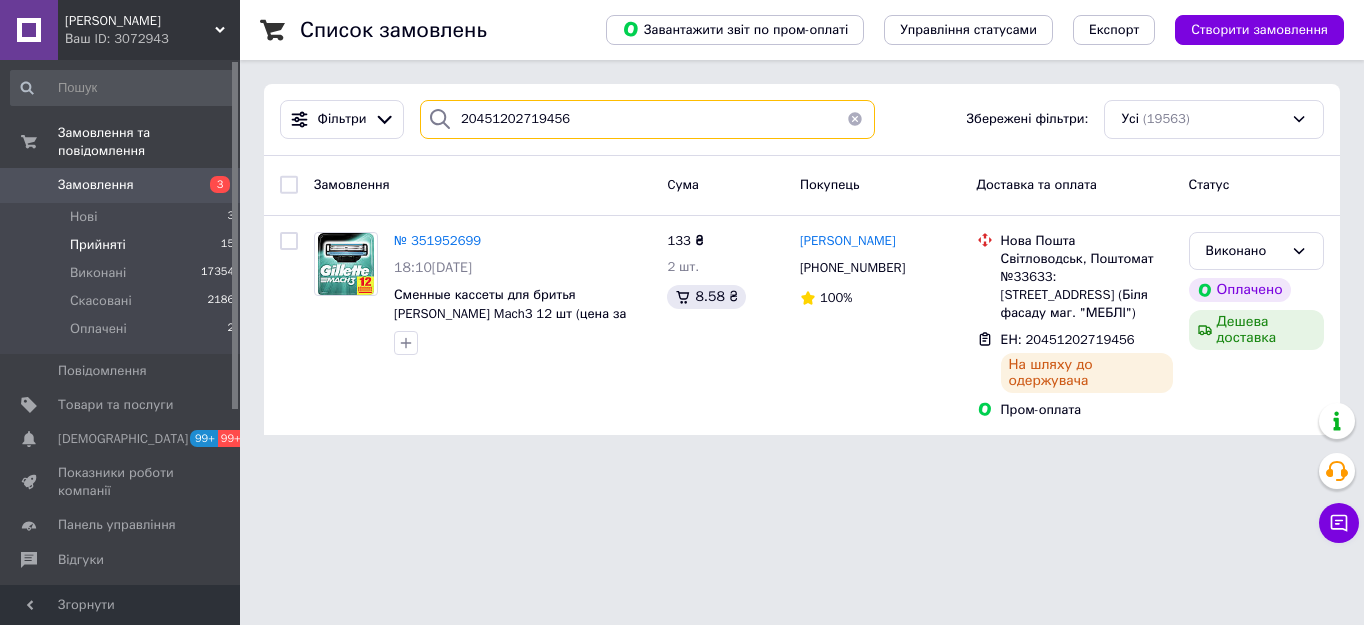 click on "20451202719456" at bounding box center (647, 119) 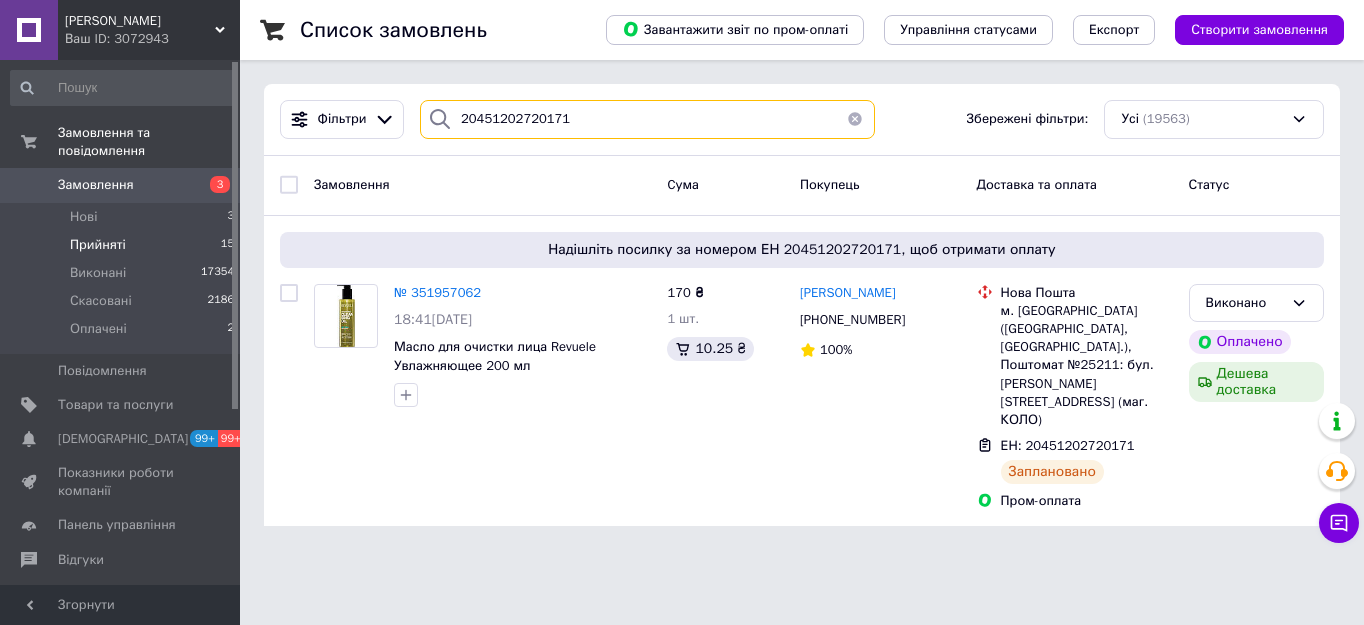 click on "20451202720171" at bounding box center [647, 119] 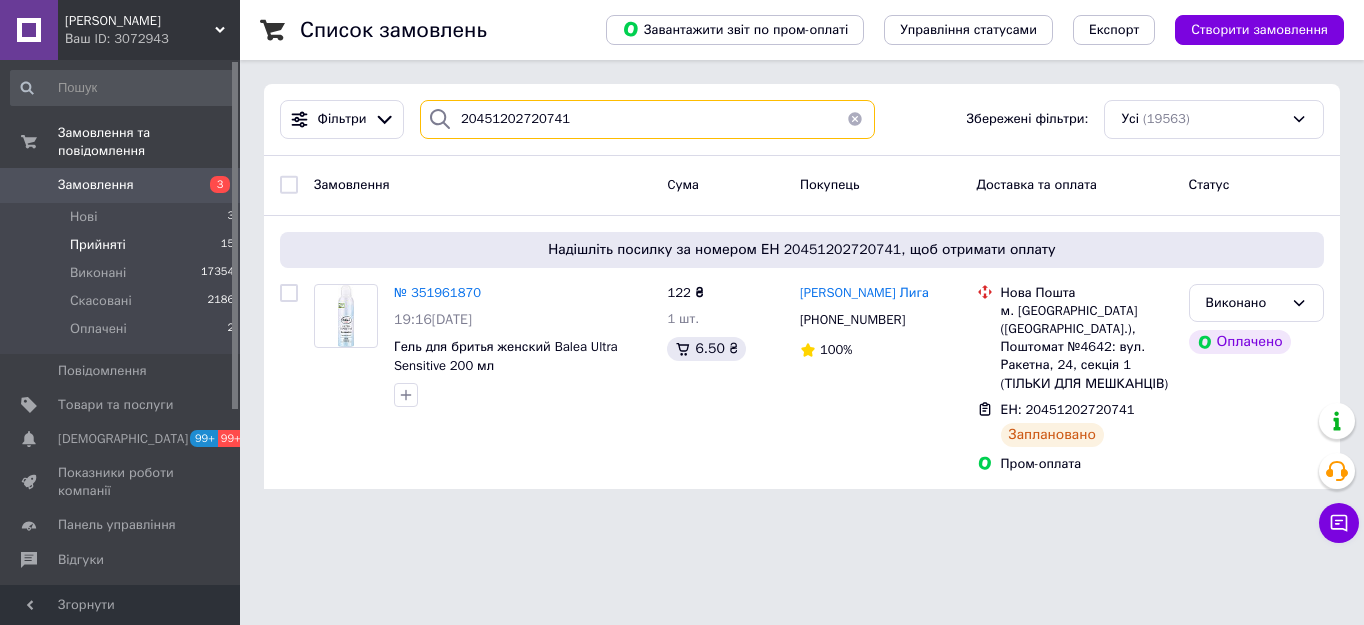 click on "20451202720741" at bounding box center (647, 119) 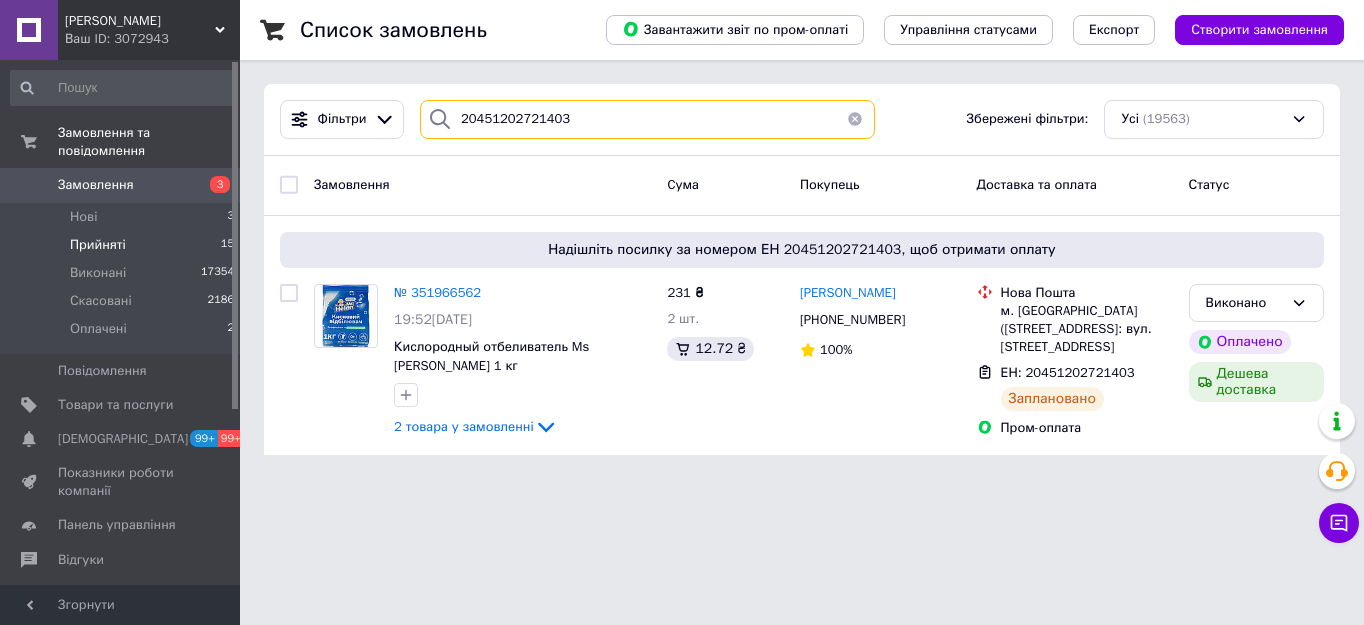 click on "20451202721403" at bounding box center [647, 119] 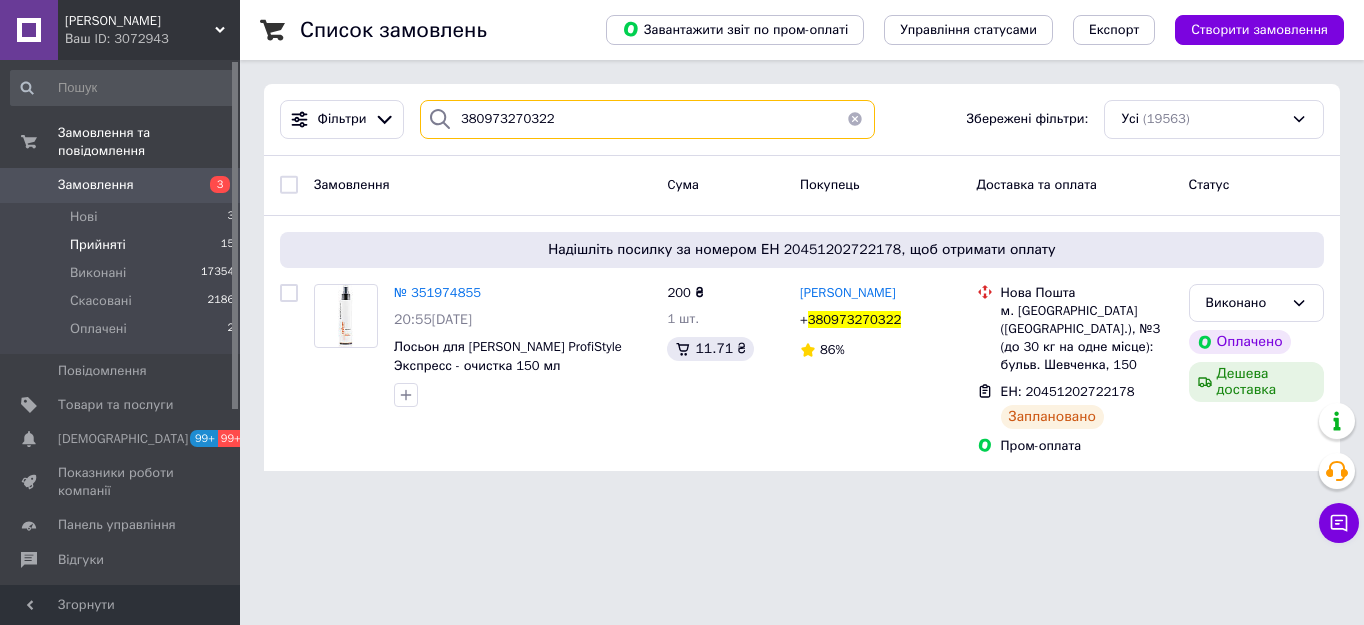 click on "380973270322" at bounding box center [647, 119] 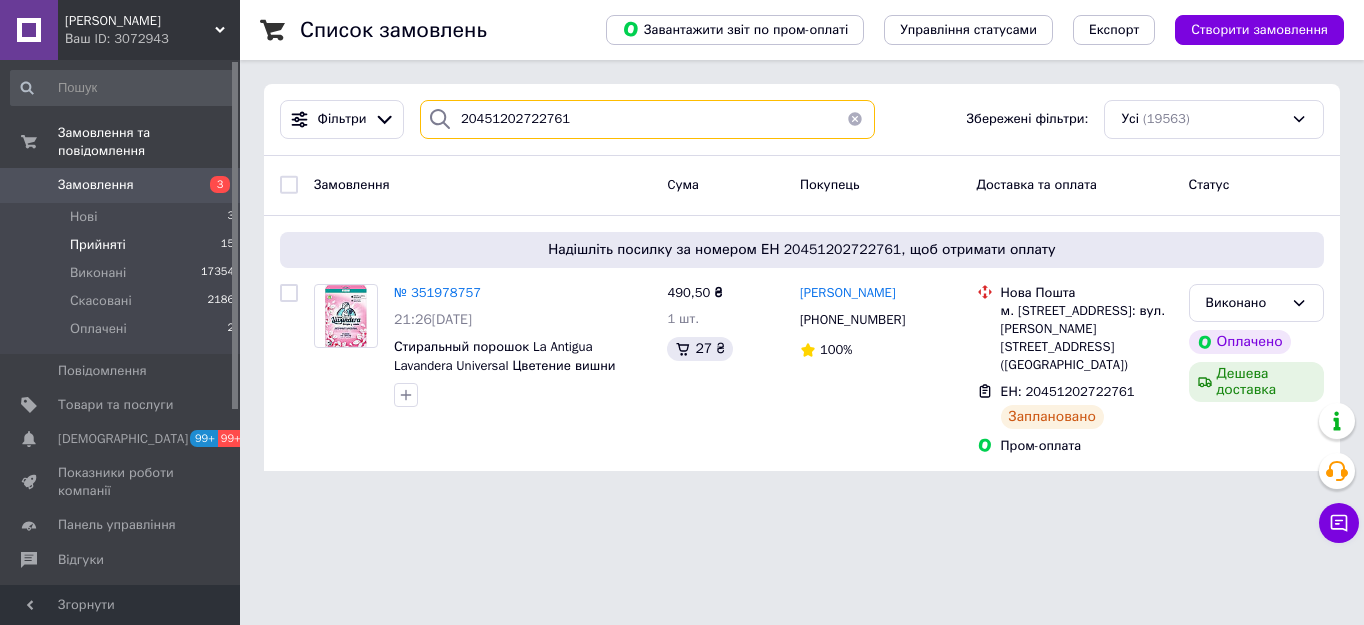 click on "20451202722761" at bounding box center [647, 119] 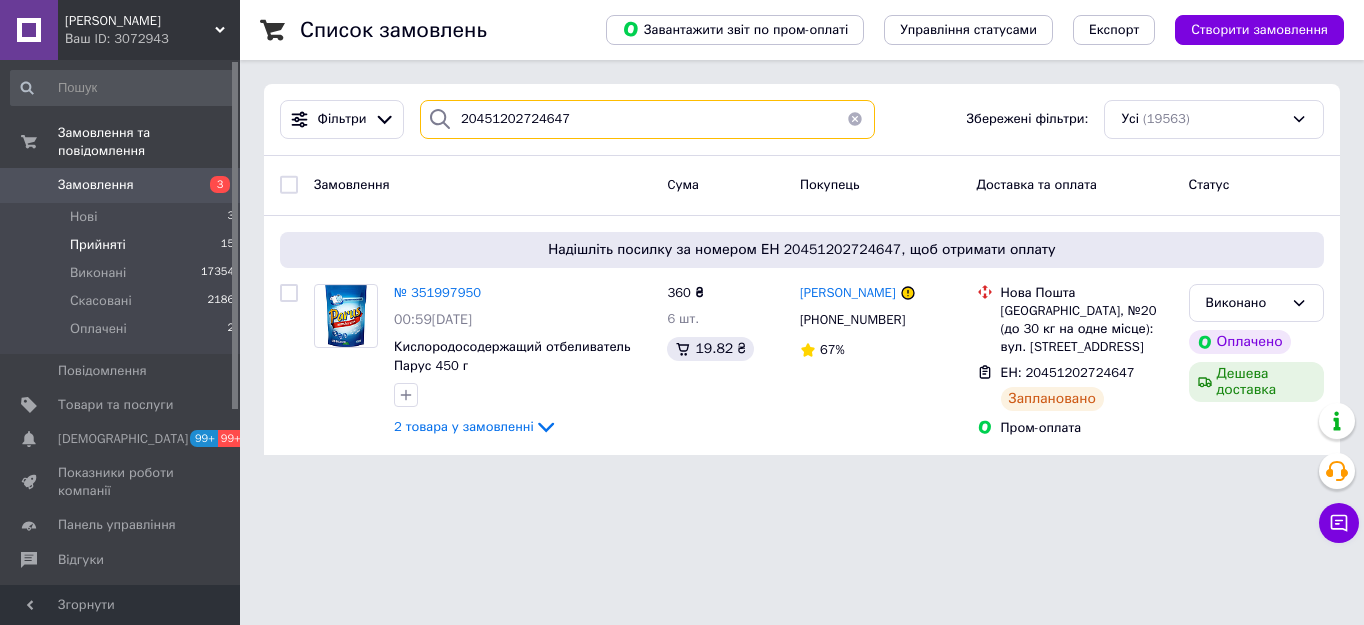 click on "20451202724647" at bounding box center (647, 119) 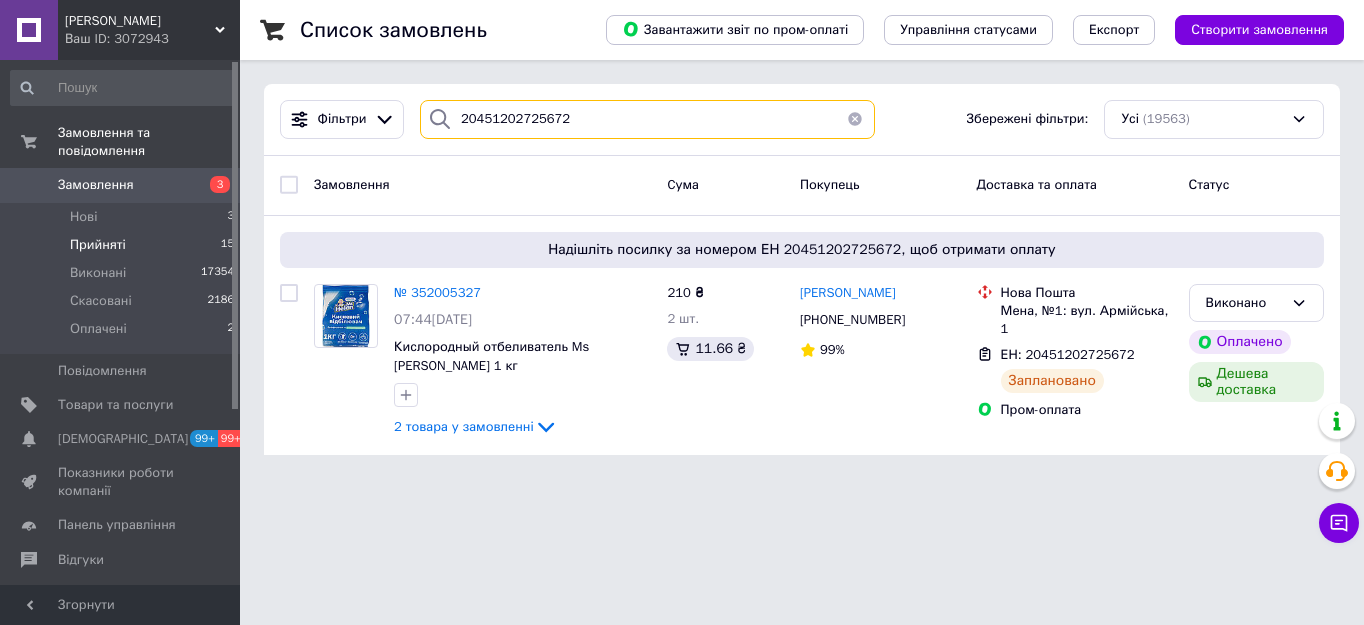 click on "20451202725672" at bounding box center (647, 119) 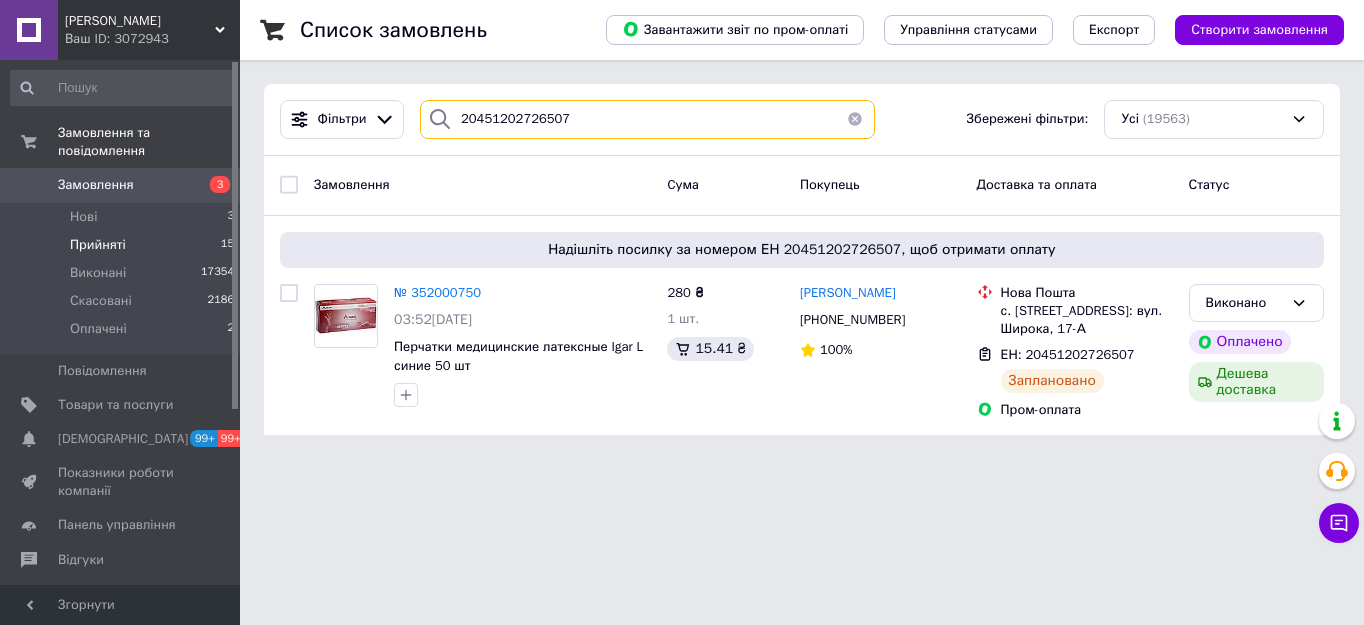 click on "20451202726507" at bounding box center [647, 119] 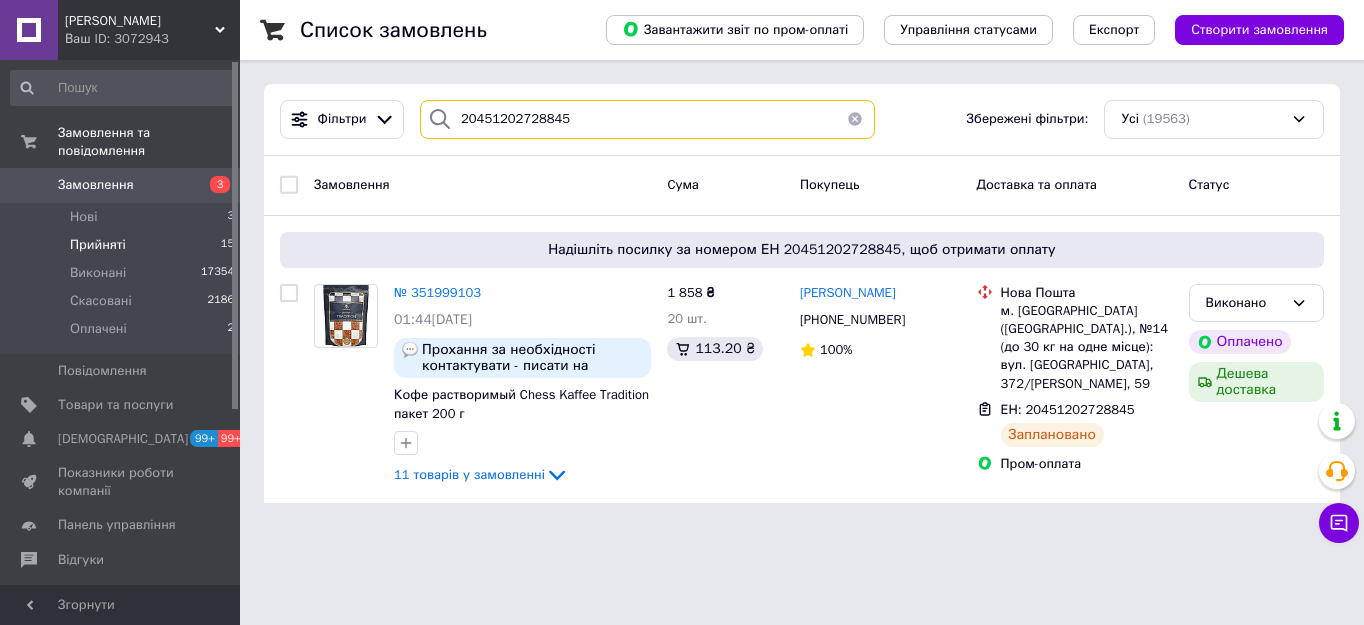click on "20451202728845" at bounding box center (647, 119) 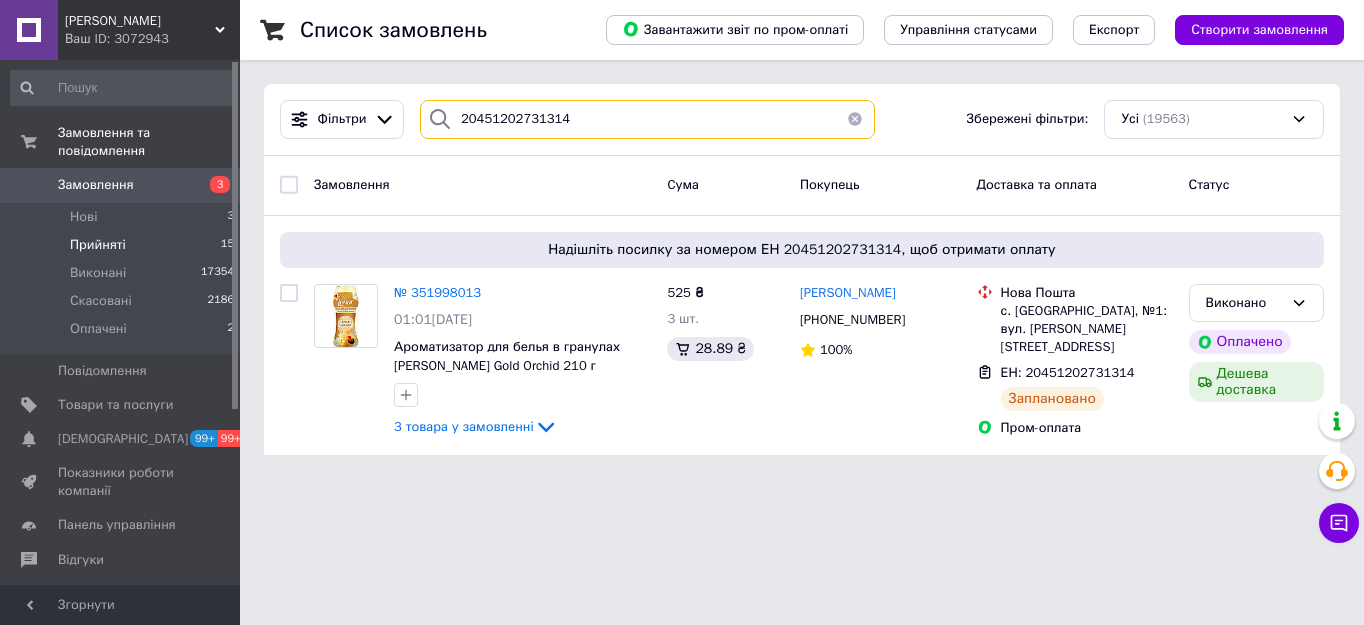click on "20451202731314" at bounding box center (647, 119) 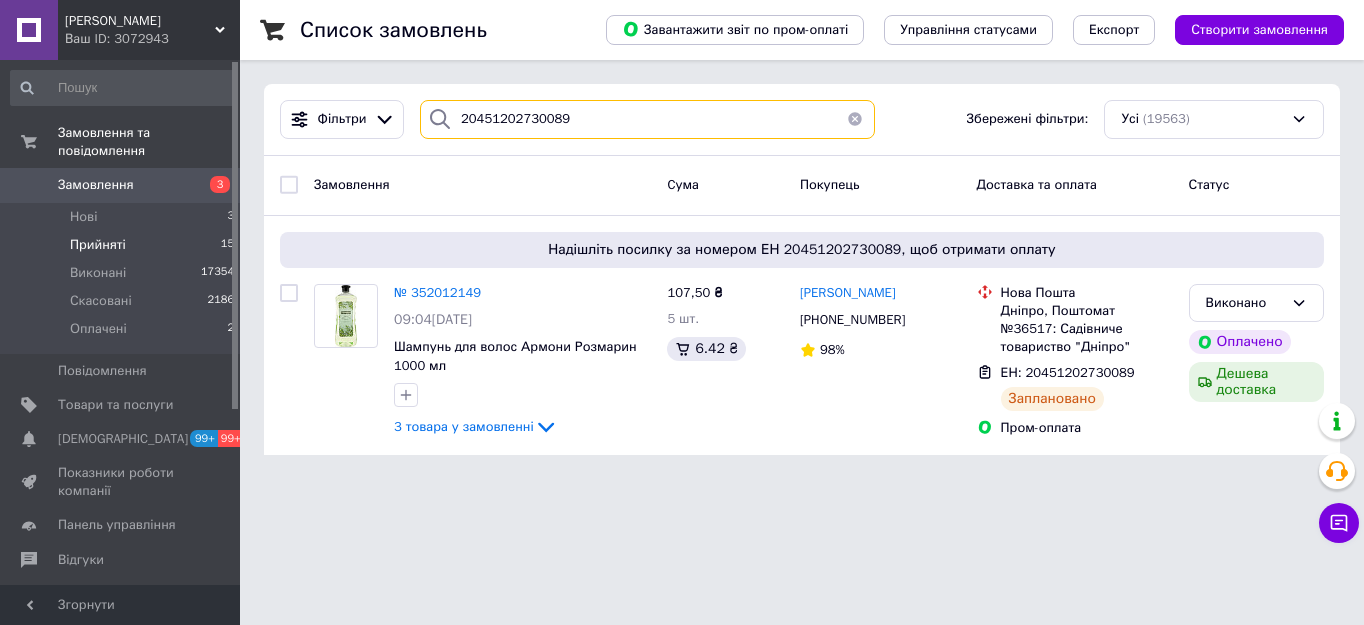 click on "20451202730089" at bounding box center (647, 119) 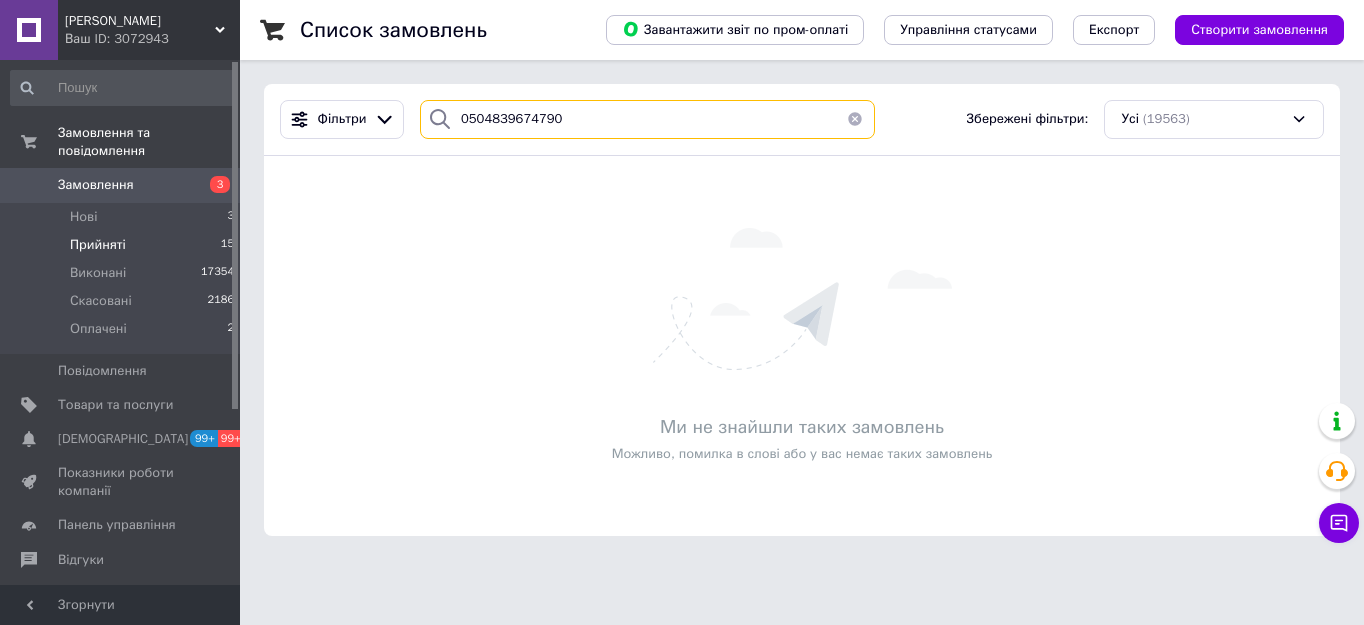 click on "0504839674790" at bounding box center (647, 119) 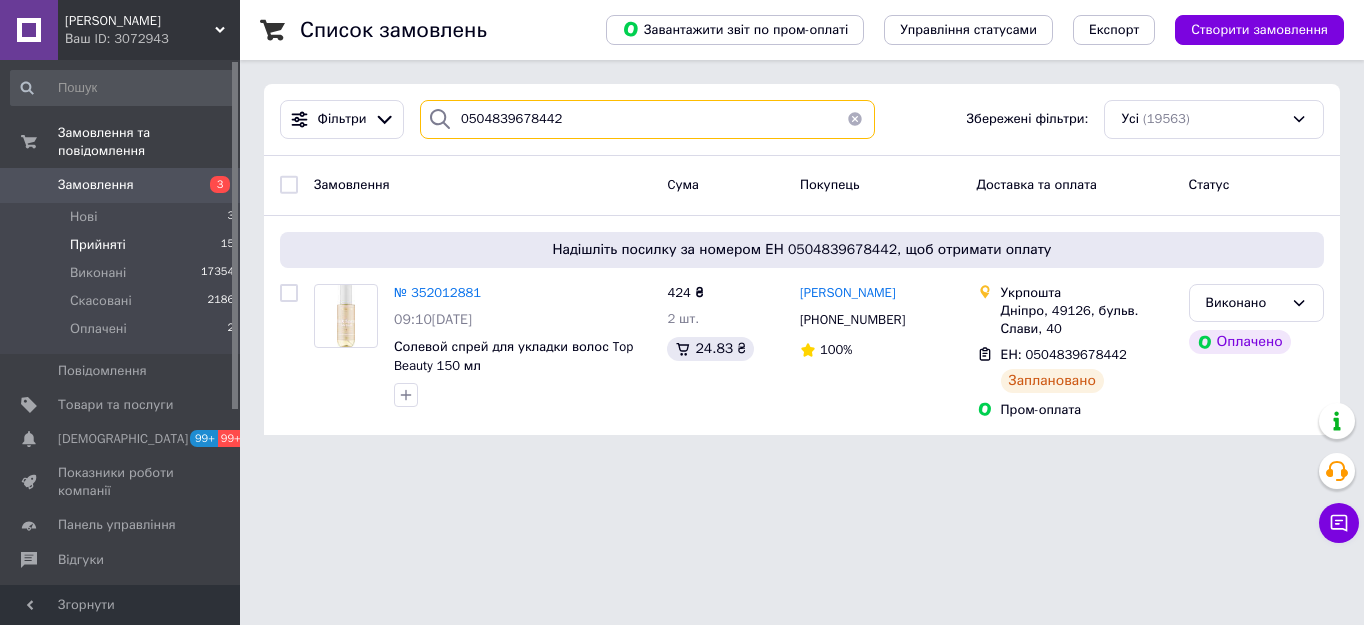 click on "0504839678442" at bounding box center (647, 119) 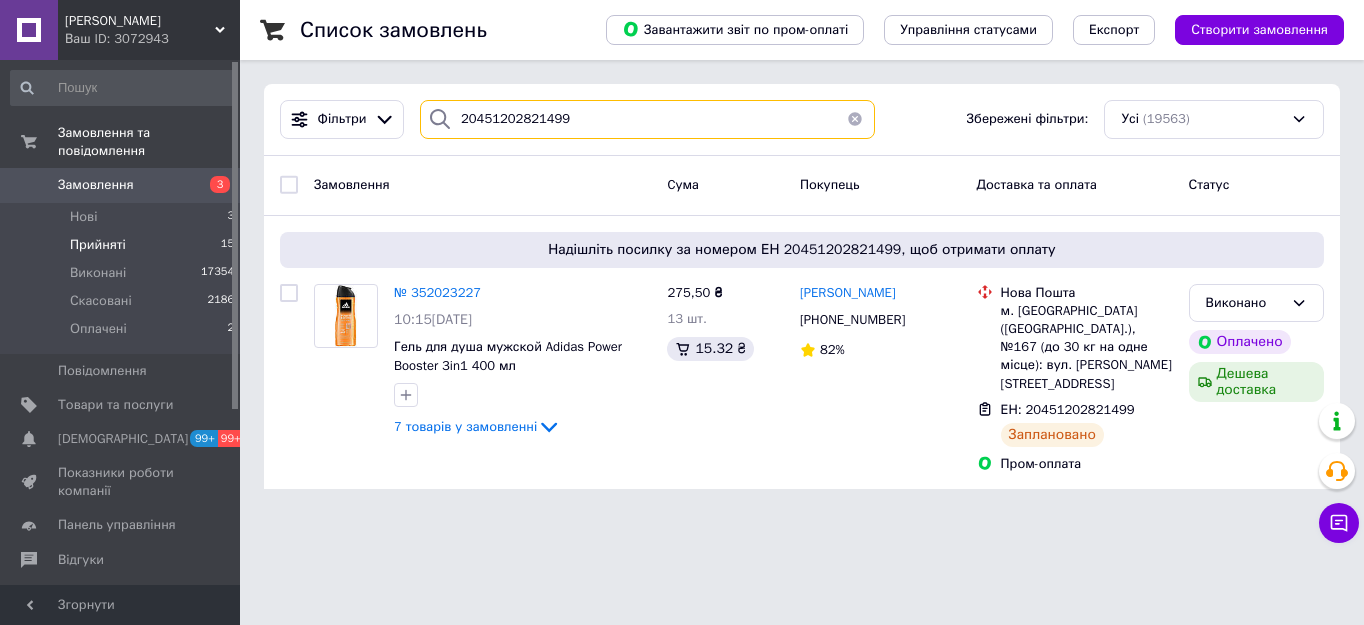 click on "20451202821499" at bounding box center [647, 119] 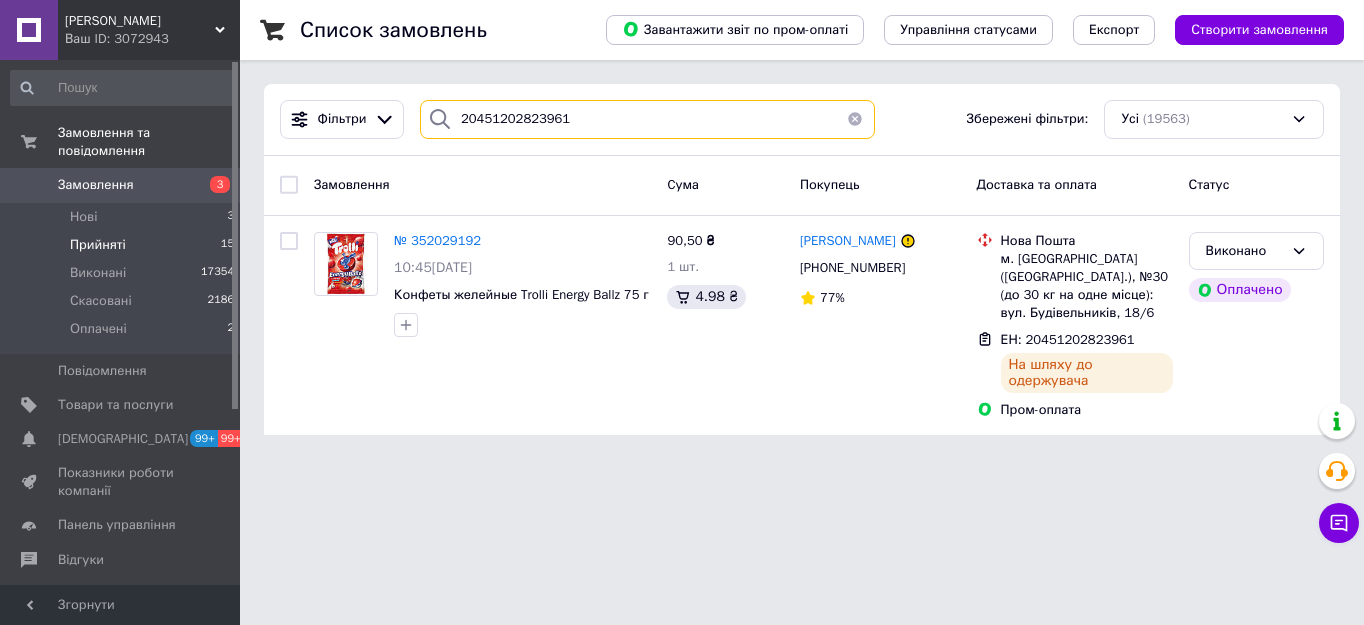 click on "20451202823961" at bounding box center [647, 119] 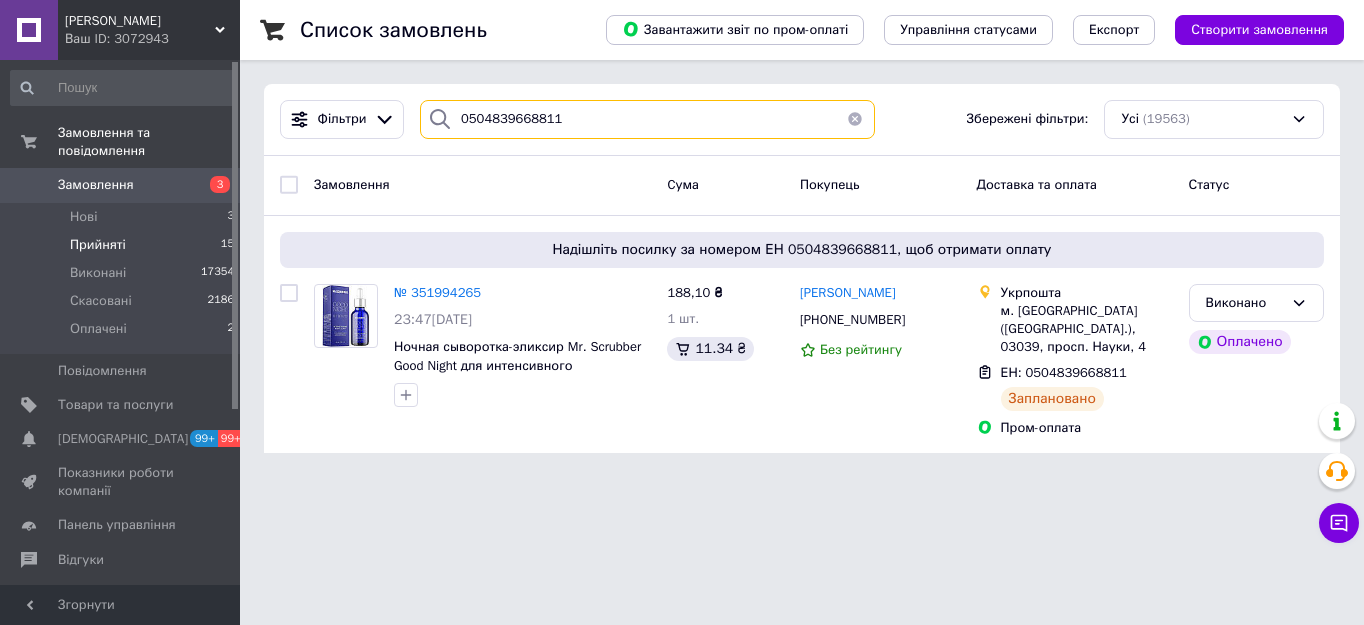 click on "0504839668811" at bounding box center (647, 119) 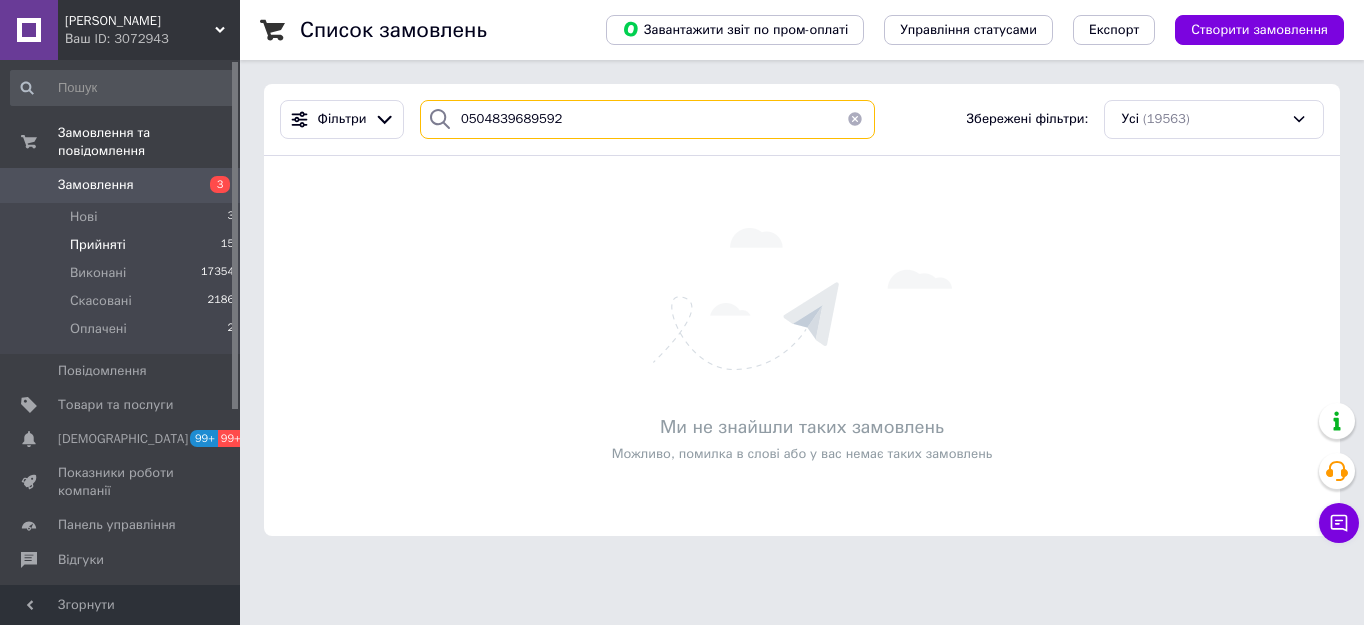 click on "0504839689592" at bounding box center [647, 119] 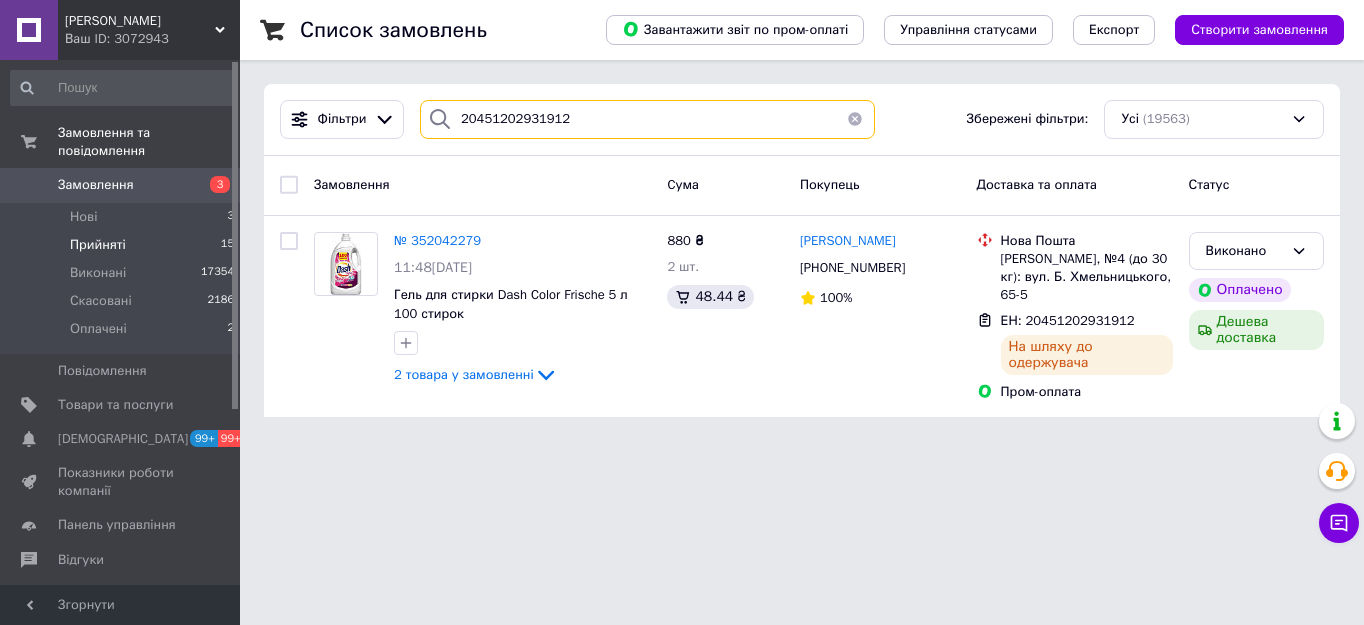 click on "20451202931912" at bounding box center (647, 119) 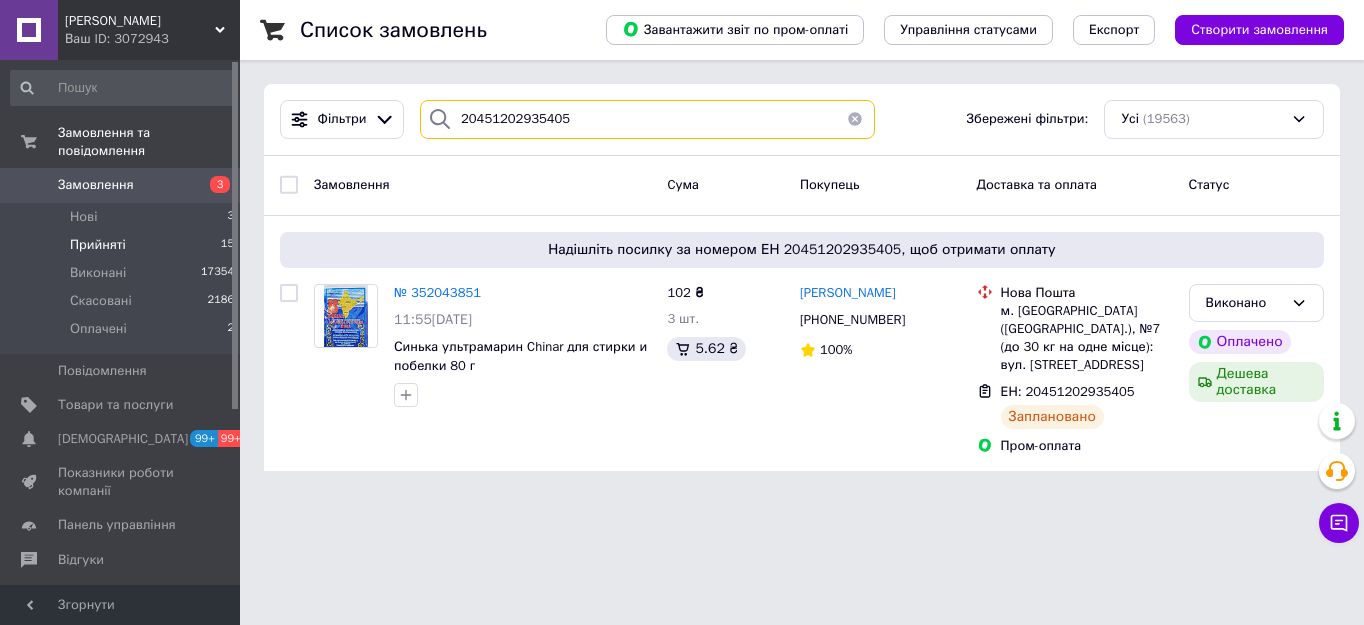 click on "20451202935405" at bounding box center [647, 119] 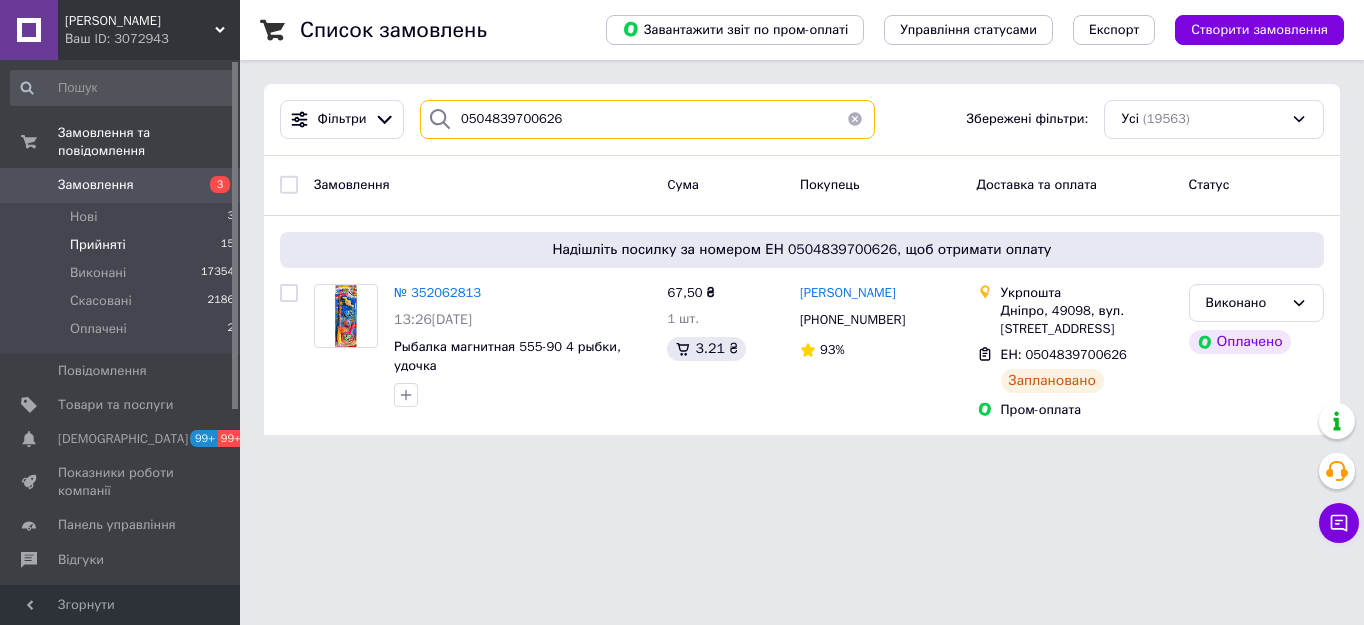 click on "0504839700626" at bounding box center (647, 119) 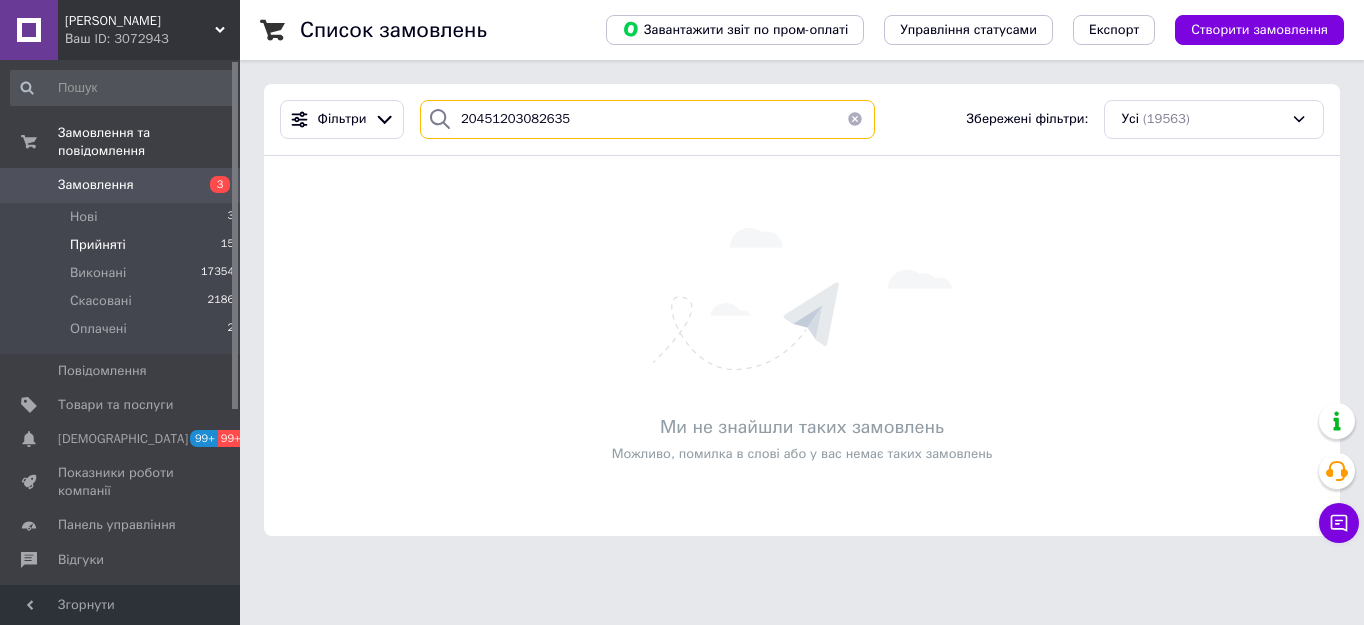 click on "20451203082635" at bounding box center (647, 119) 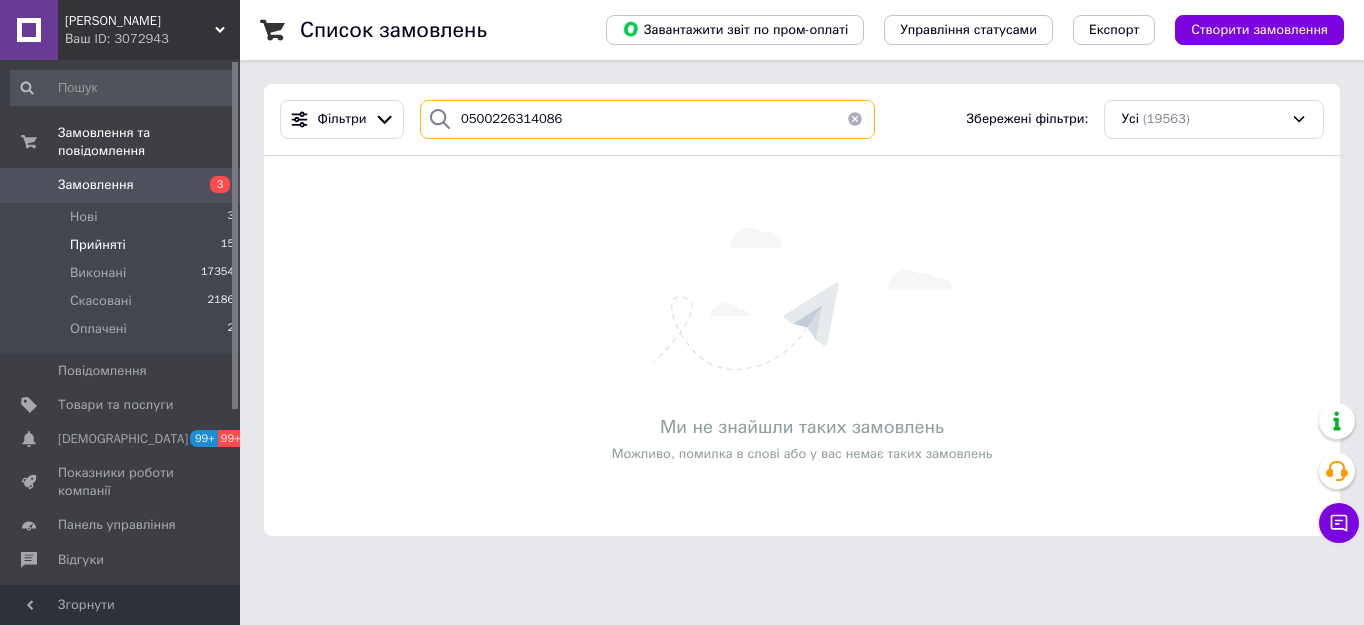 click on "0500226314086" at bounding box center [647, 119] 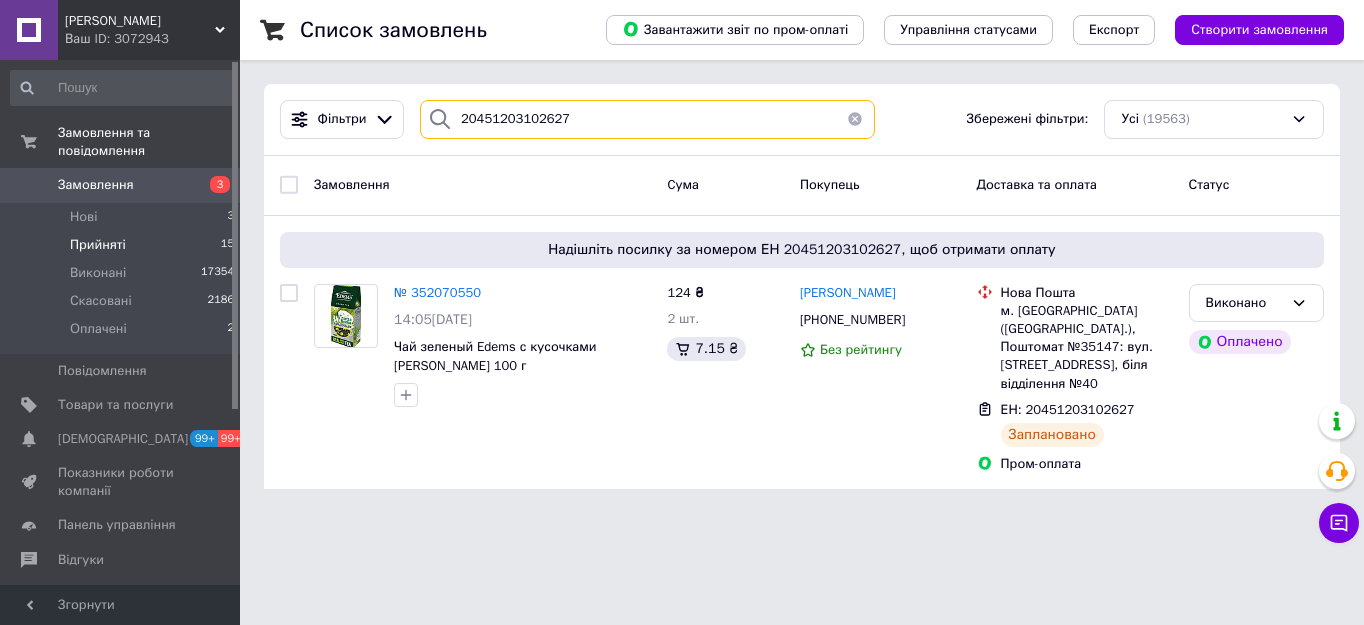click on "20451203102627" at bounding box center [647, 119] 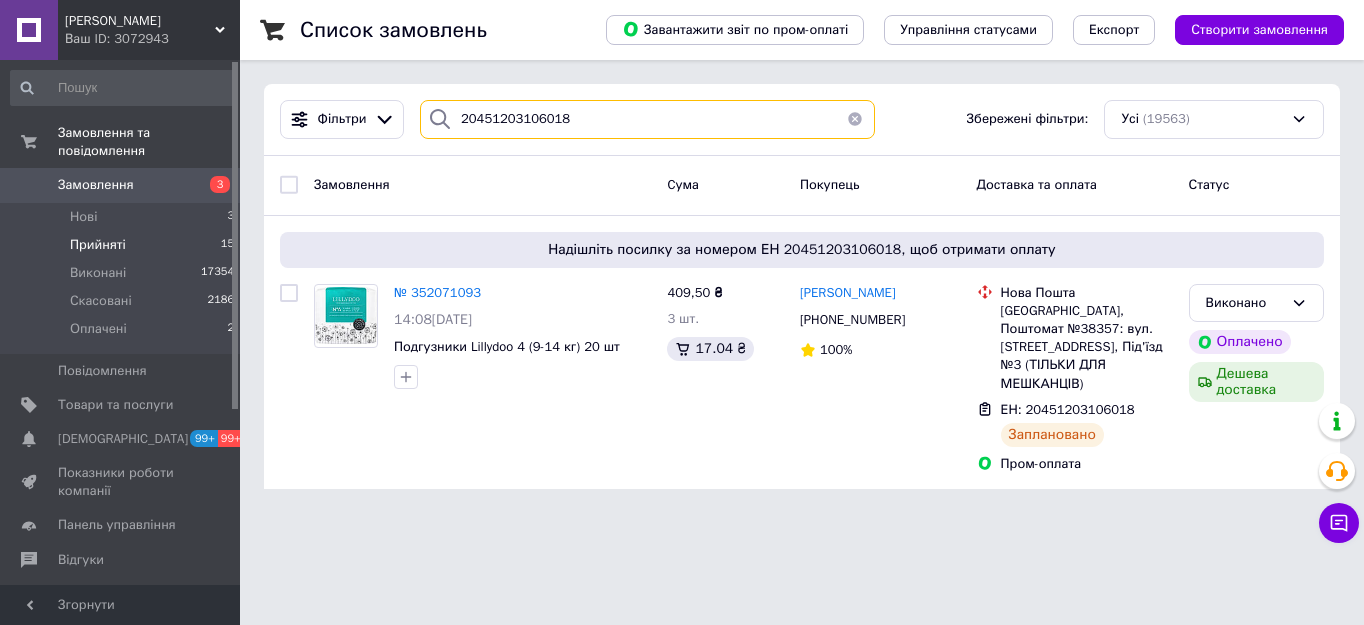 click on "20451203106018" at bounding box center (647, 119) 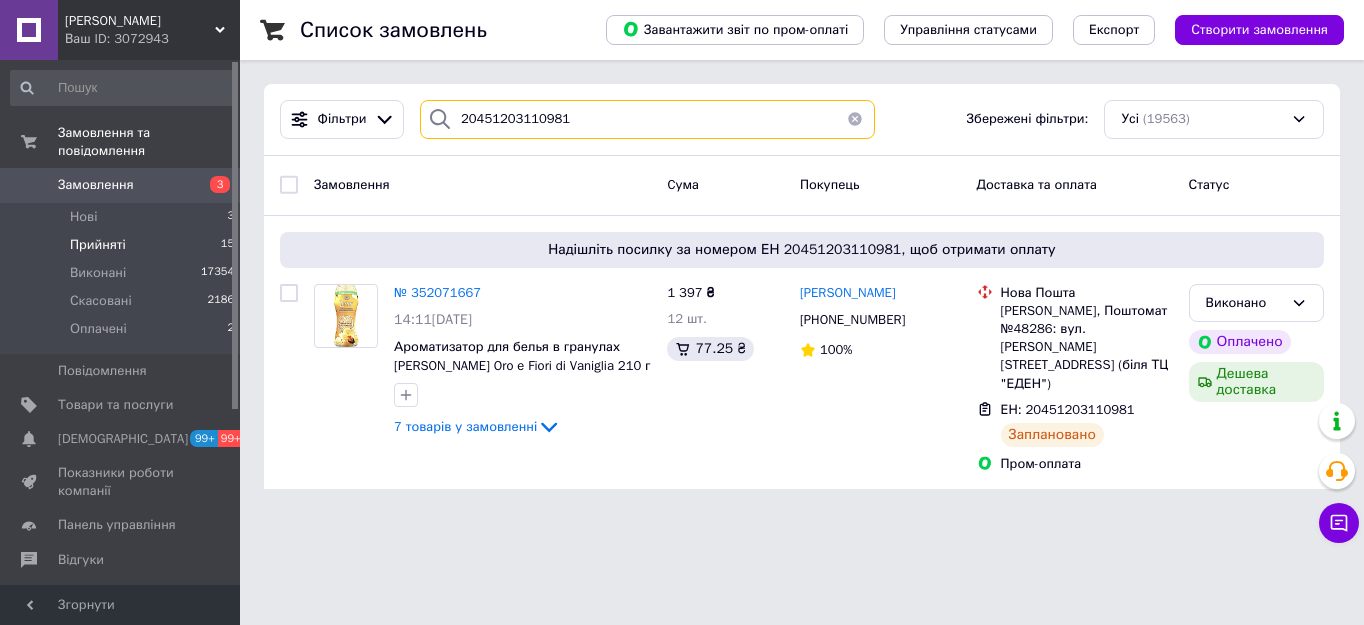 click on "20451203110981" at bounding box center (647, 119) 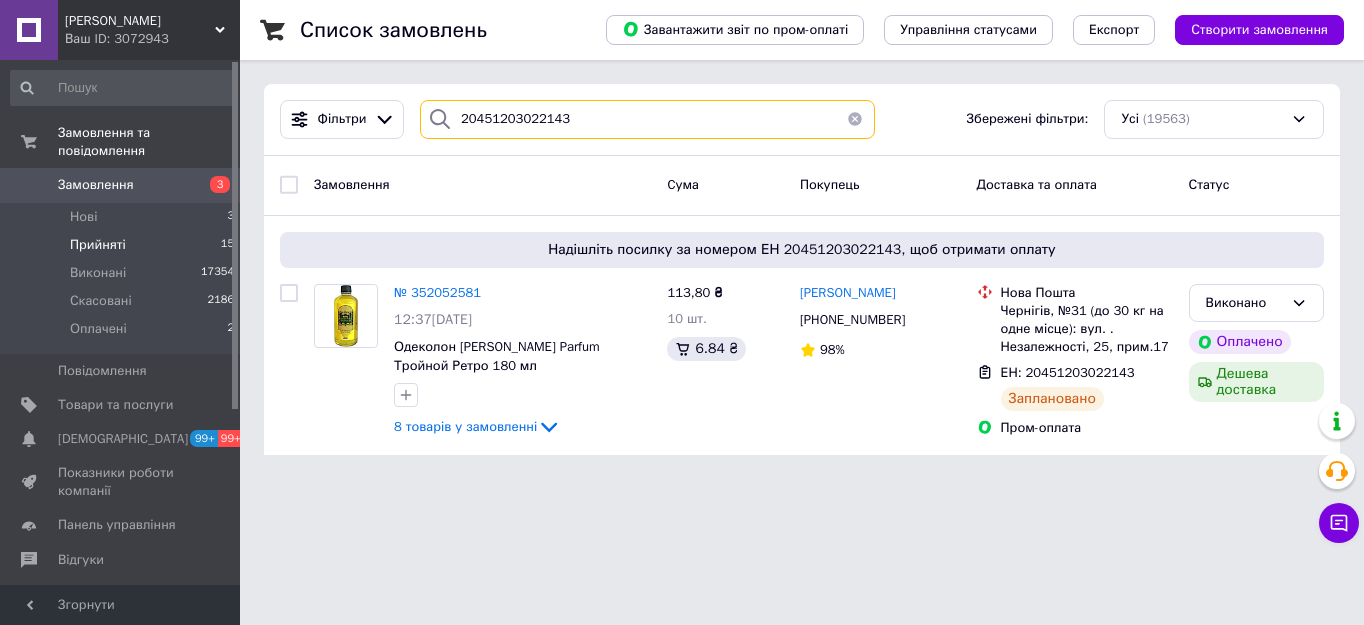click on "20451203022143" at bounding box center [647, 119] 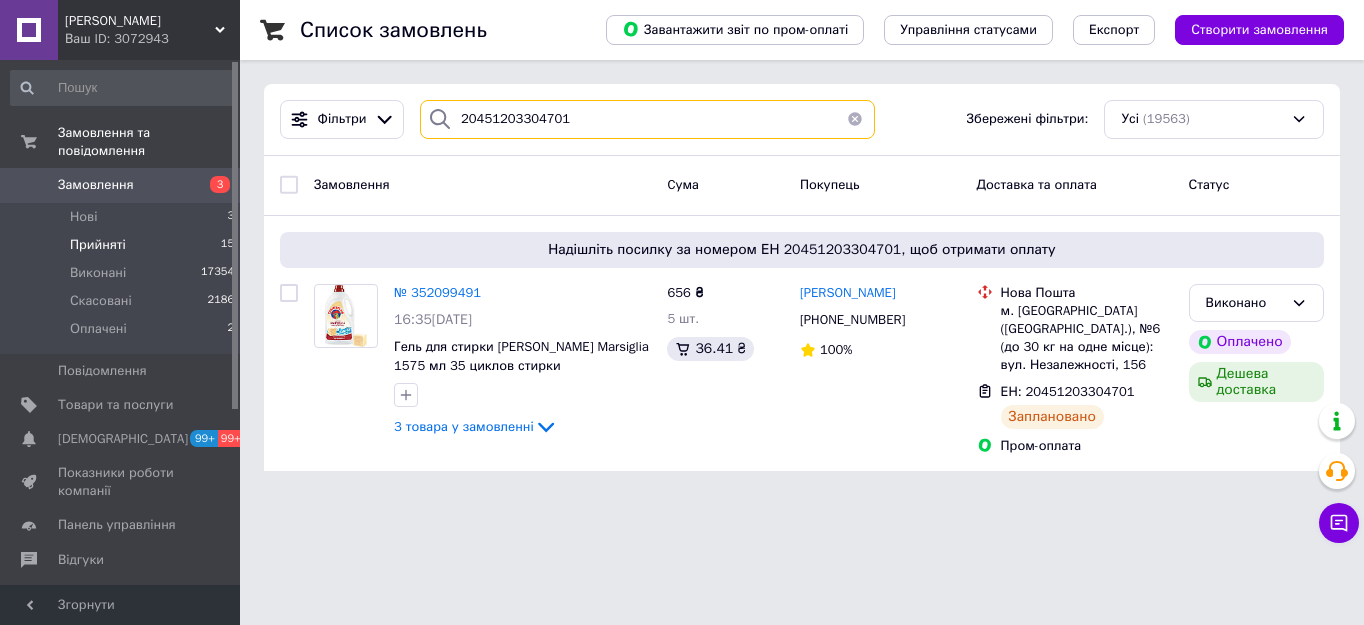 click on "20451203304701" at bounding box center (647, 119) 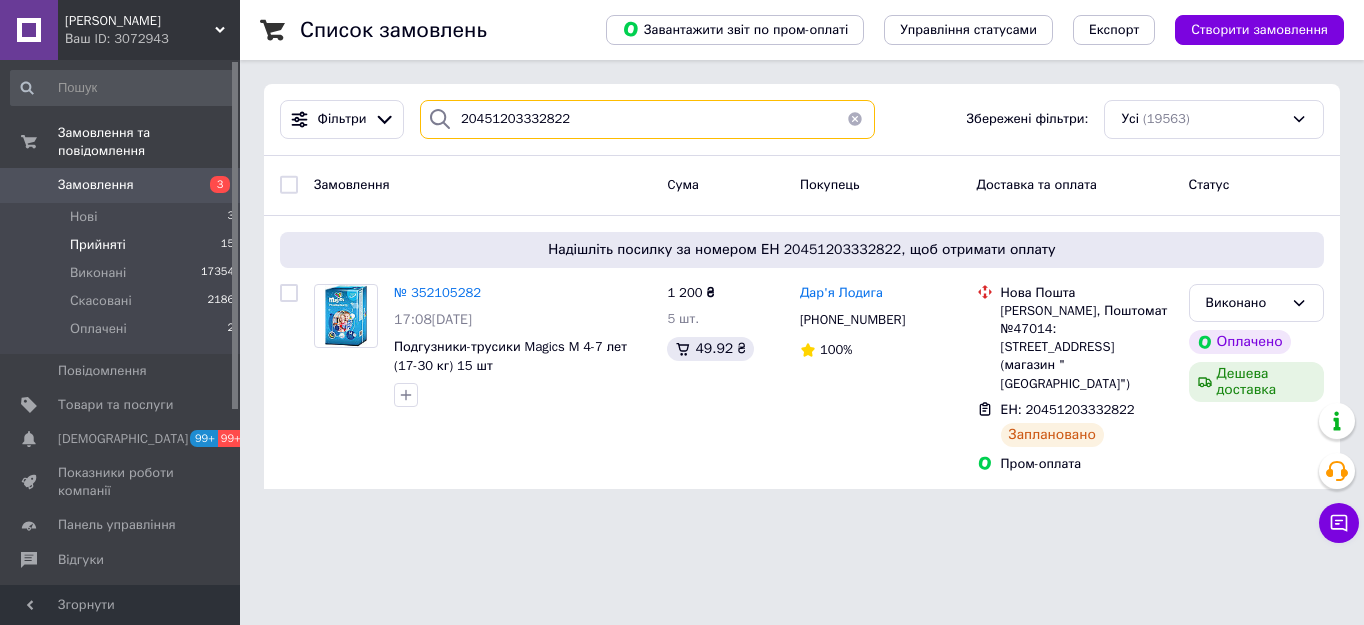 click on "20451203332822" at bounding box center (647, 119) 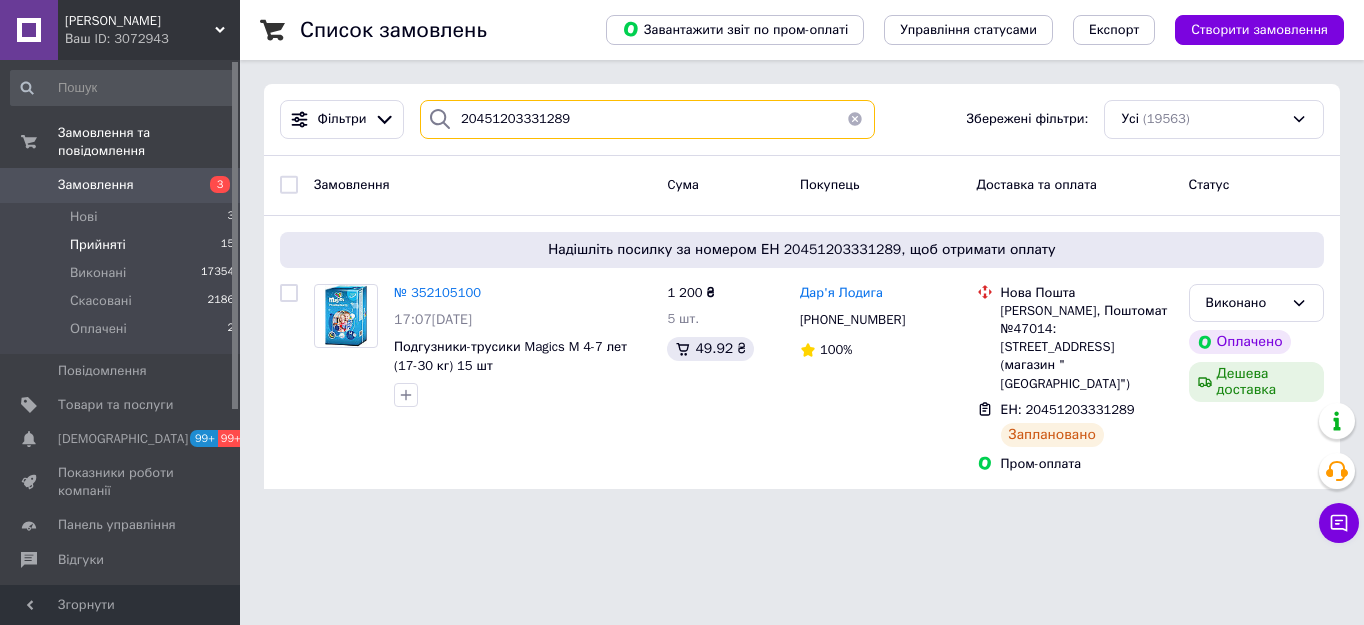 click on "20451203331289" at bounding box center (647, 119) 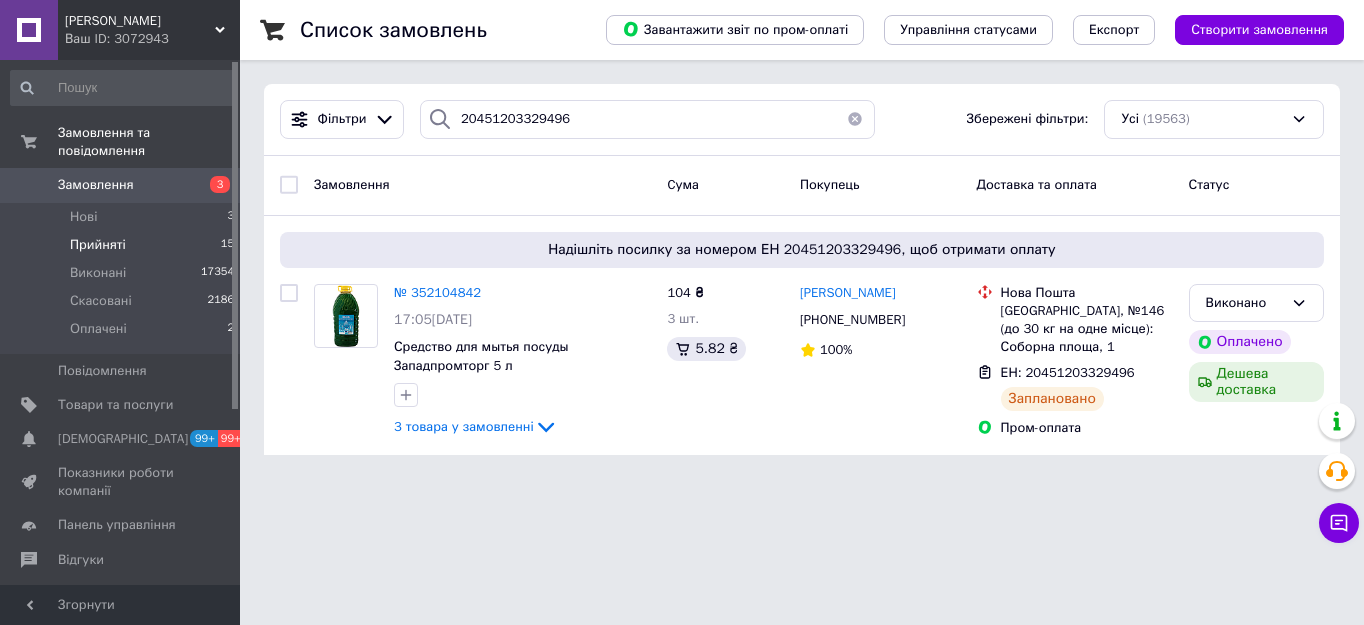 click on "Фільтри 20451203329496 Збережені фільтри: Усі (19563)" at bounding box center [802, 120] 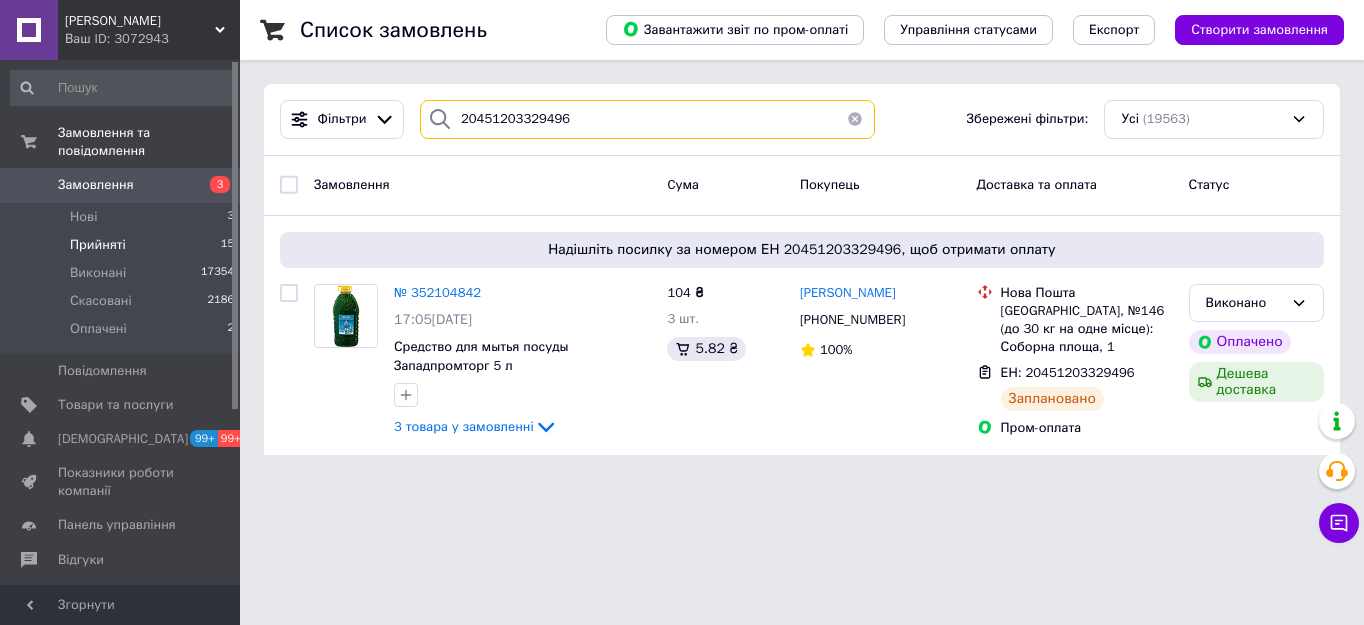 click on "20451203329496" at bounding box center (647, 119) 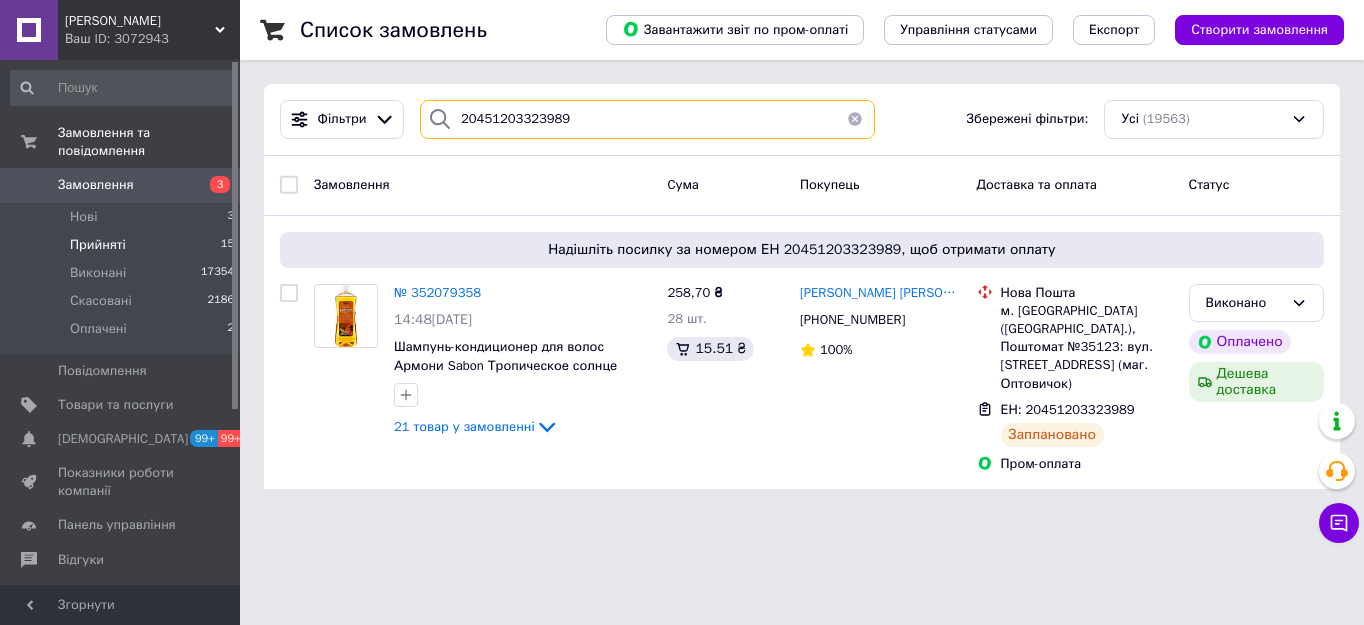 click on "20451203323989" at bounding box center (647, 119) 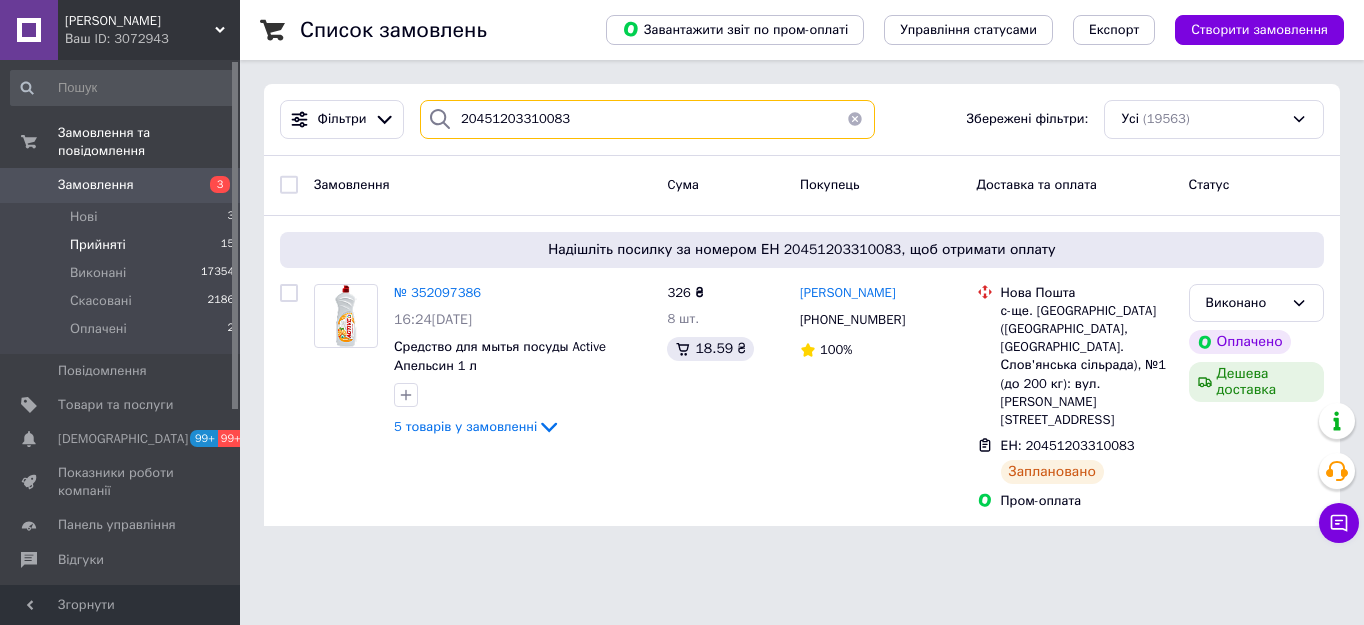 click on "20451203310083" at bounding box center [647, 119] 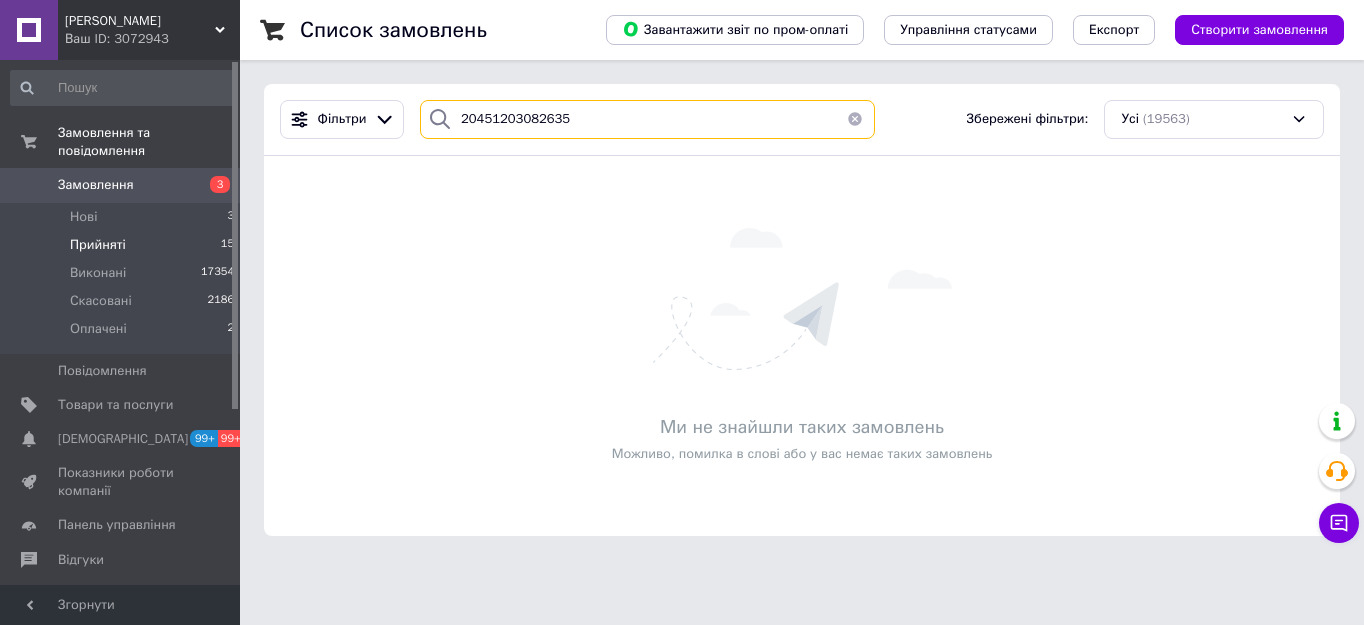 type on "20451203082635" 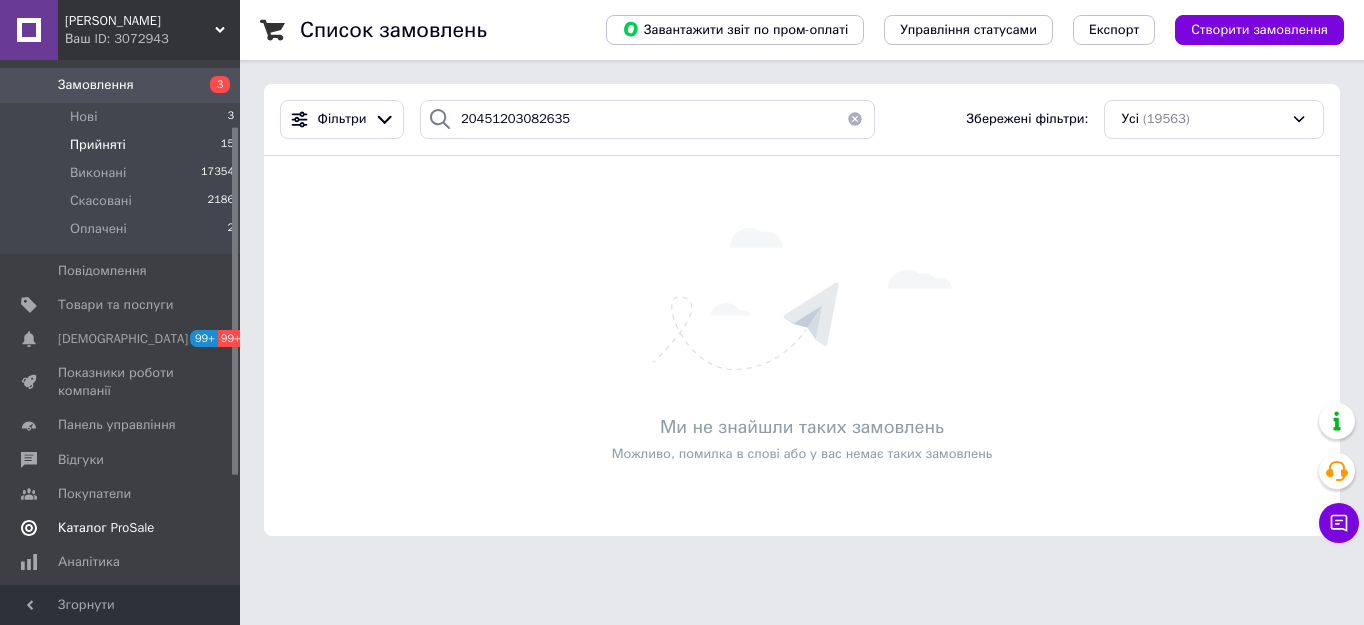 click on "Каталог ProSale" at bounding box center [106, 528] 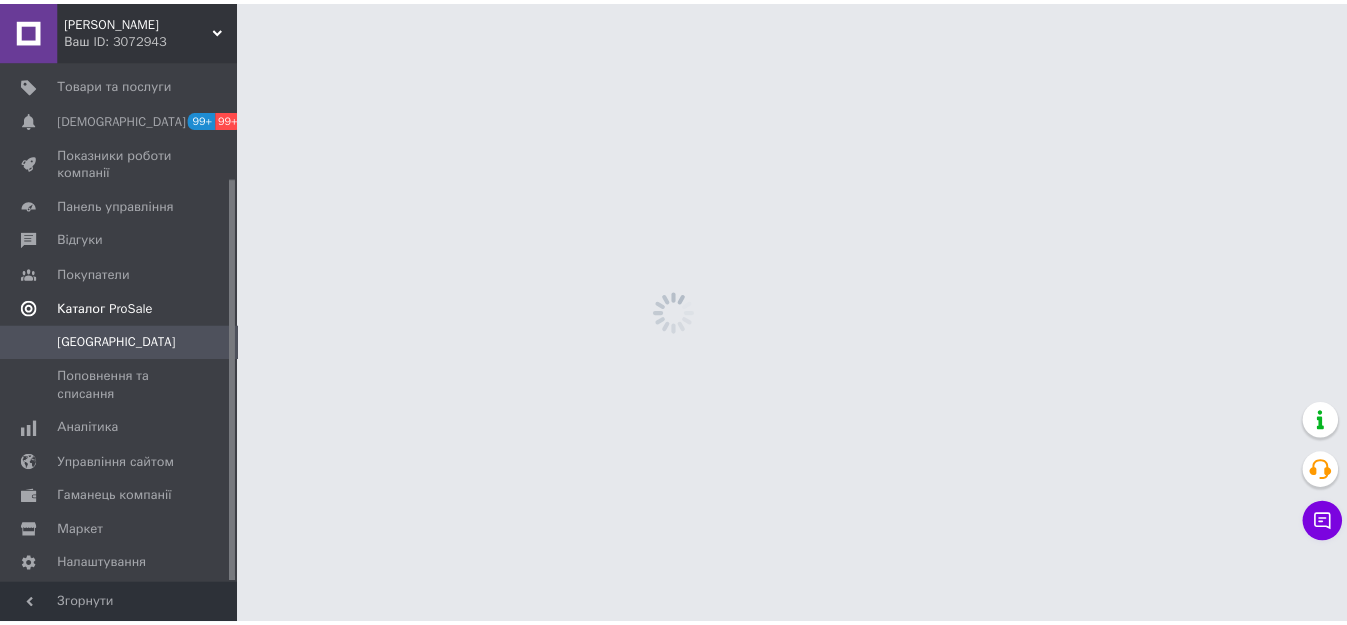 scroll, scrollTop: 151, scrollLeft: 0, axis: vertical 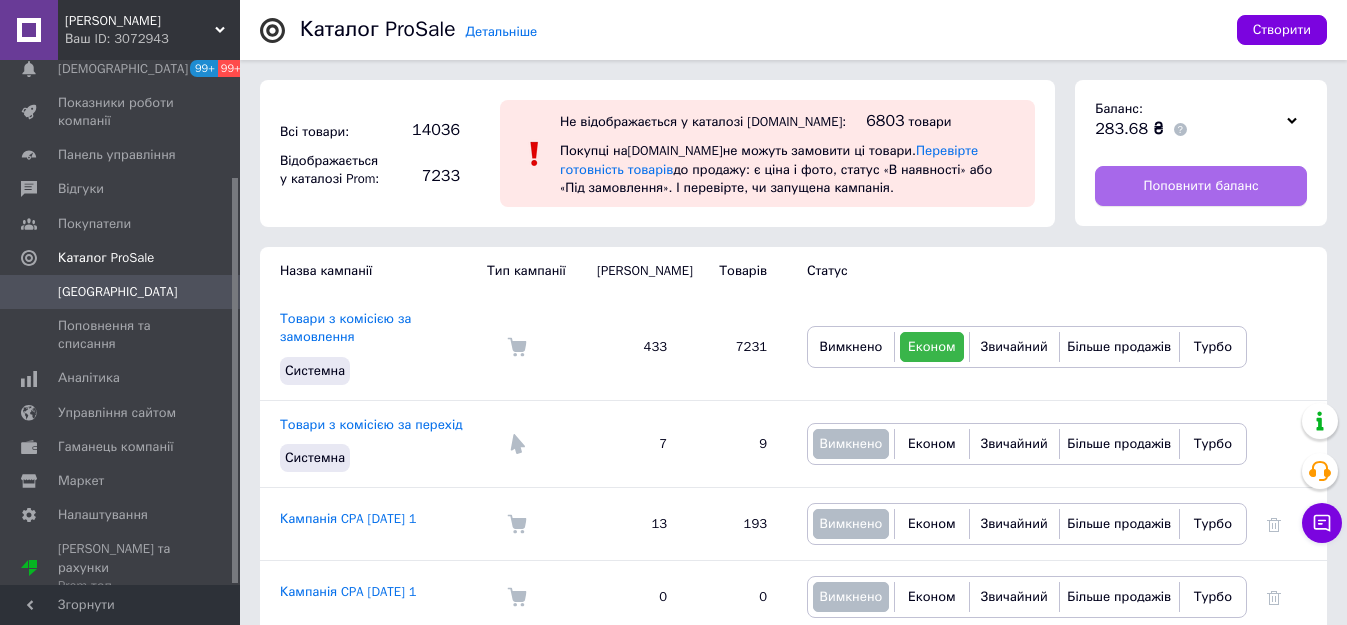 click on "Поповнити баланс" at bounding box center (1200, 186) 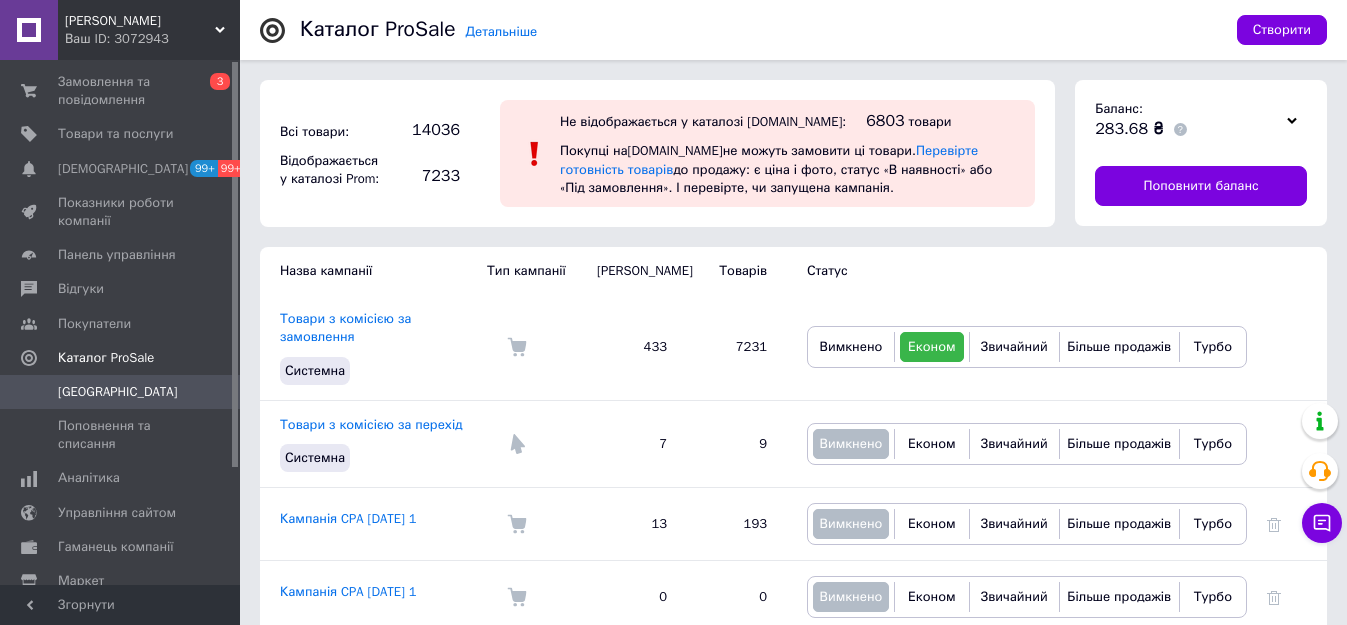 scroll, scrollTop: 0, scrollLeft: 0, axis: both 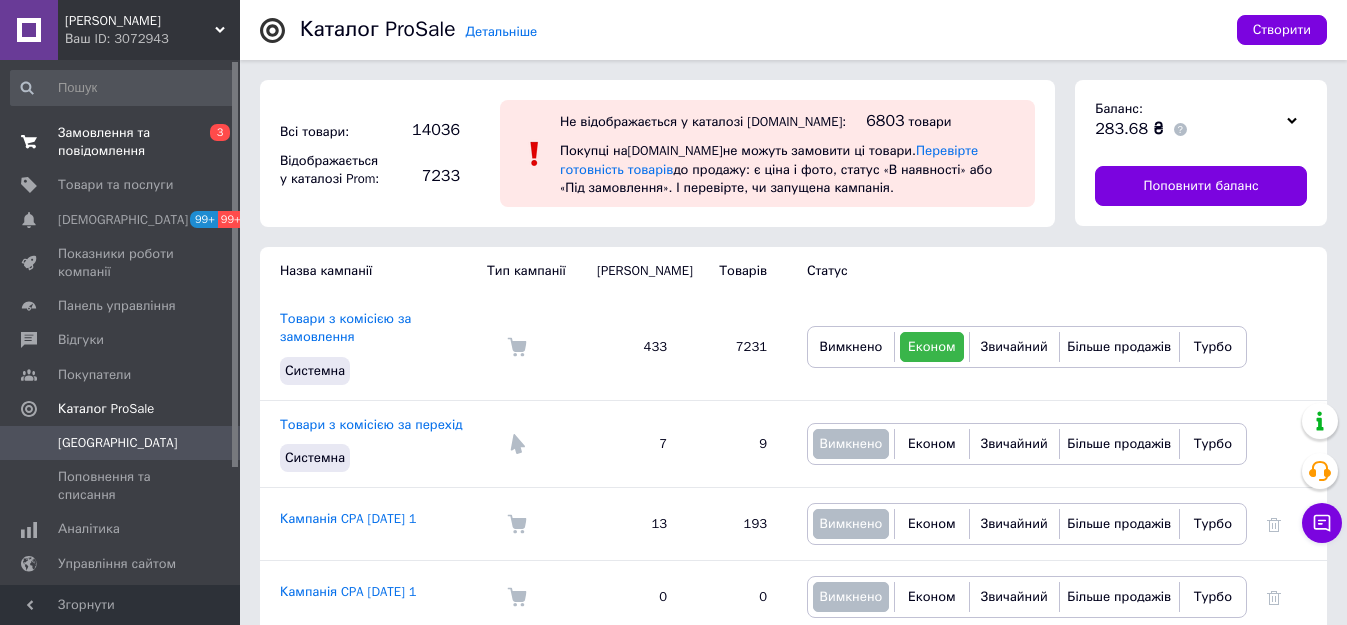 click on "Замовлення та повідомлення" at bounding box center [121, 142] 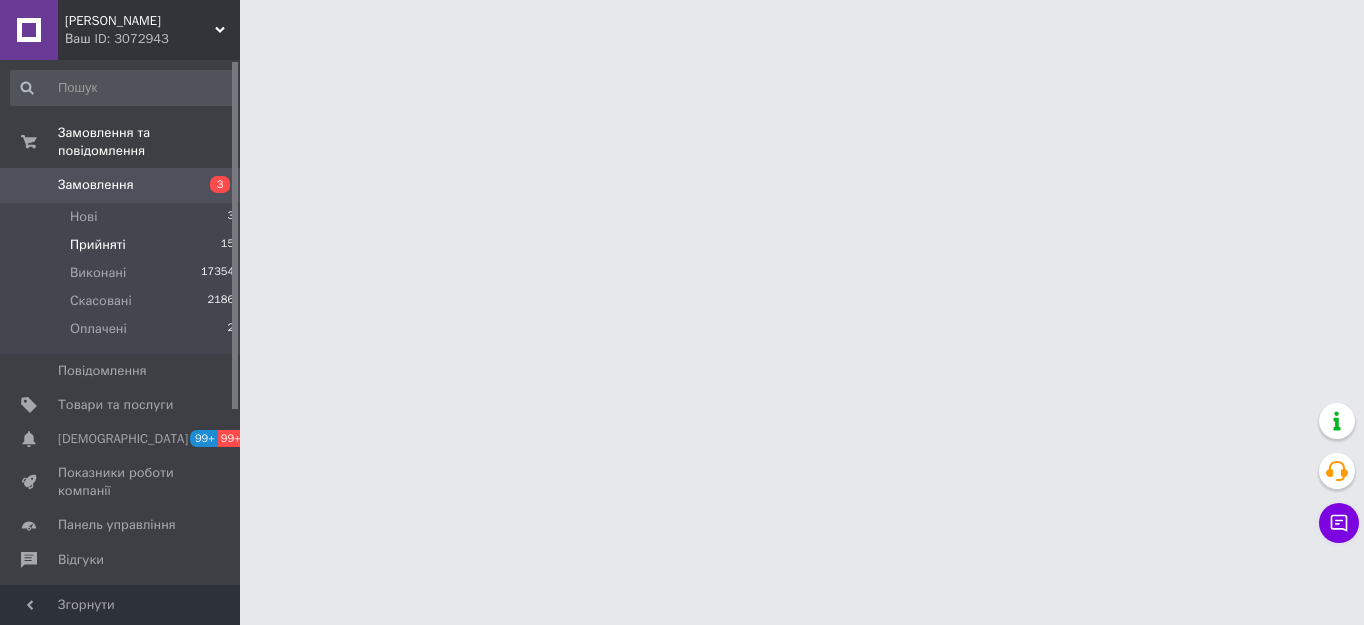 click on "Прийняті 15" at bounding box center [123, 245] 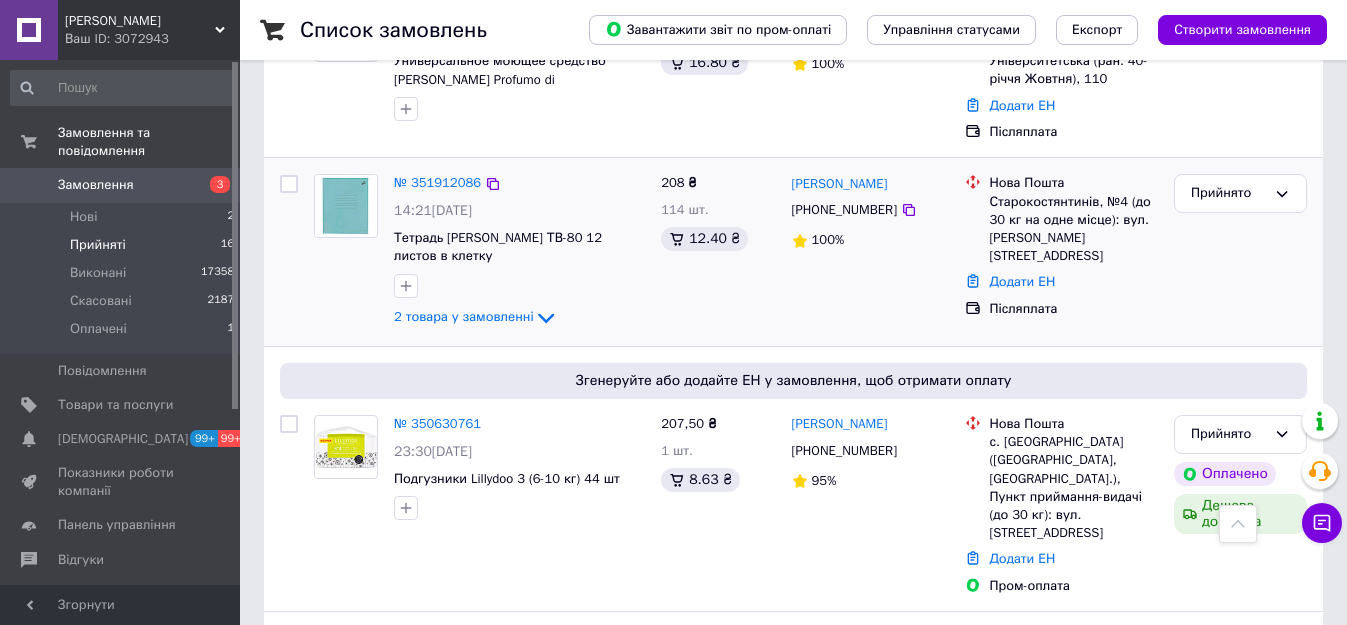 scroll, scrollTop: 2181, scrollLeft: 0, axis: vertical 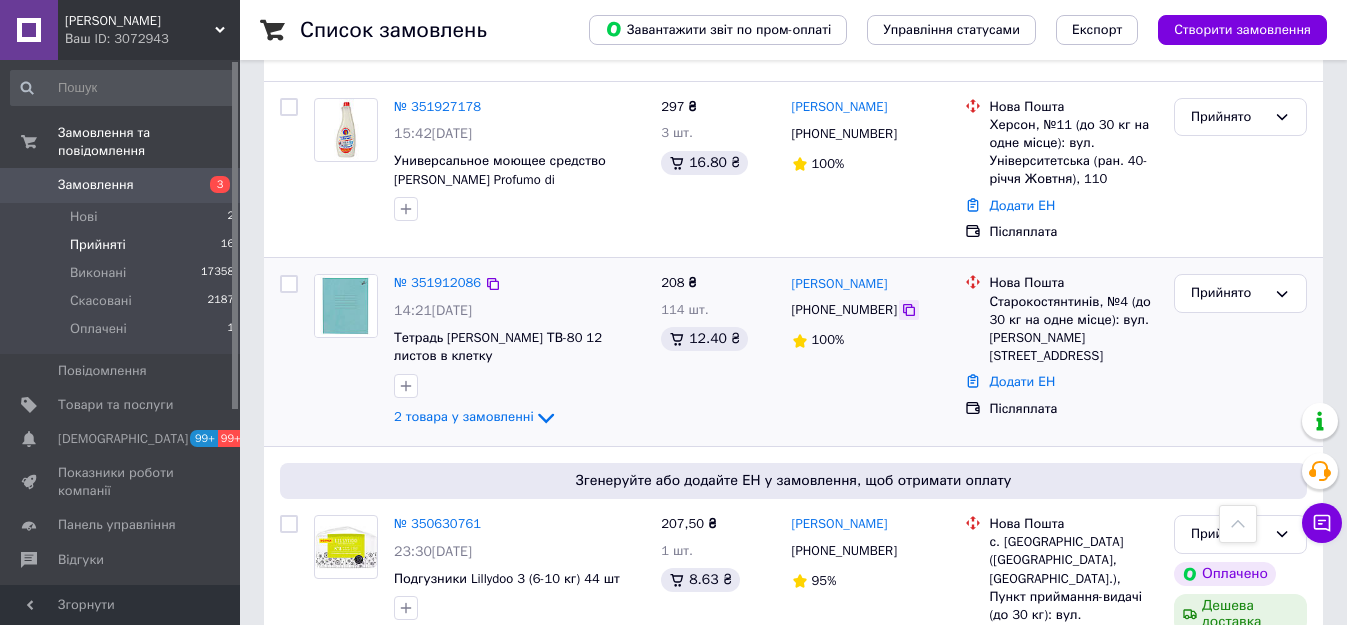 click 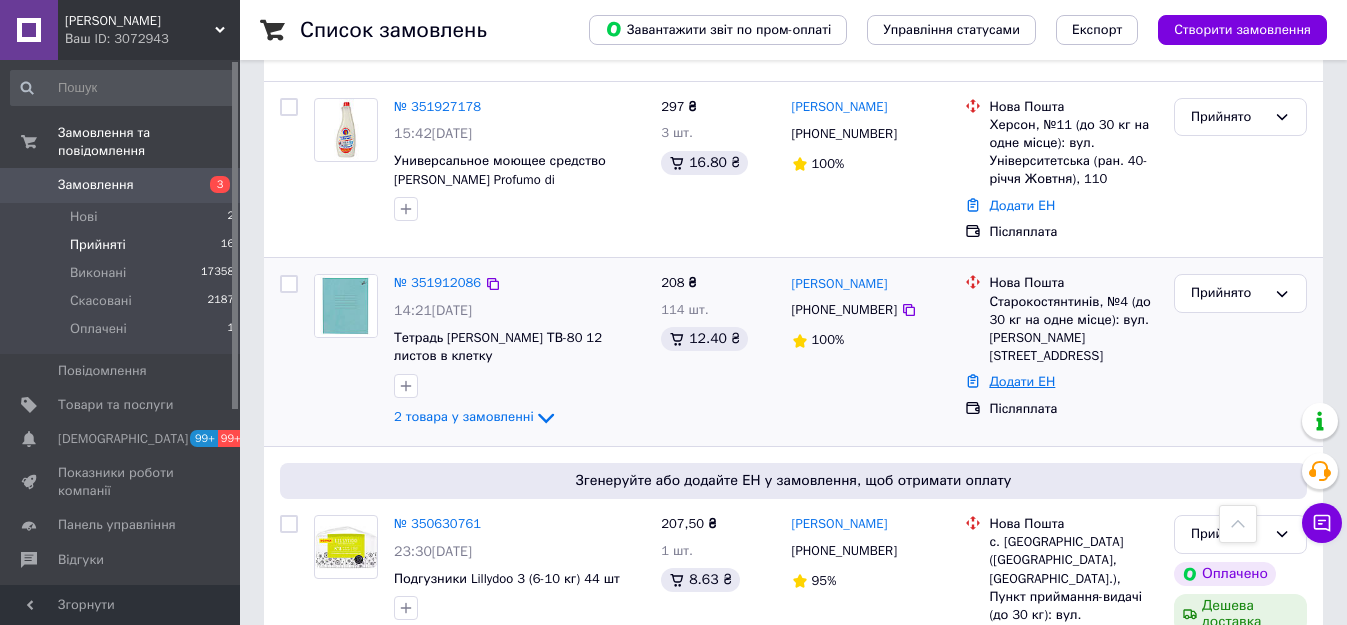 click on "Додати ЕН" at bounding box center (1022, 381) 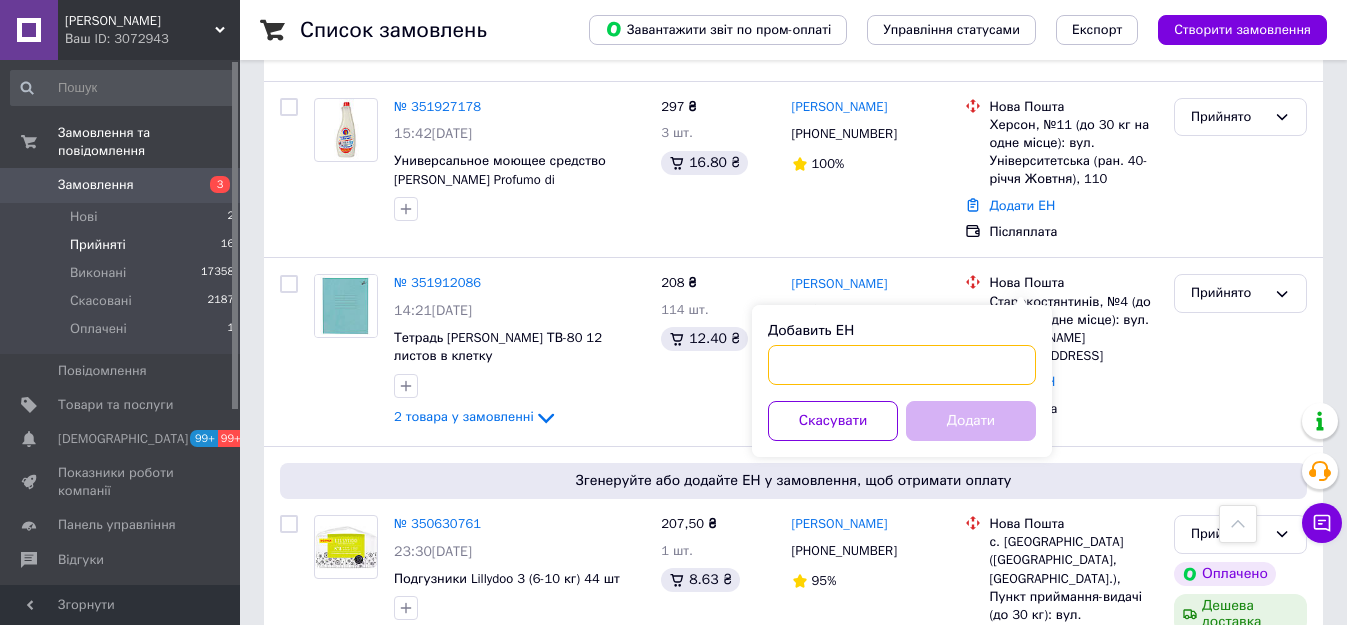 paste on "20451202898351" 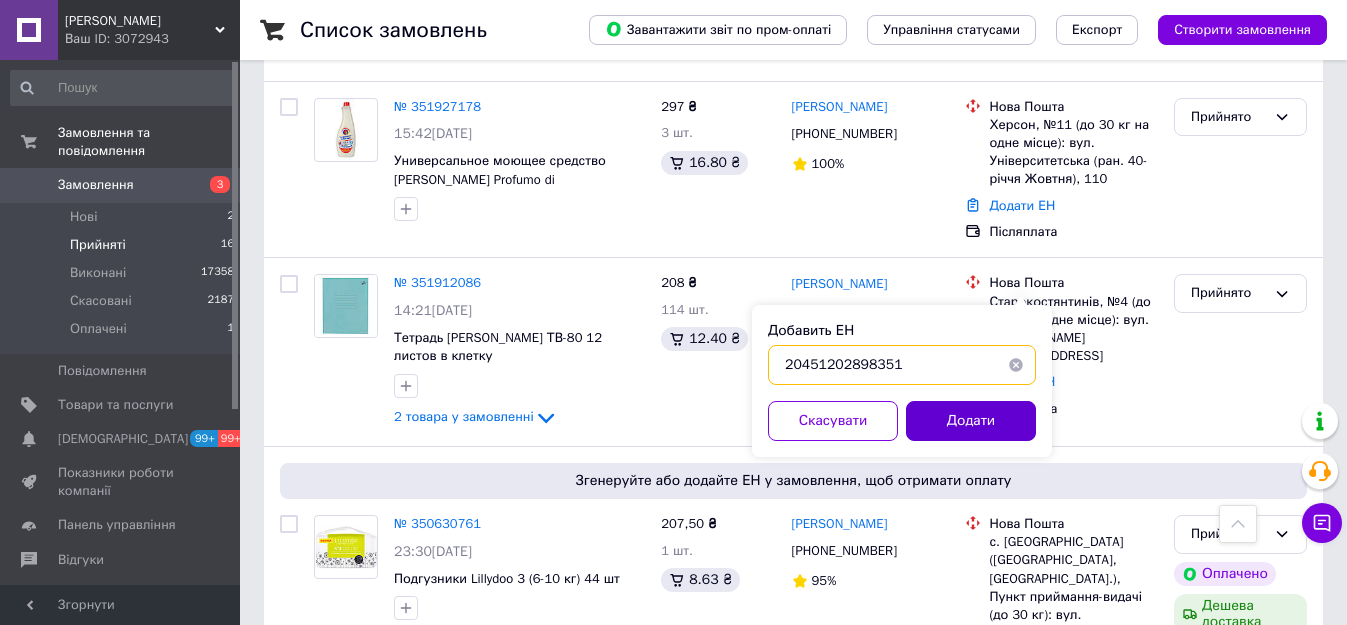 type on "20451202898351" 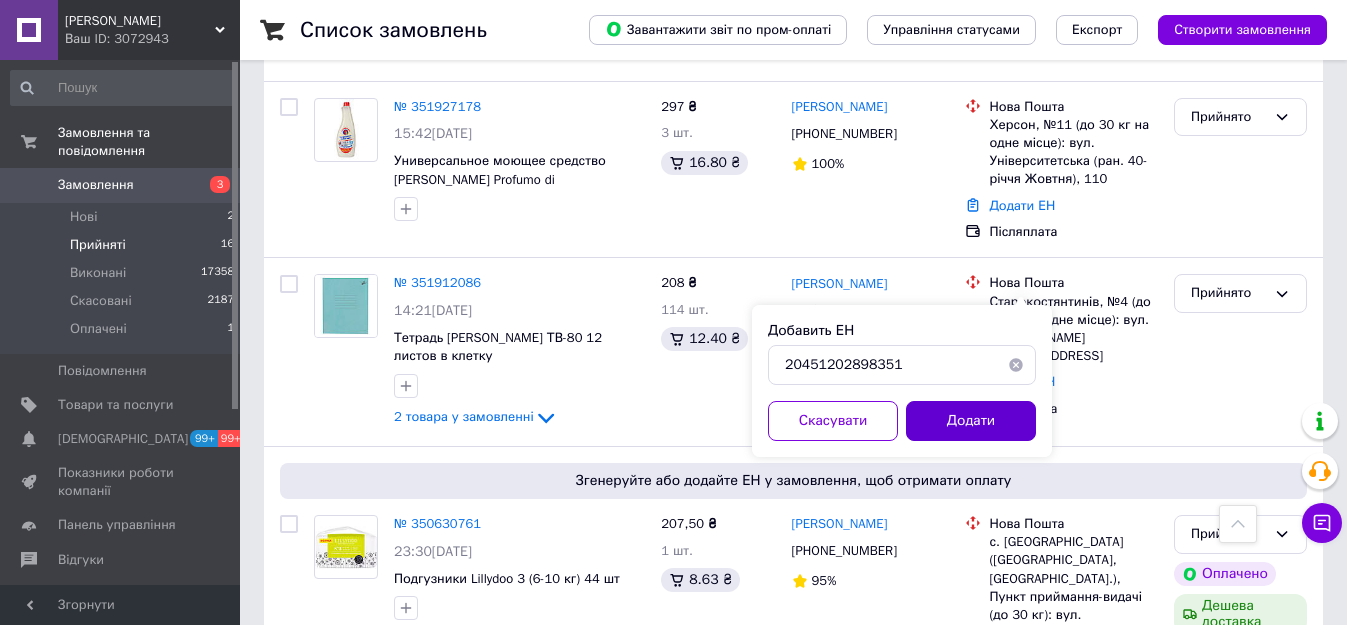 click on "Додати" at bounding box center (971, 421) 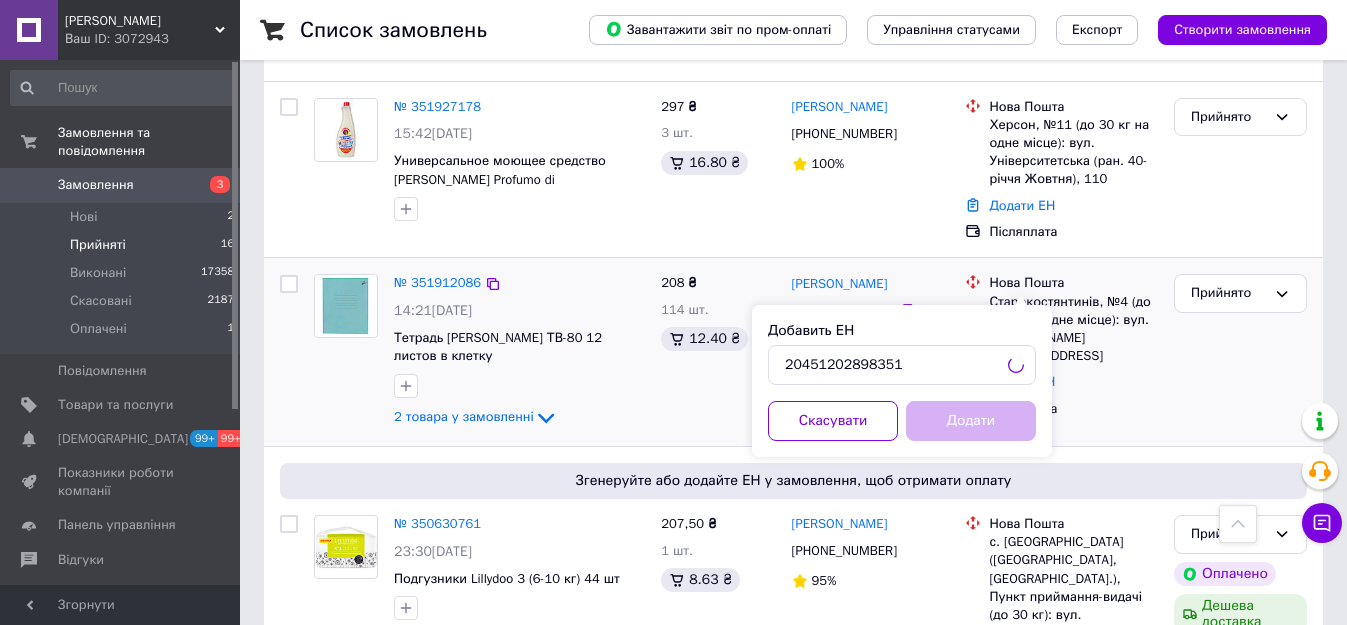 scroll, scrollTop: 2081, scrollLeft: 0, axis: vertical 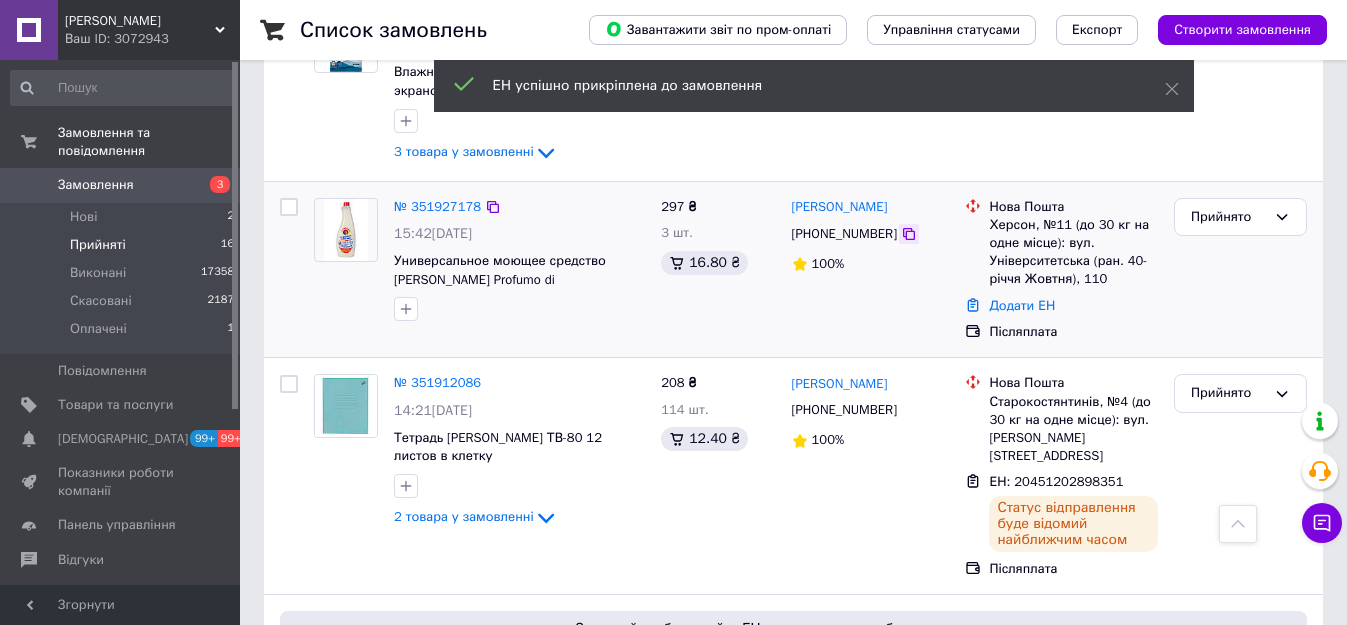 click 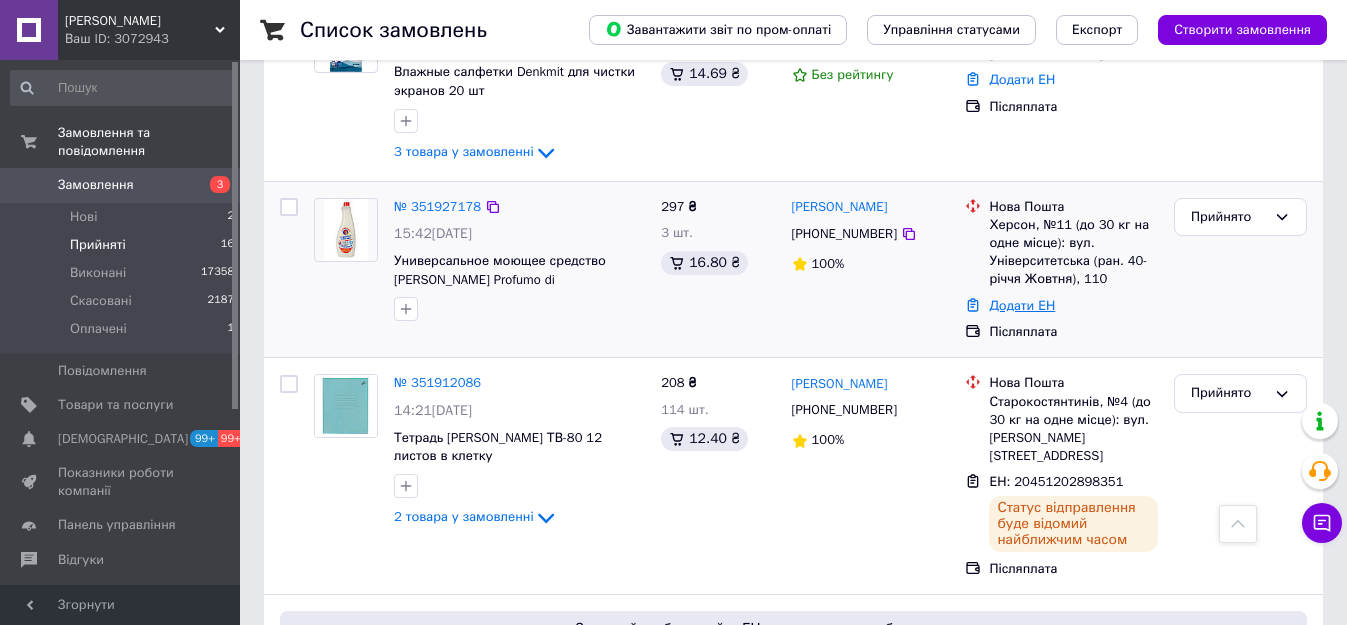click on "Додати ЕН" at bounding box center (1022, 305) 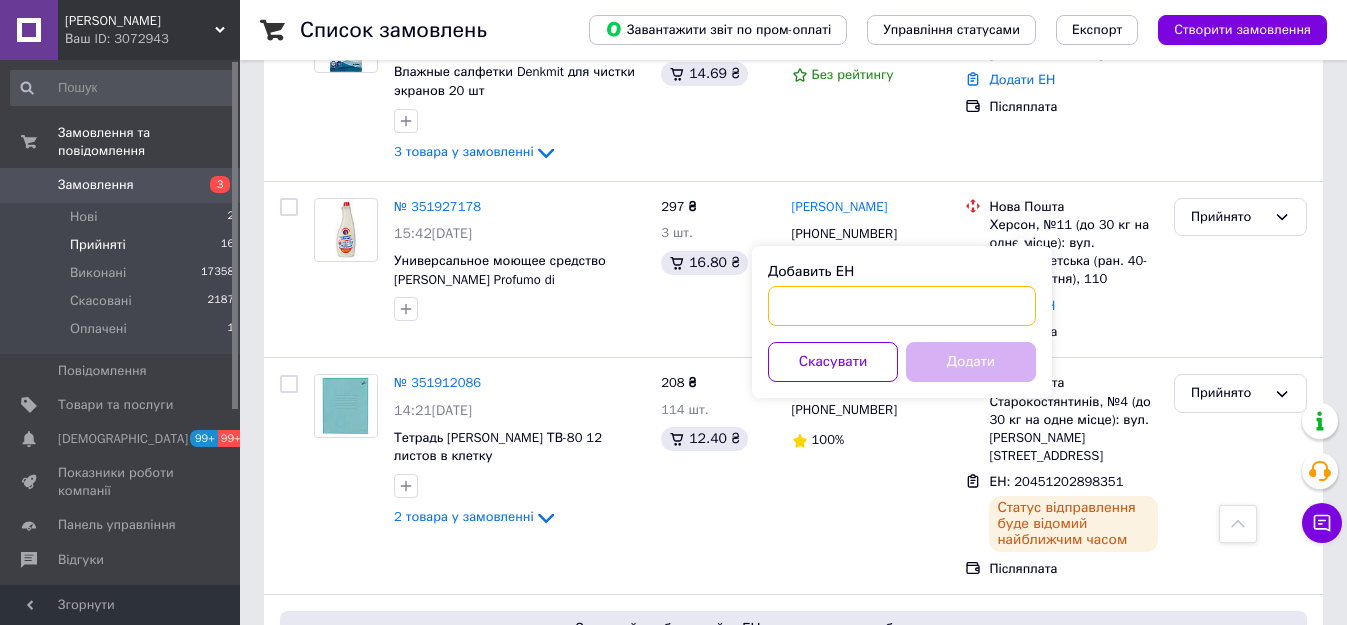 paste on "20451202914053" 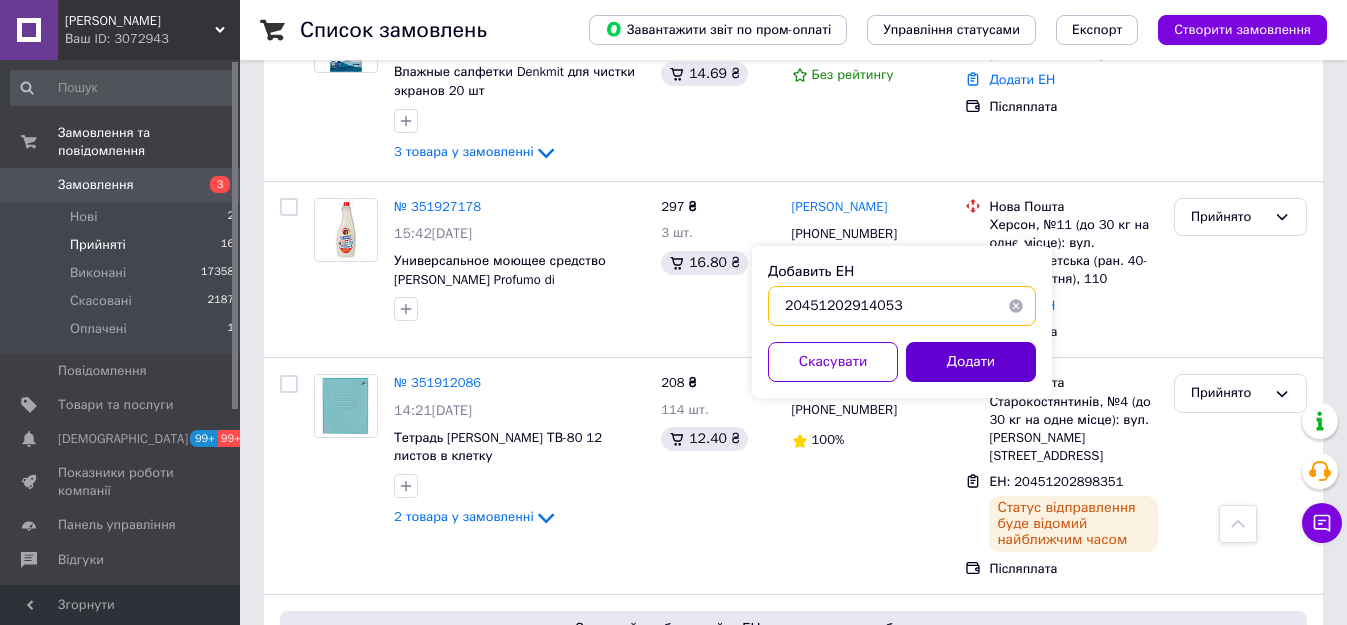 type on "20451202914053" 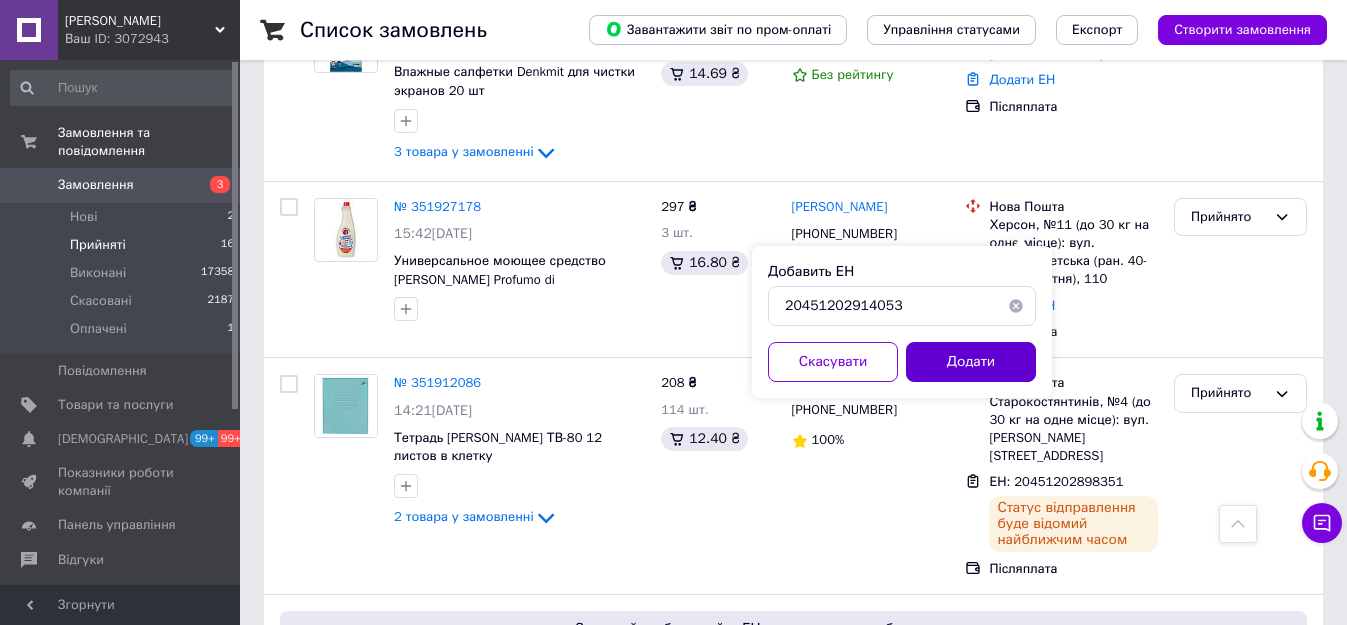 click on "Додати" at bounding box center [971, 362] 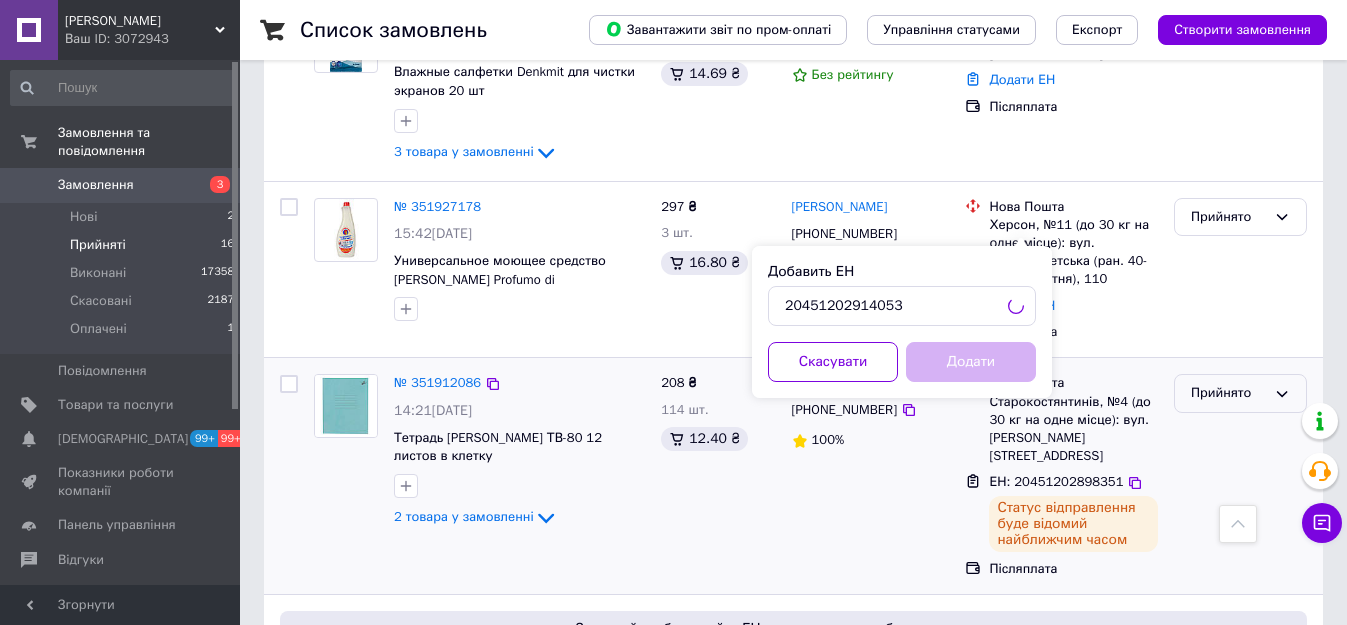 click on "Прийнято" at bounding box center [1228, 393] 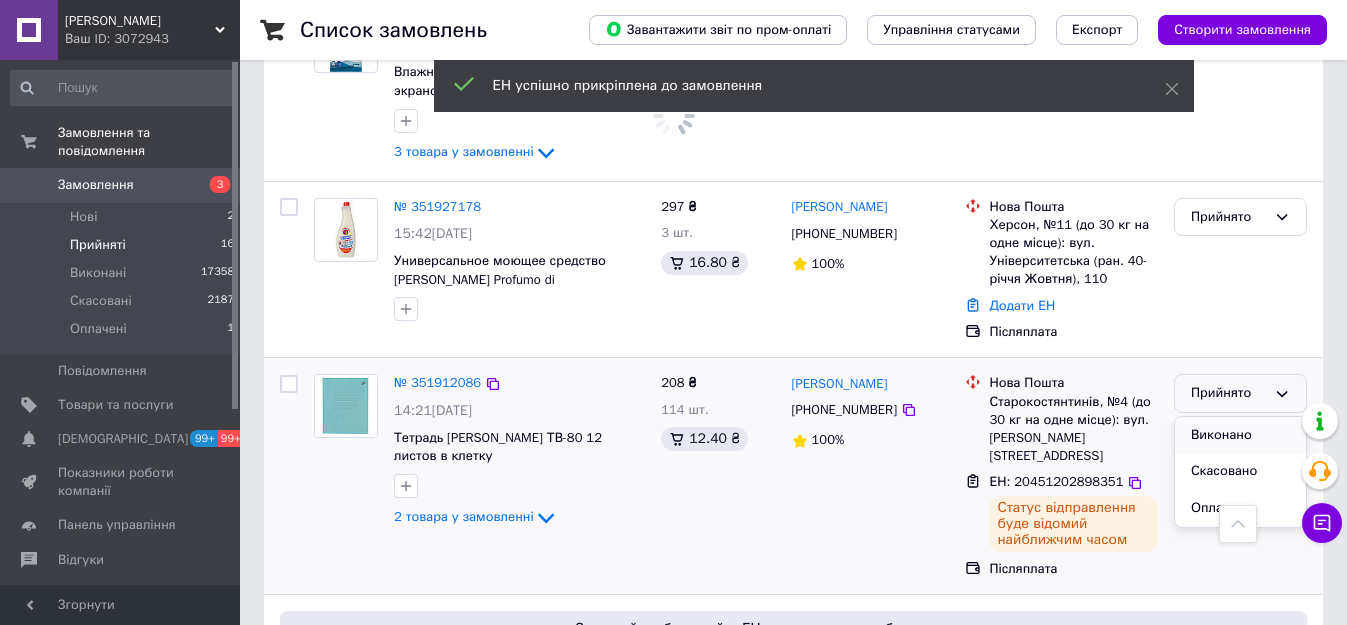 click on "Виконано" at bounding box center [1240, 435] 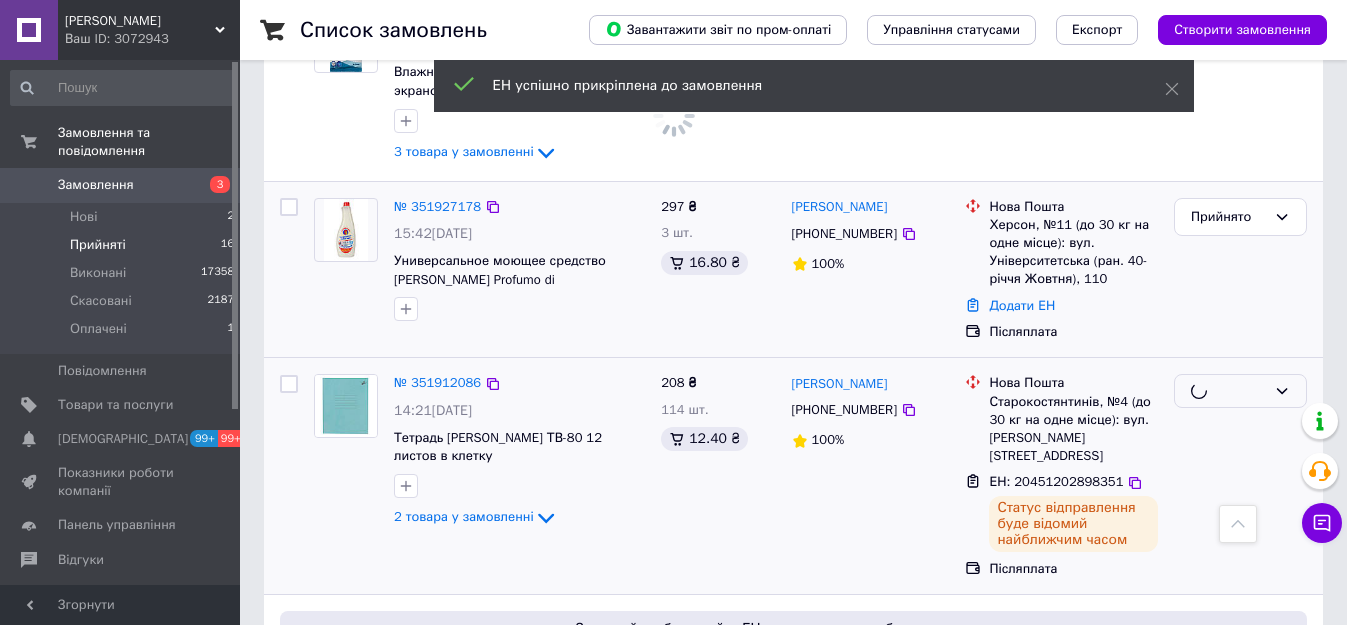 scroll, scrollTop: 1981, scrollLeft: 0, axis: vertical 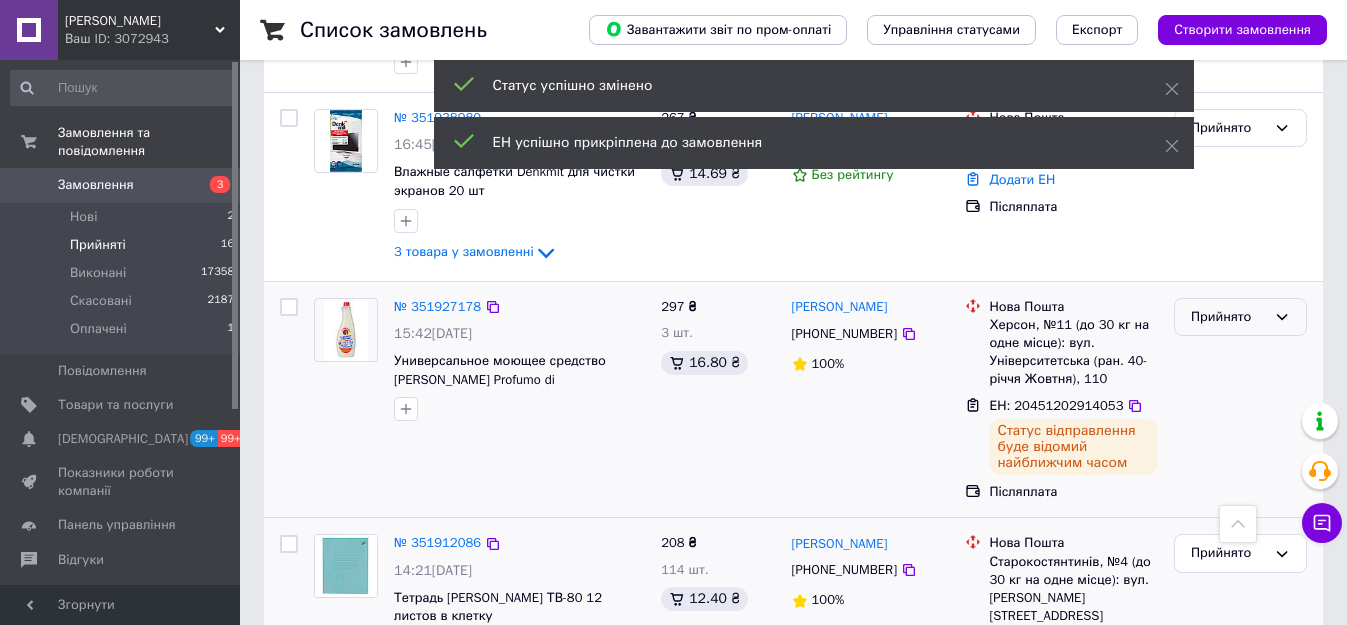 drag, startPoint x: 1252, startPoint y: 234, endPoint x: 1241, endPoint y: 250, distance: 19.416489 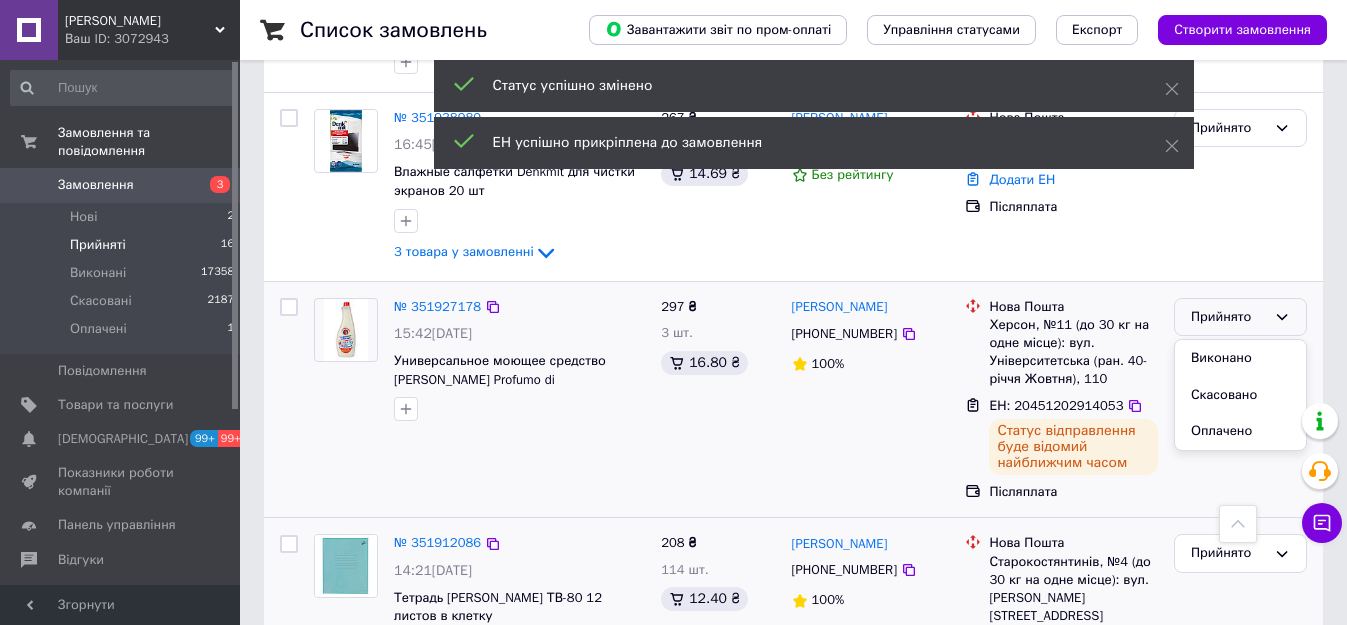 click on "Виконано" at bounding box center [1240, 358] 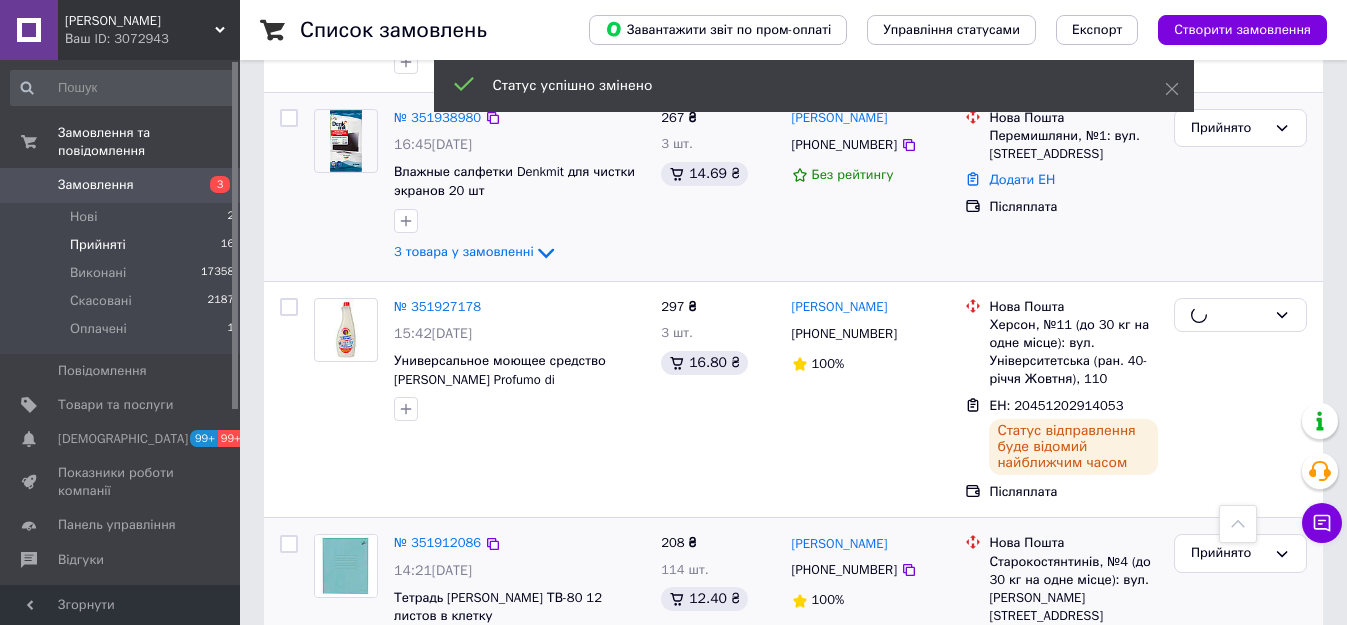 scroll, scrollTop: 1881, scrollLeft: 0, axis: vertical 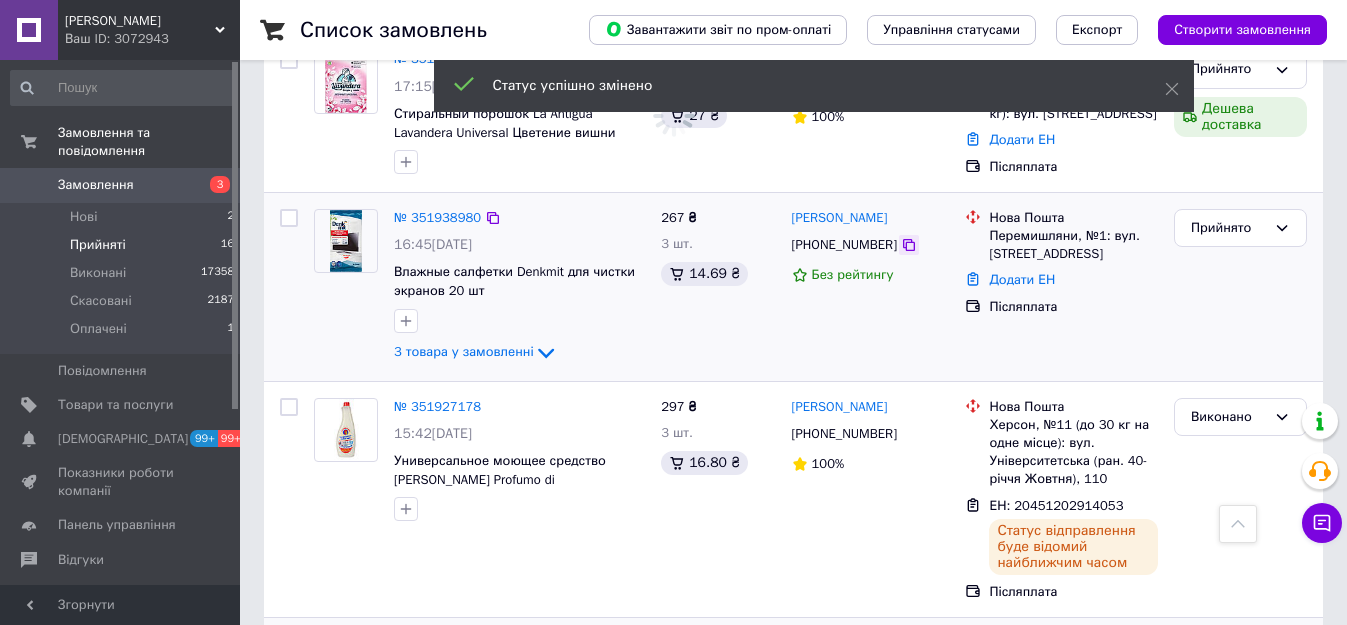 click 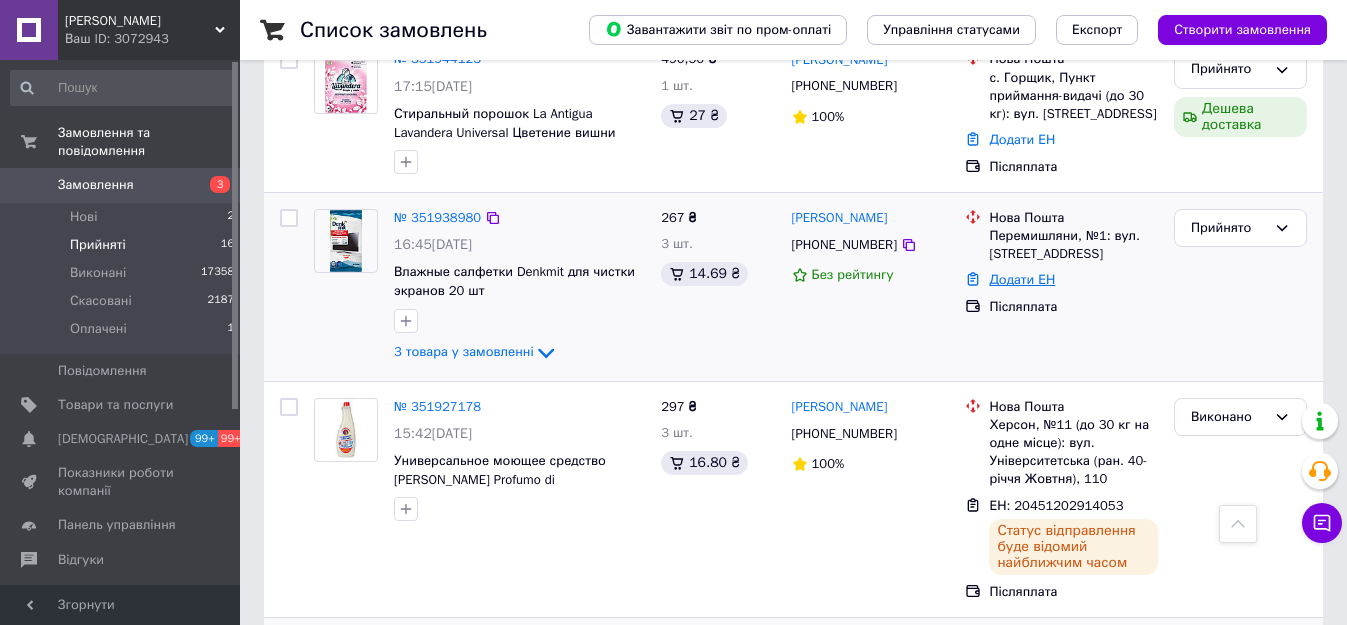 click on "Додати ЕН" at bounding box center (1022, 279) 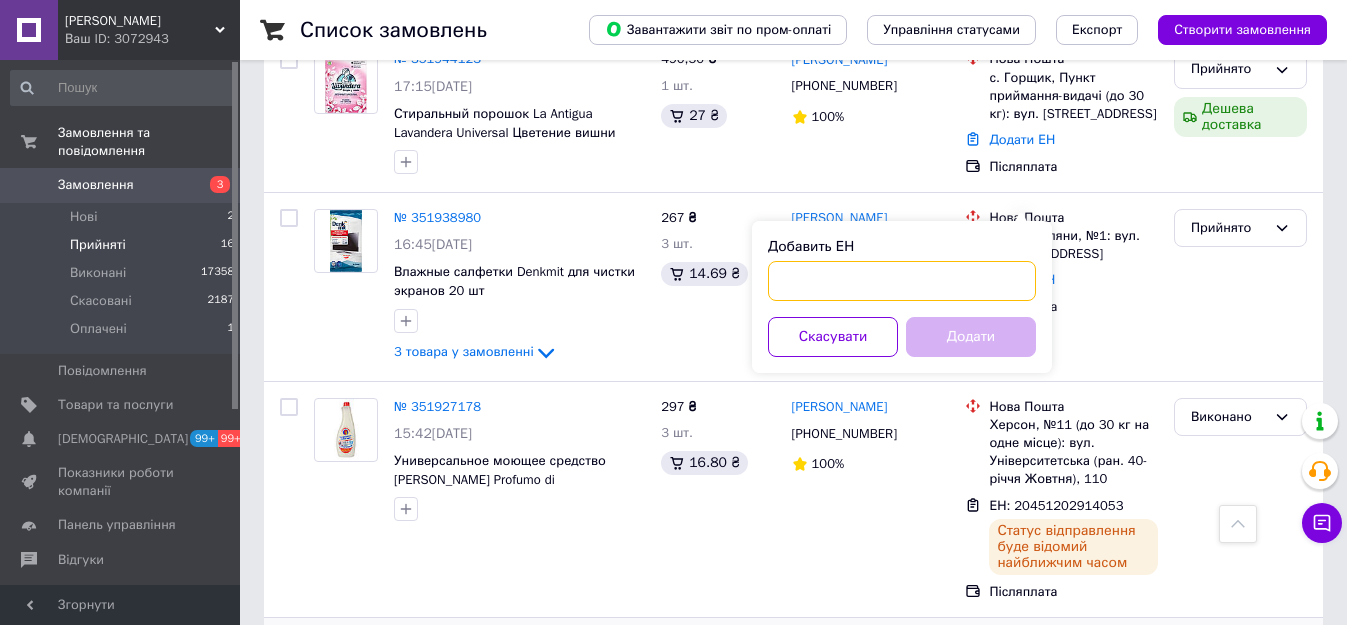 paste on "20451202908467" 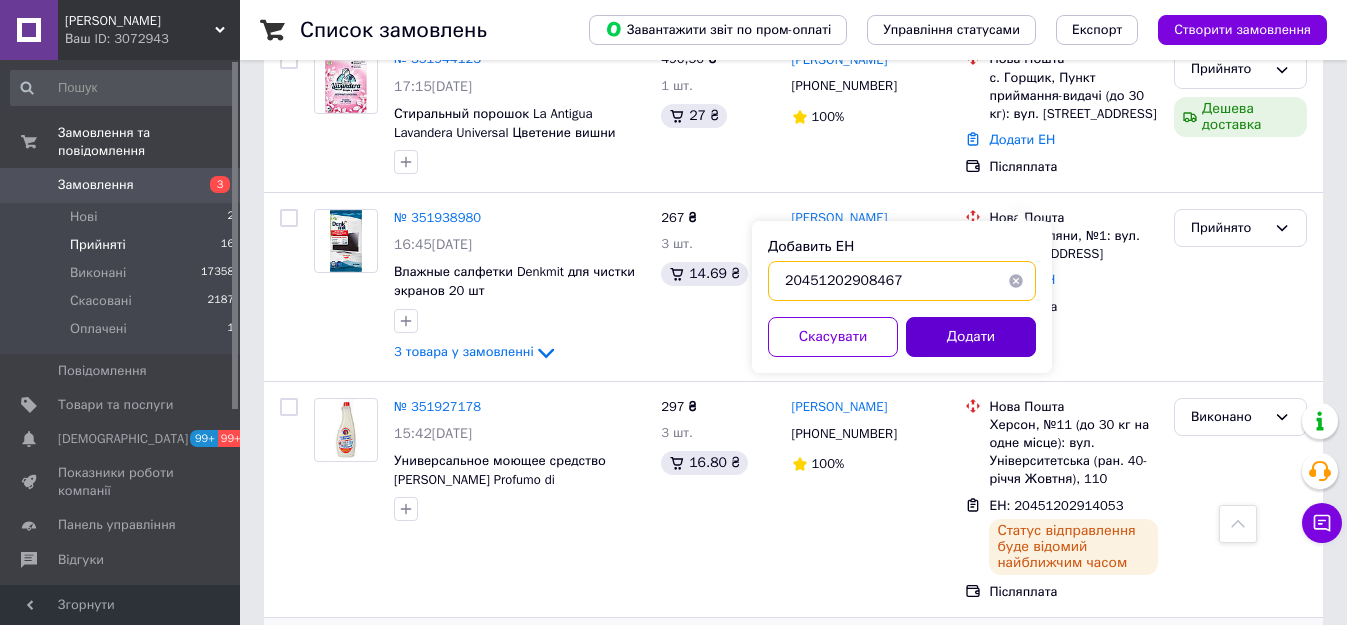 type on "20451202908467" 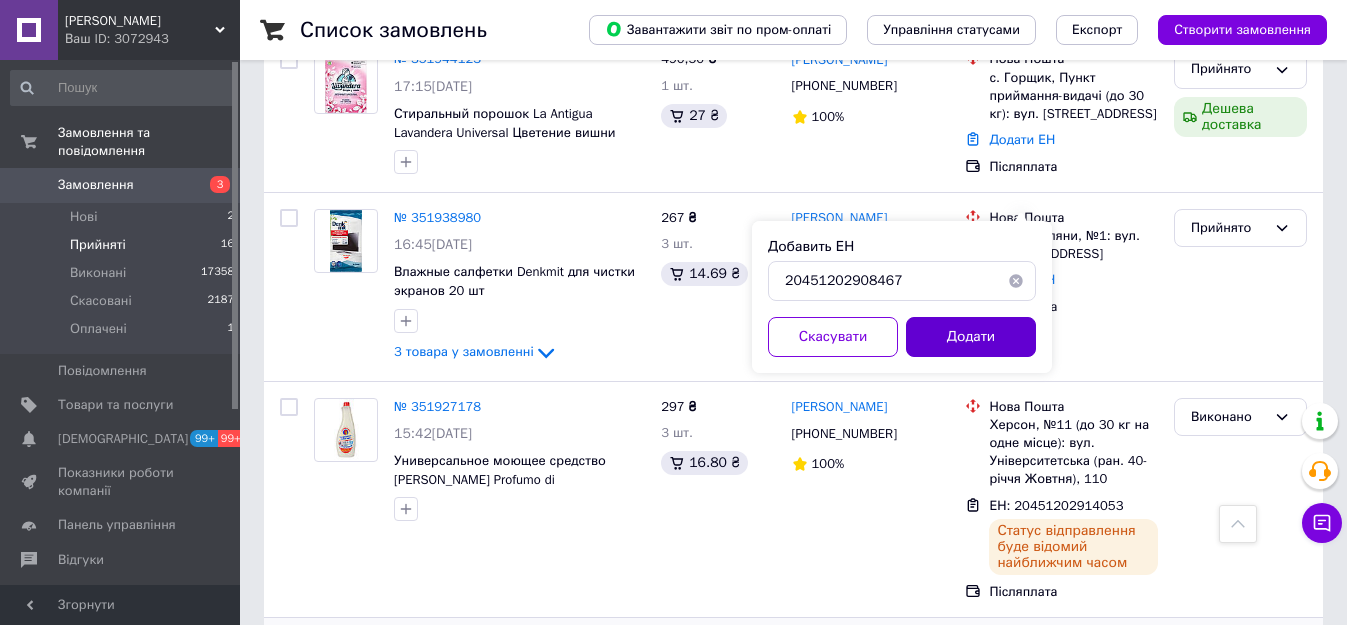 click on "Додати" at bounding box center (971, 337) 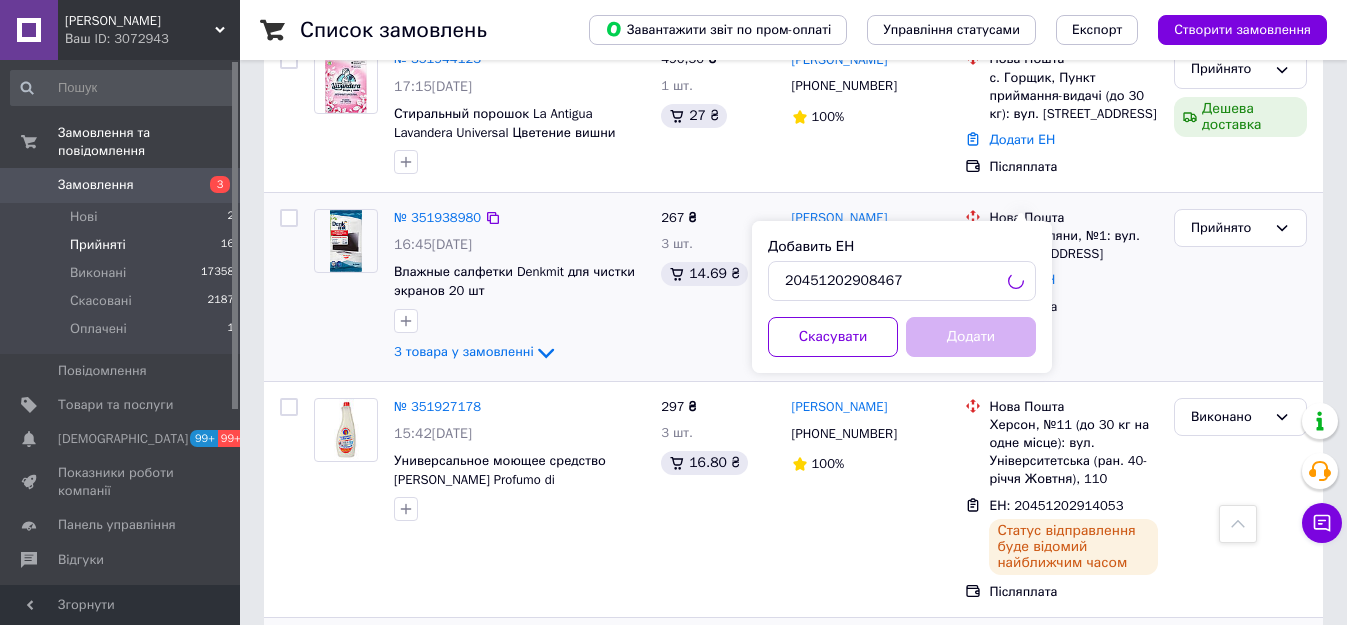 scroll, scrollTop: 1781, scrollLeft: 0, axis: vertical 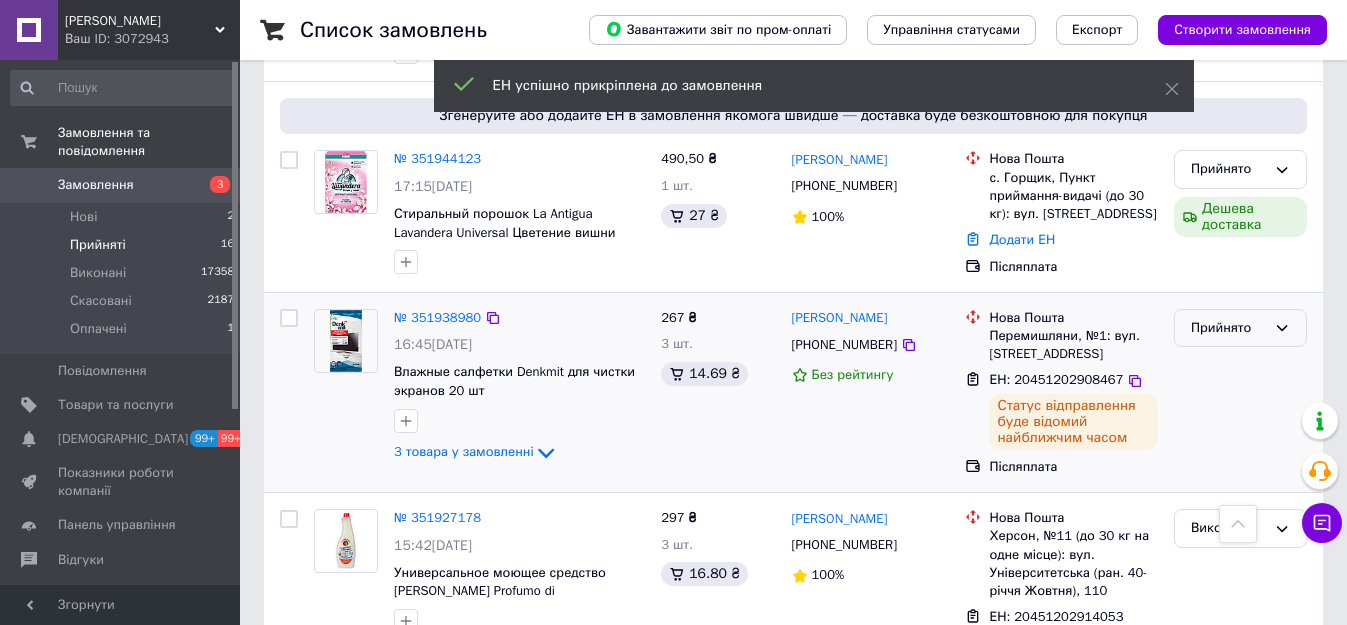 click on "Прийнято" at bounding box center [1228, 328] 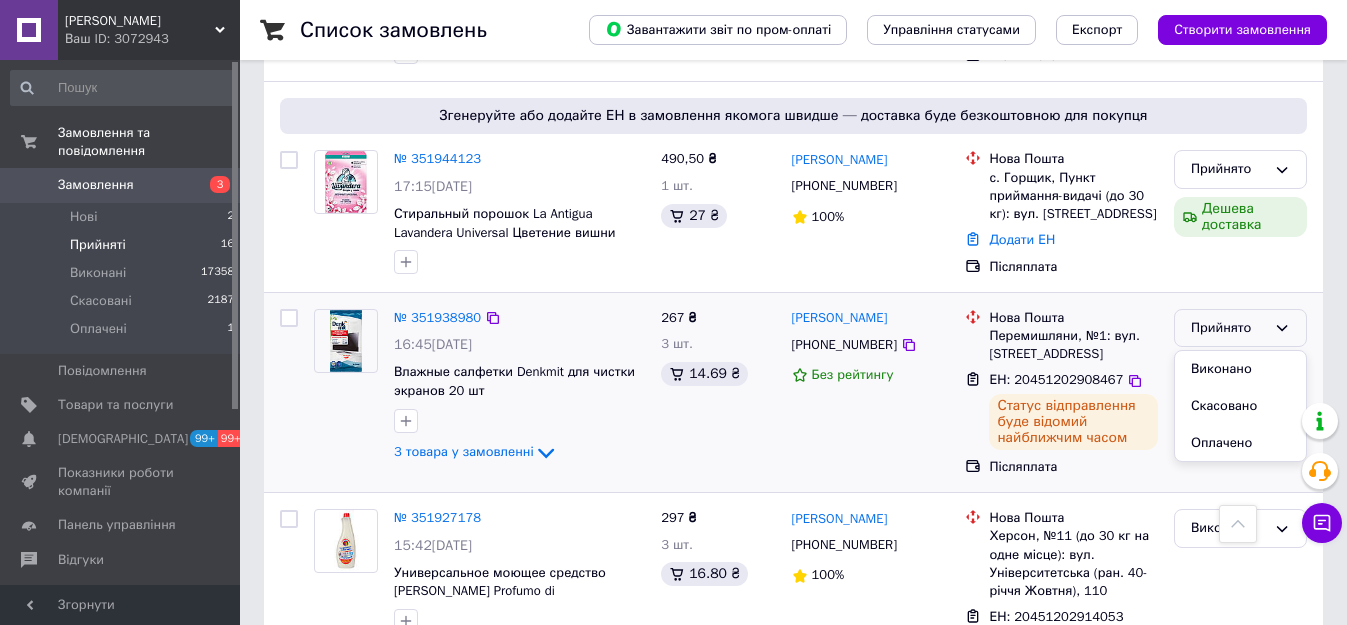 click on "Виконано" at bounding box center [1240, 369] 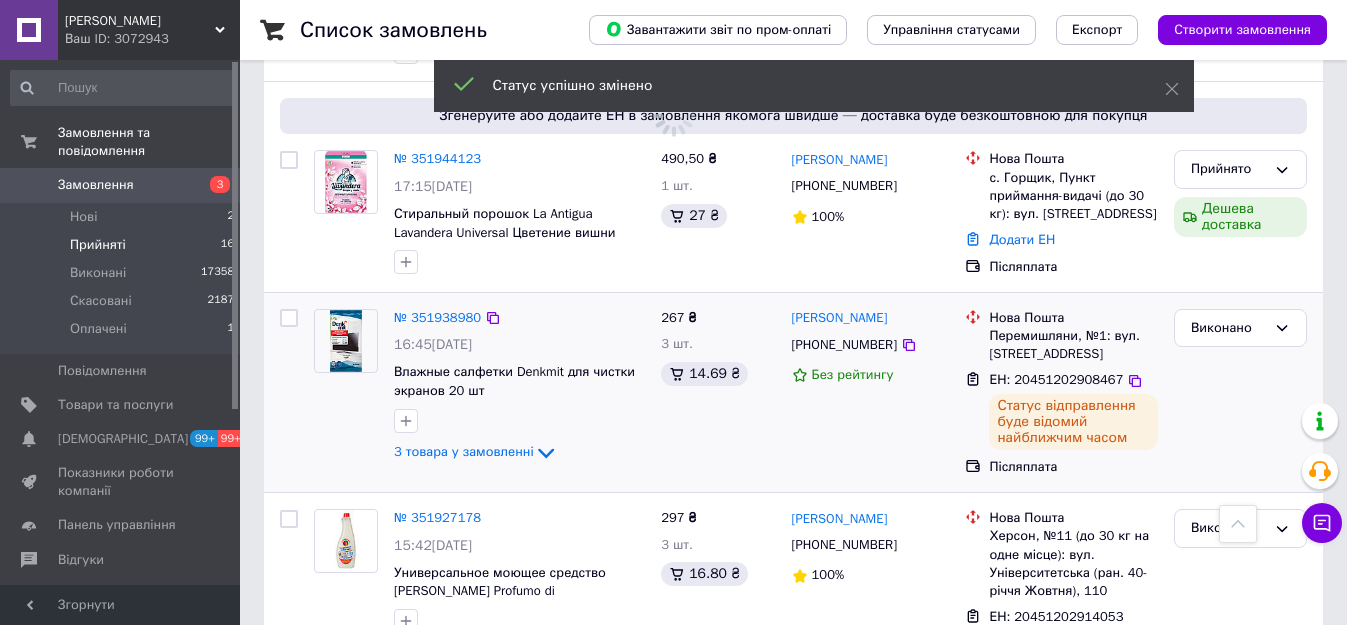 scroll, scrollTop: 1581, scrollLeft: 0, axis: vertical 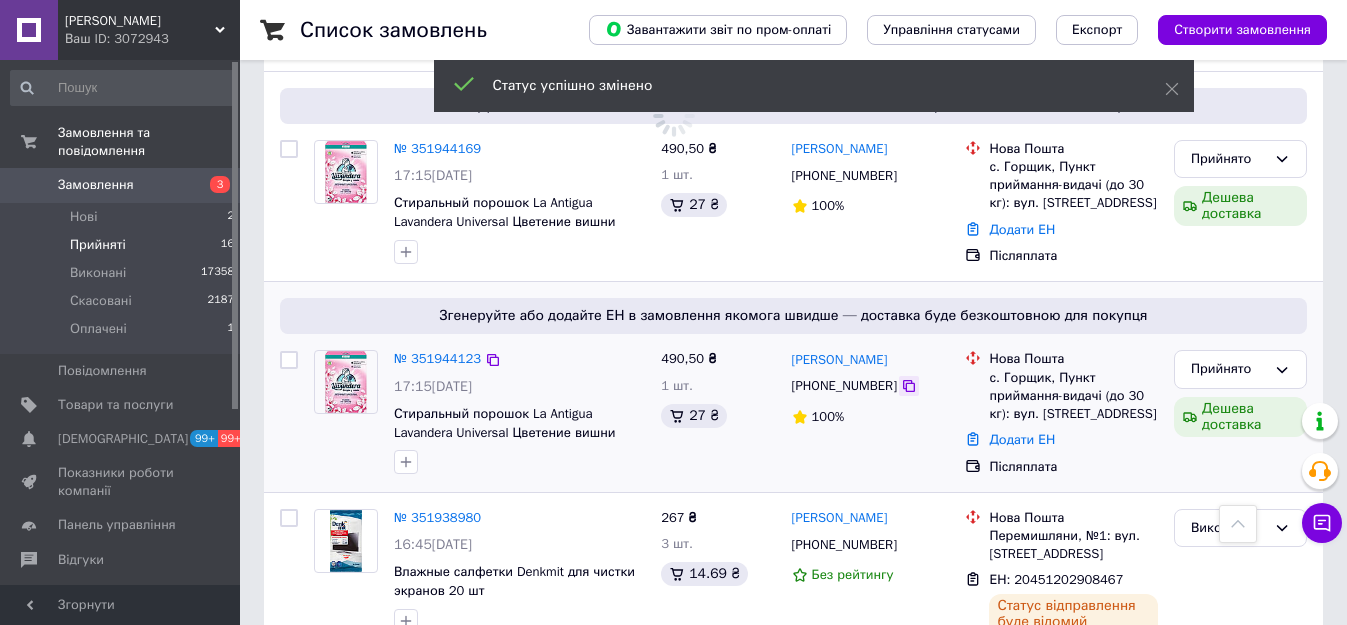 click 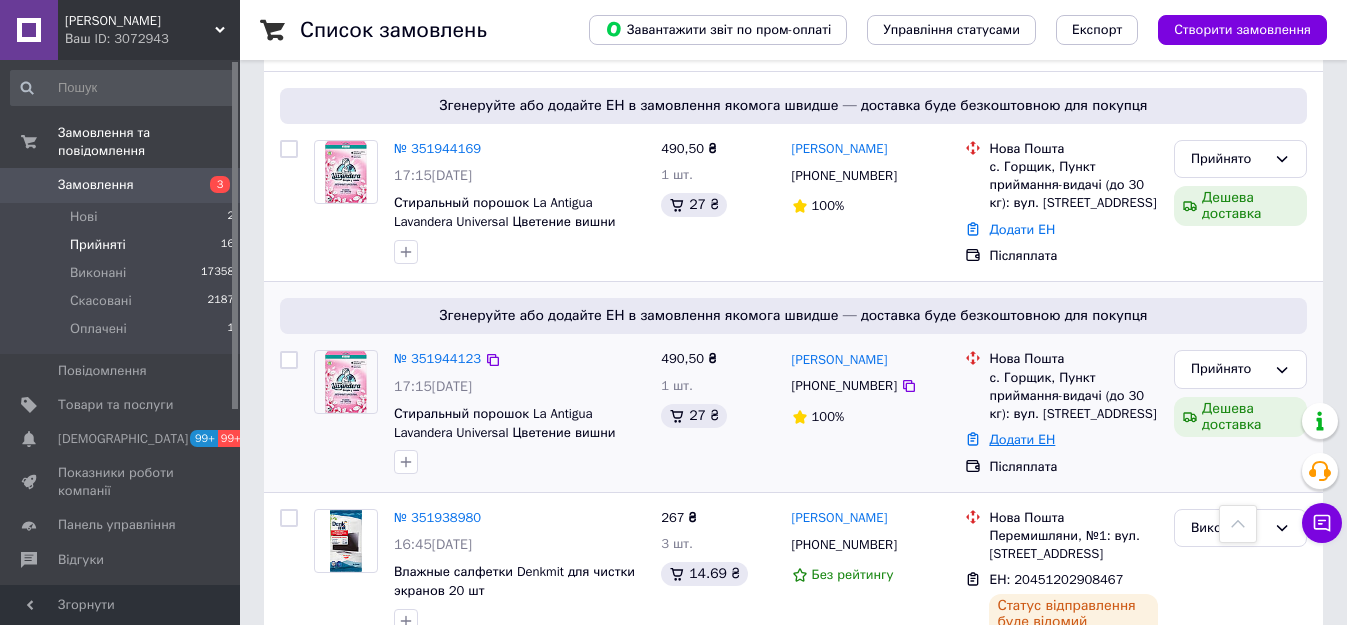 click on "Додати ЕН" at bounding box center [1022, 439] 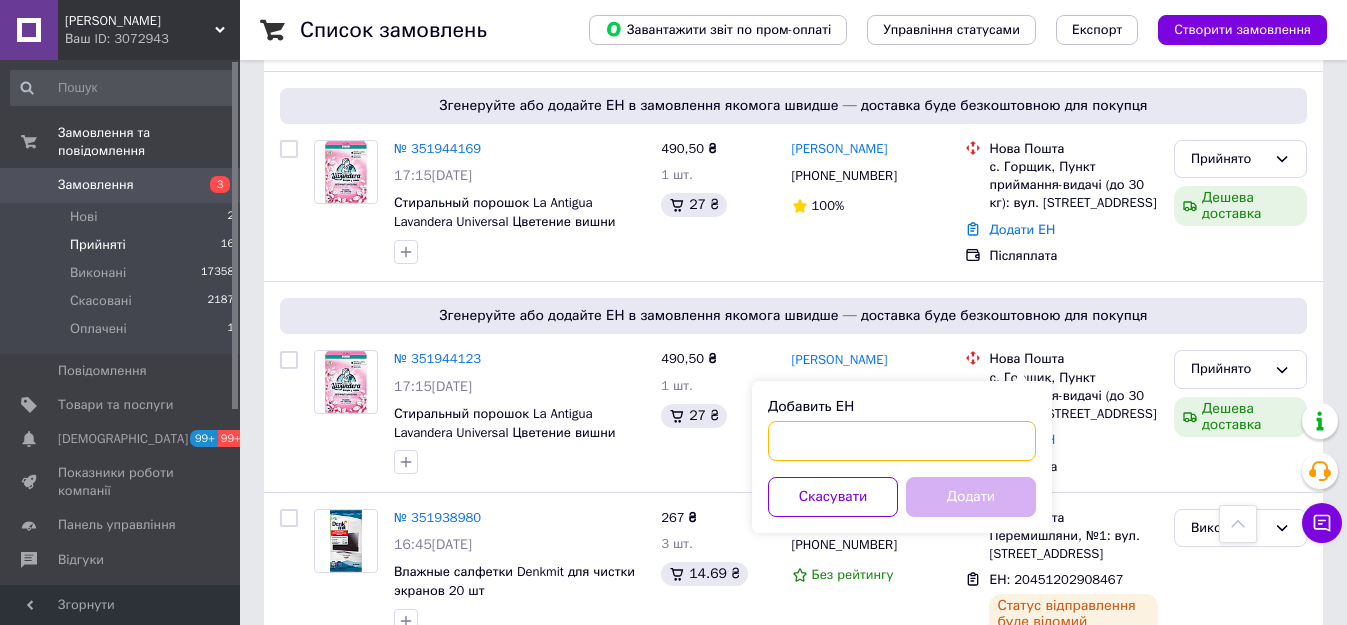 paste on "20451202918280" 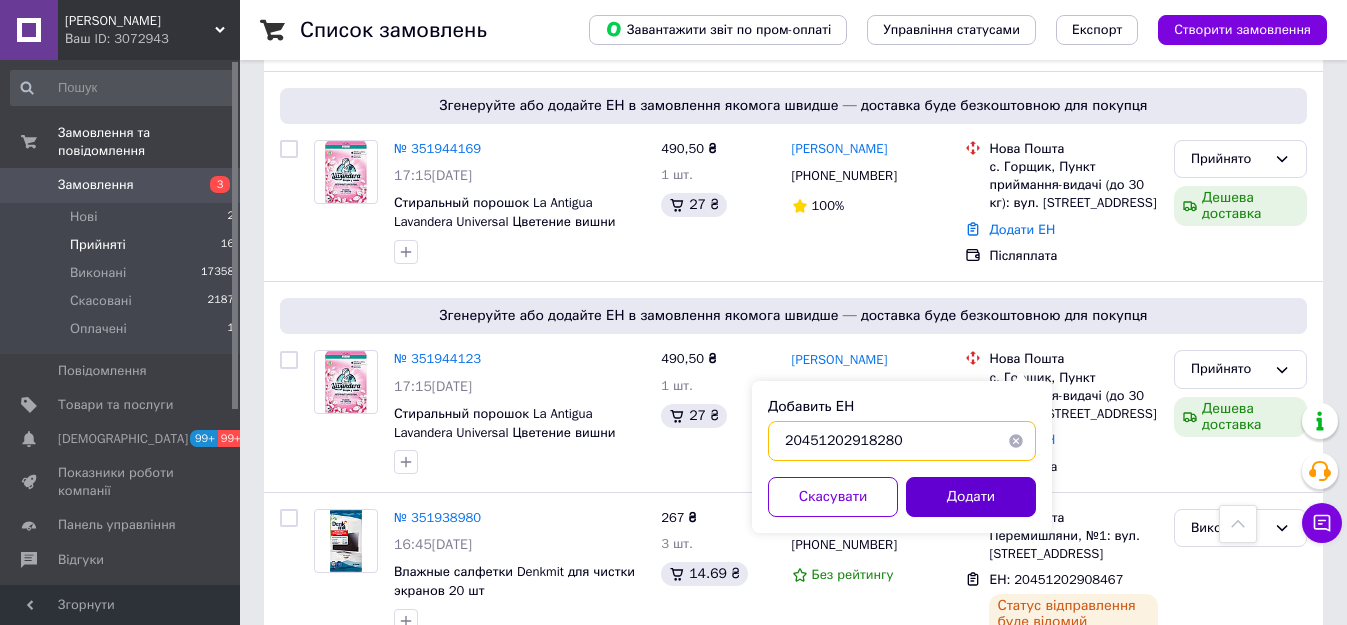 type on "20451202918280" 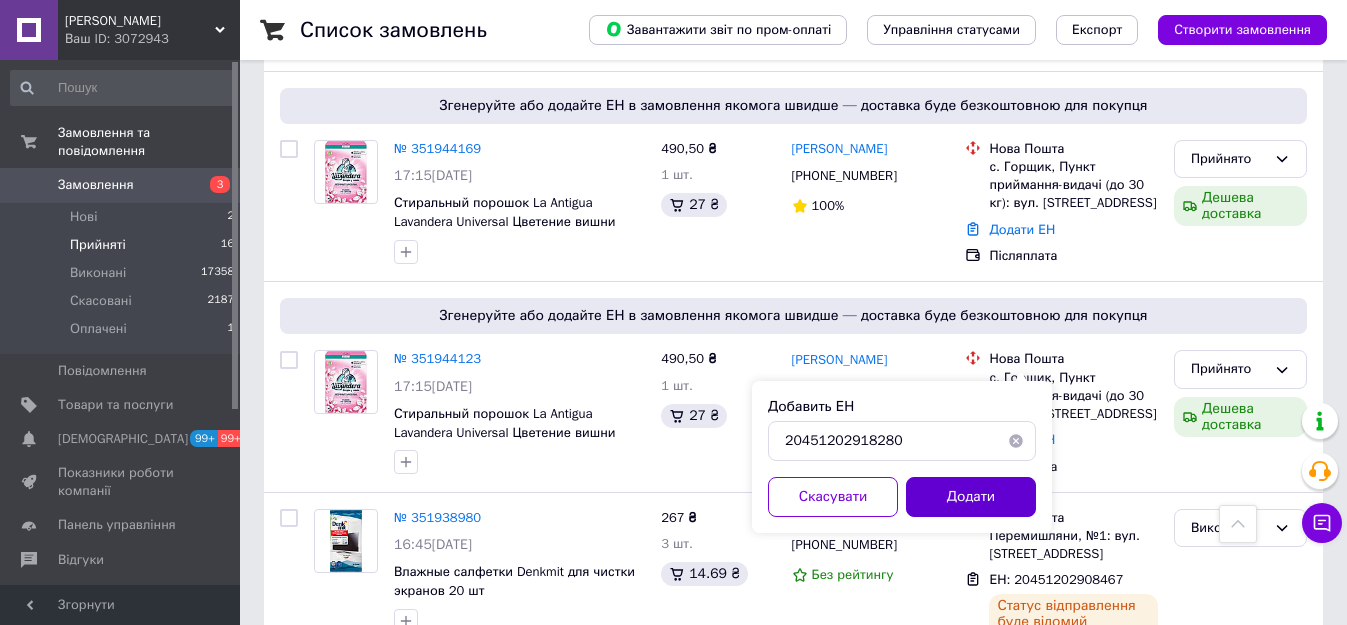 click on "Додати" at bounding box center (971, 497) 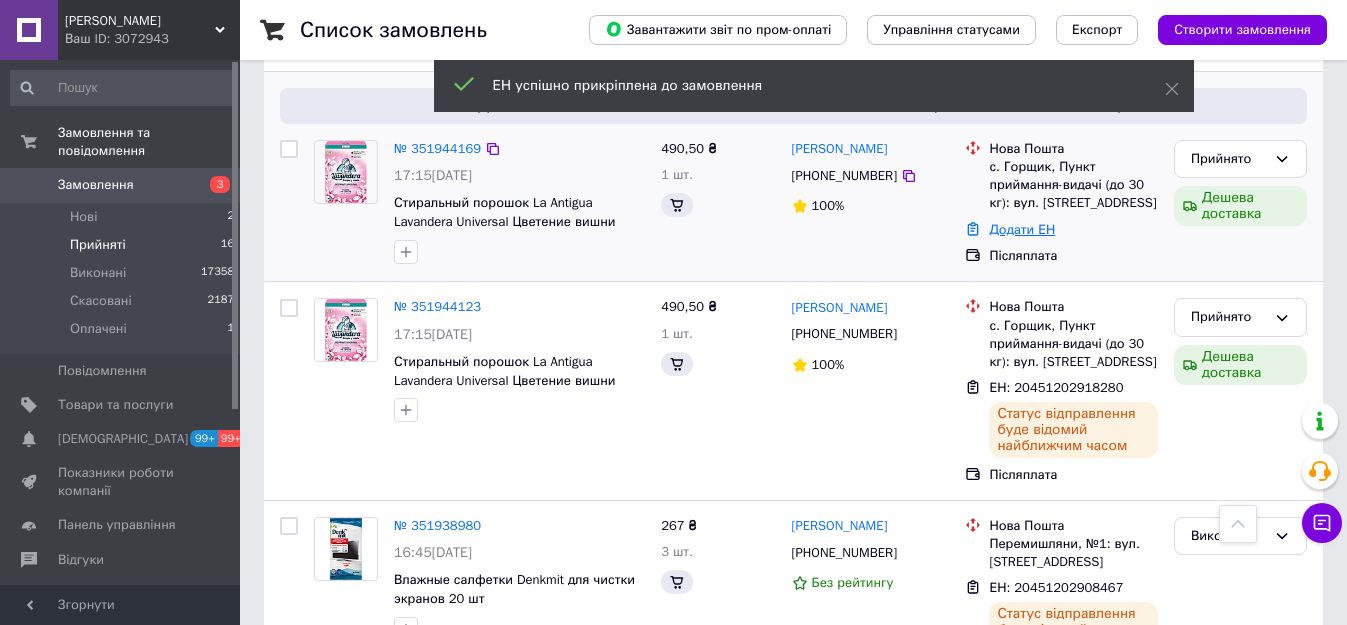 click on "Додати ЕН" at bounding box center [1022, 229] 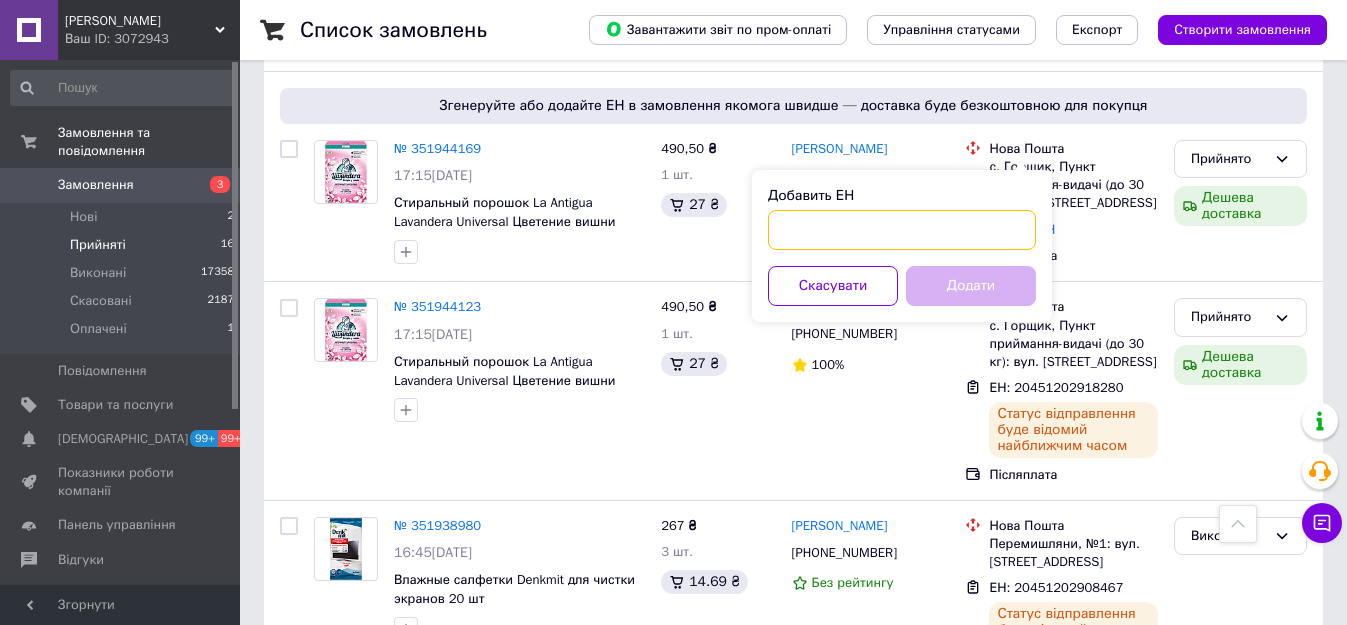 paste on "20451202917800" 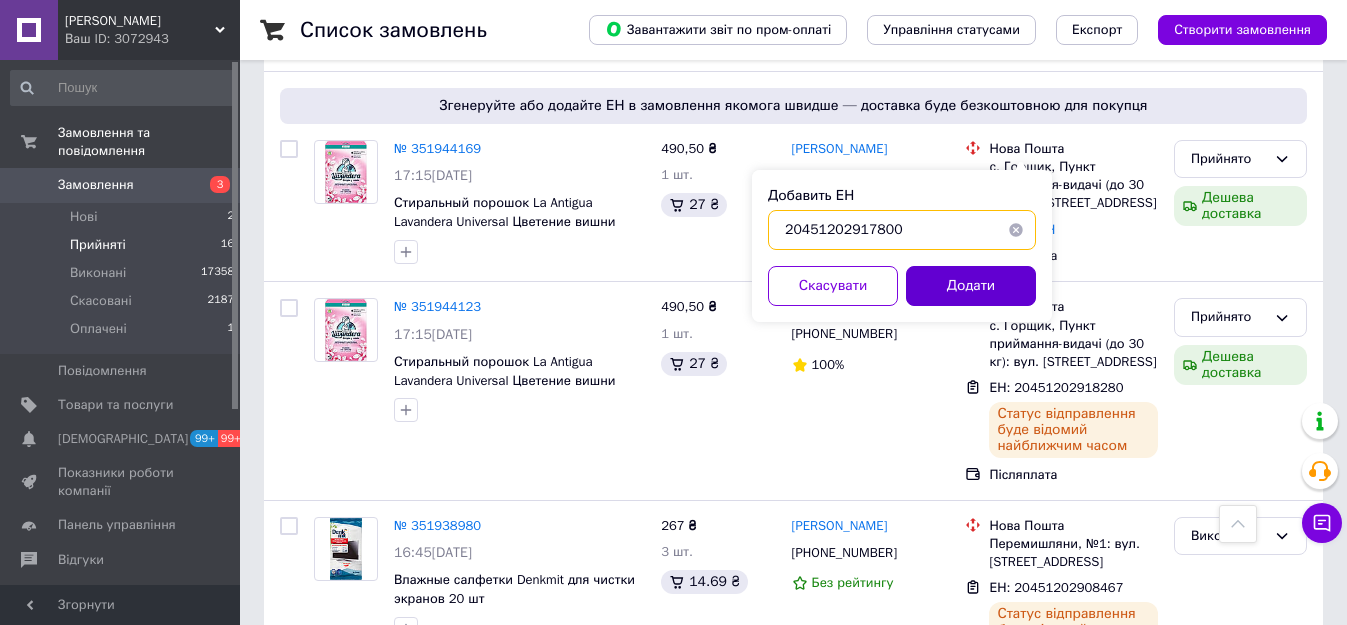 type on "20451202917800" 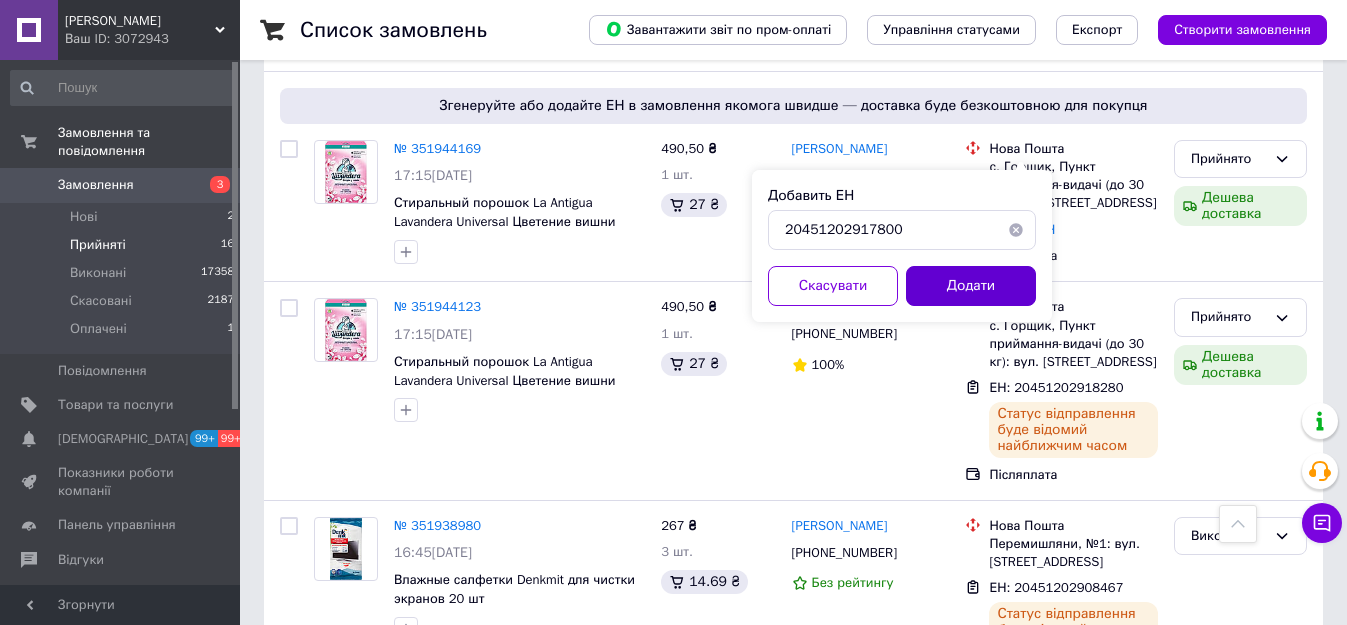 click on "Додати" at bounding box center (971, 286) 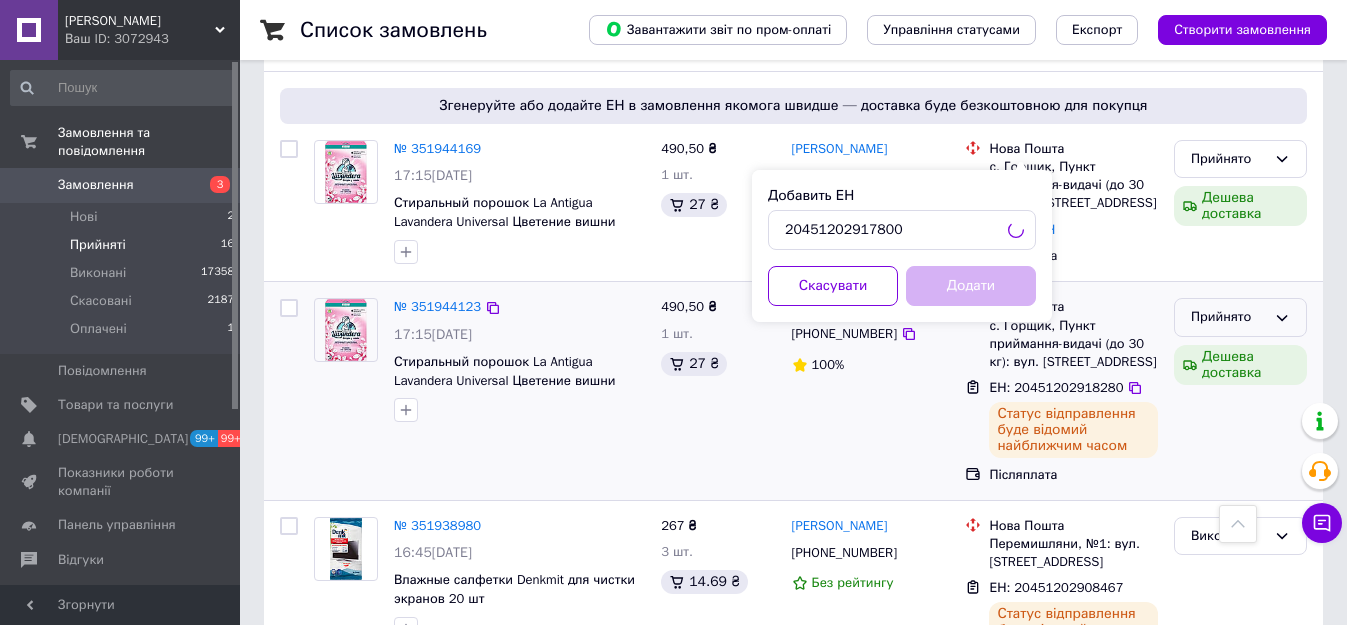 scroll, scrollTop: 1481, scrollLeft: 0, axis: vertical 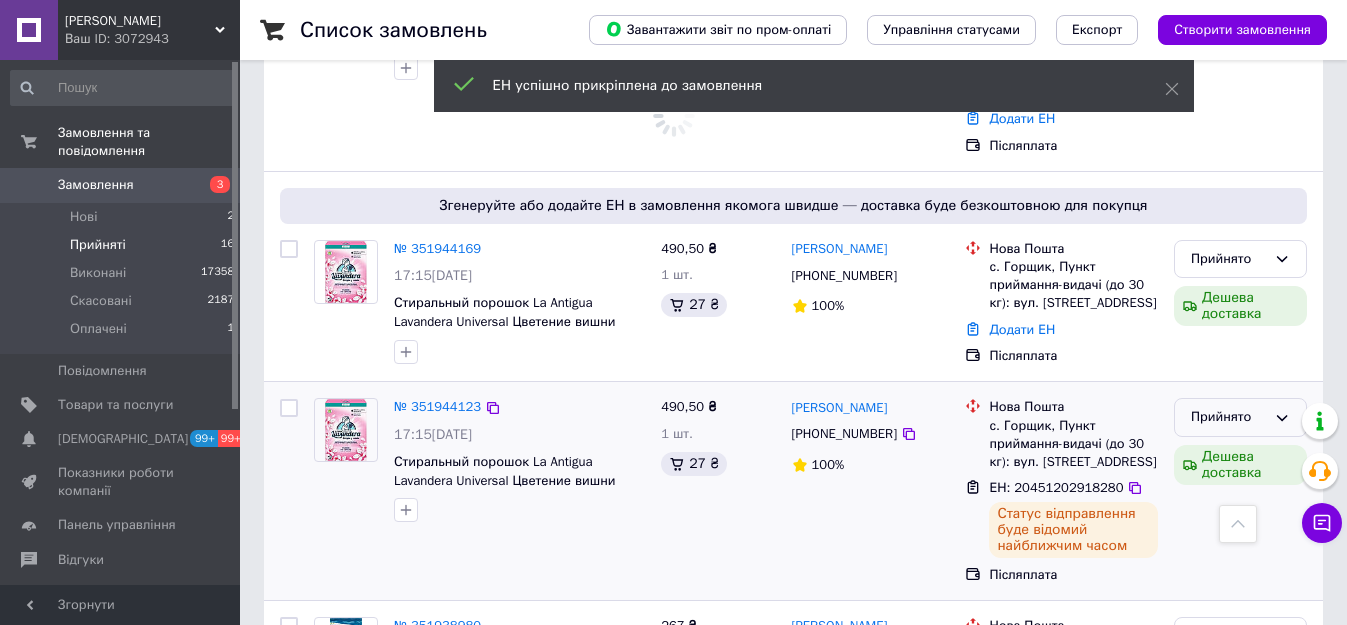 click 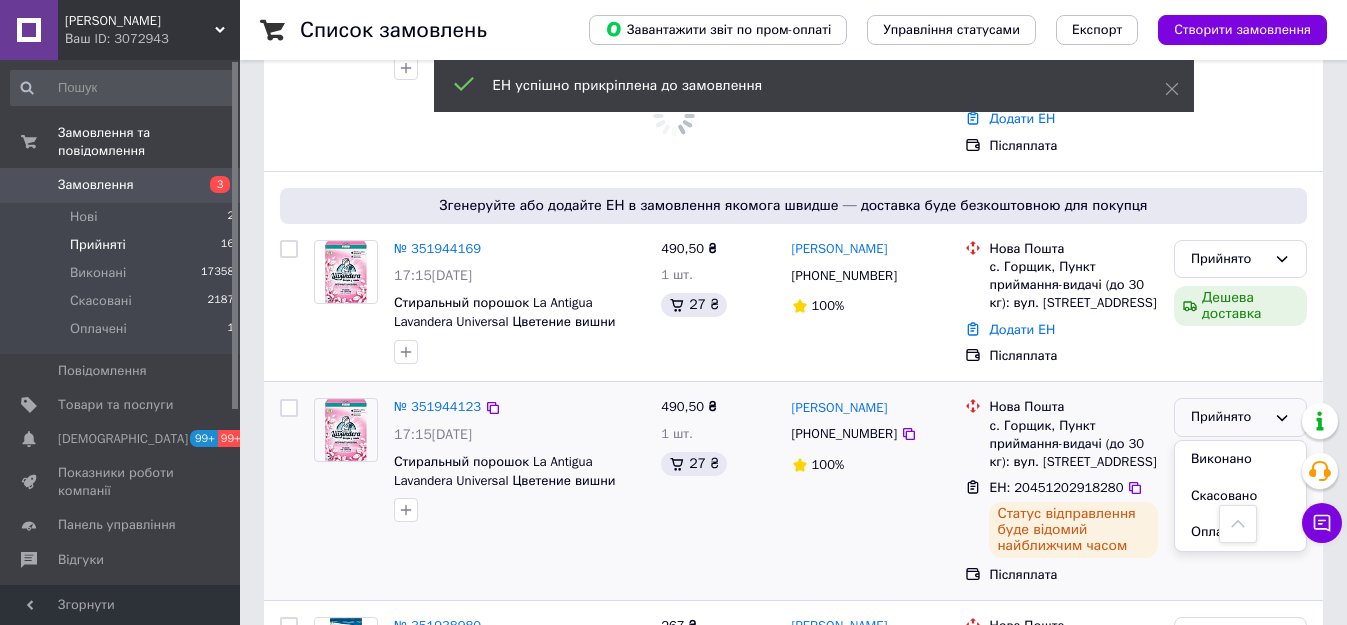 click on "Виконано" at bounding box center (1240, 459) 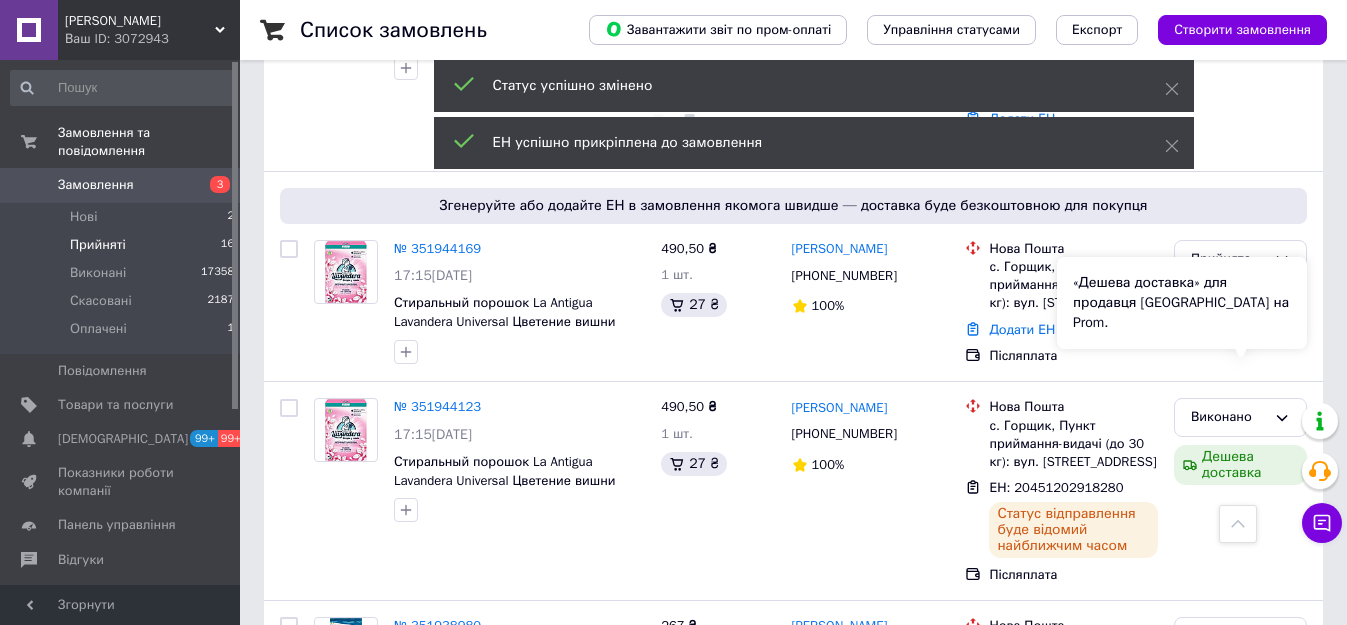 scroll, scrollTop: 1381, scrollLeft: 0, axis: vertical 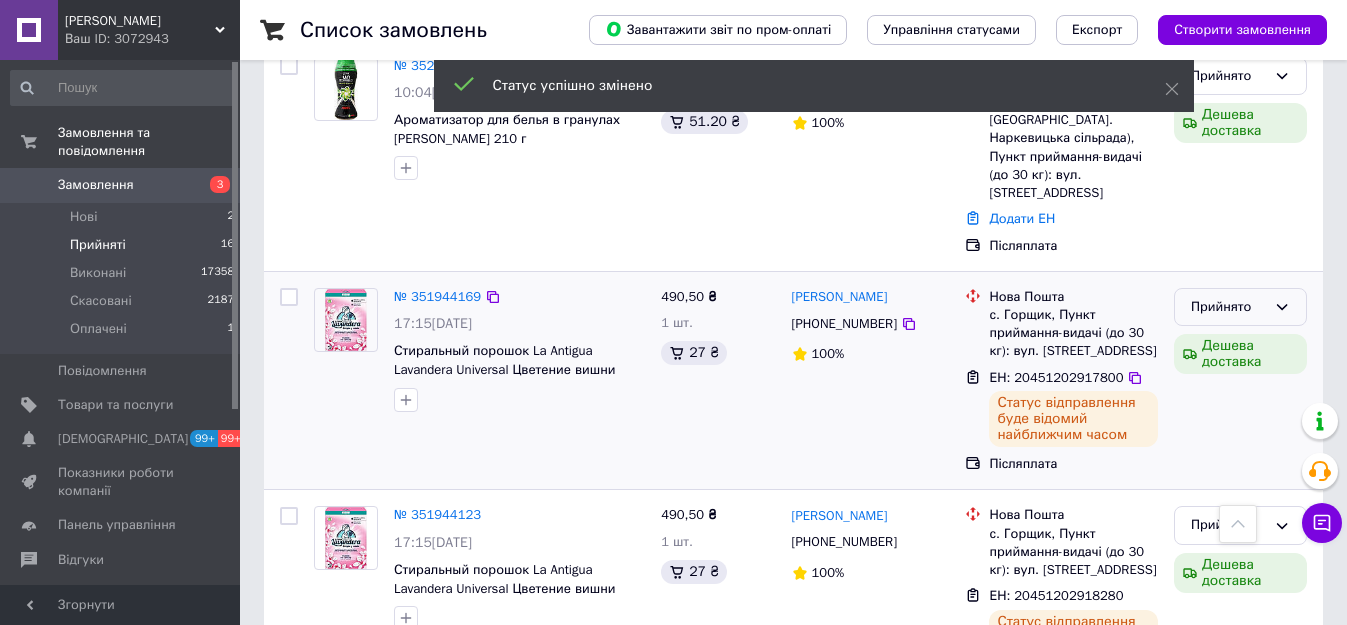 click on "Прийнято" at bounding box center (1228, 307) 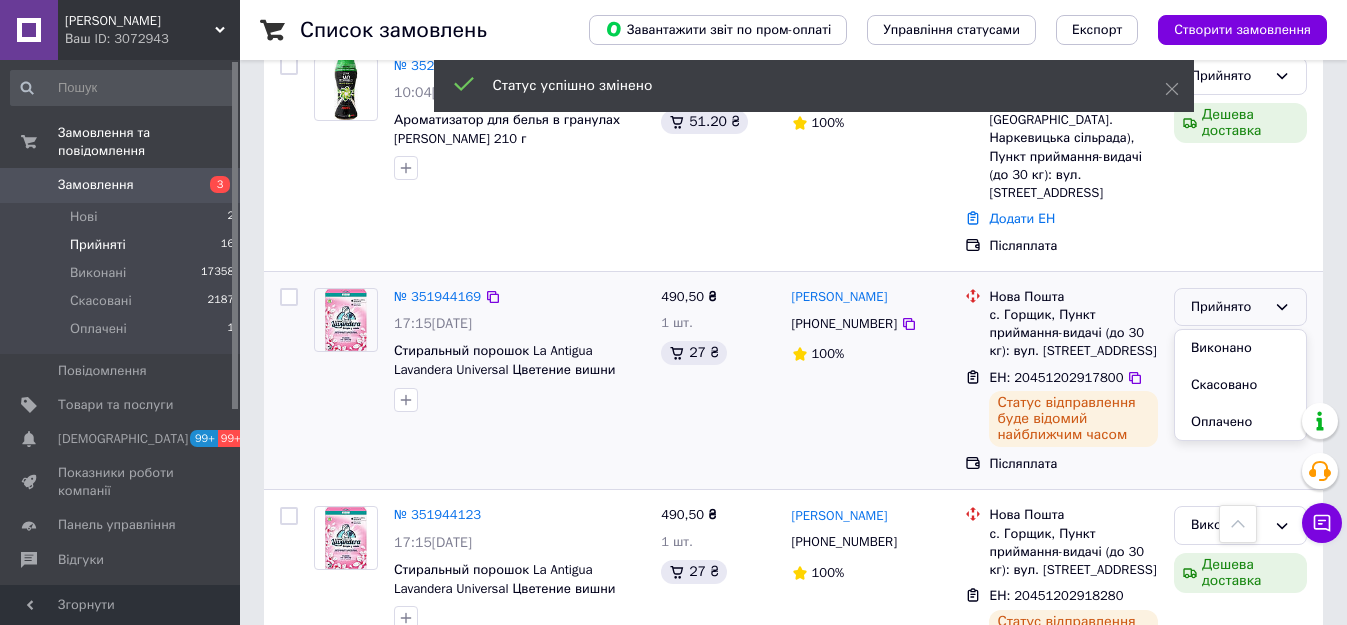 click on "Виконано" at bounding box center [1240, 348] 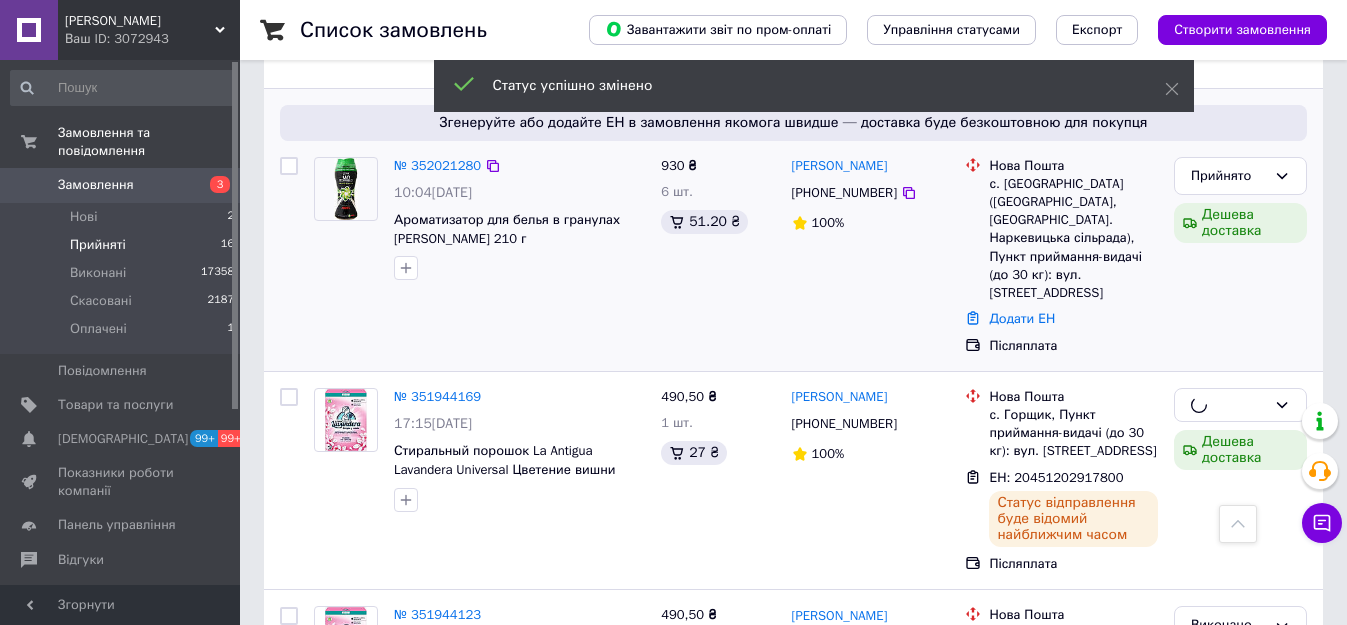 scroll, scrollTop: 1181, scrollLeft: 0, axis: vertical 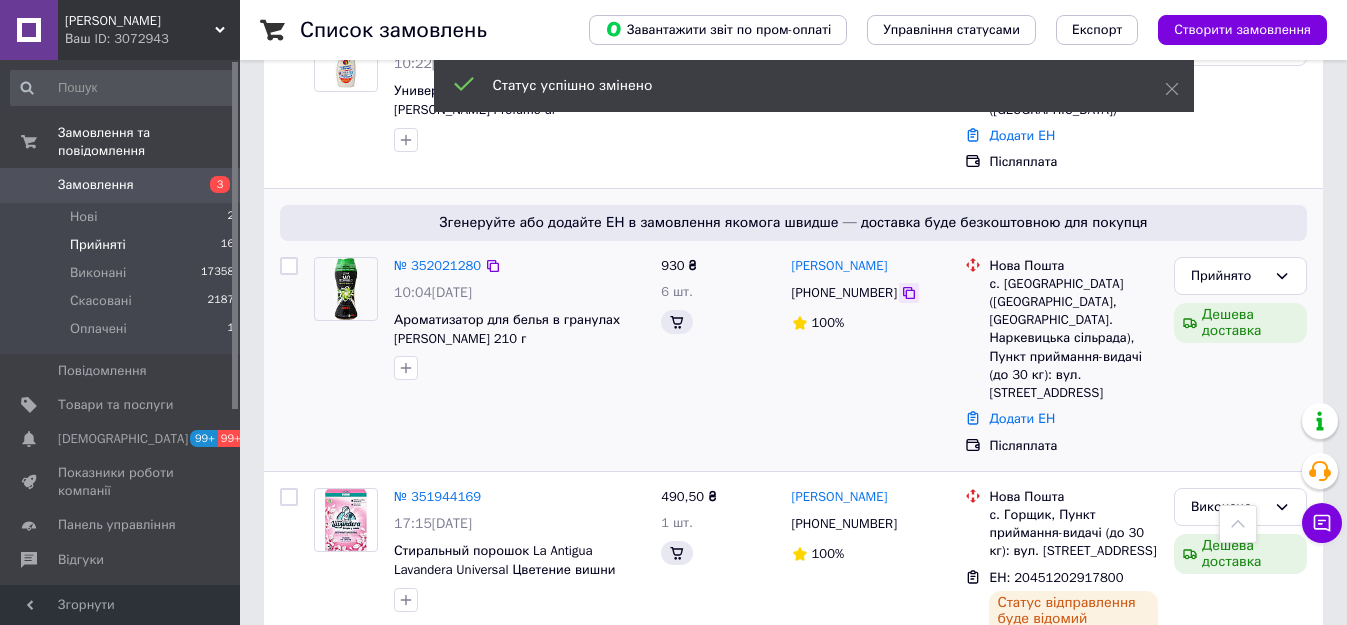 click 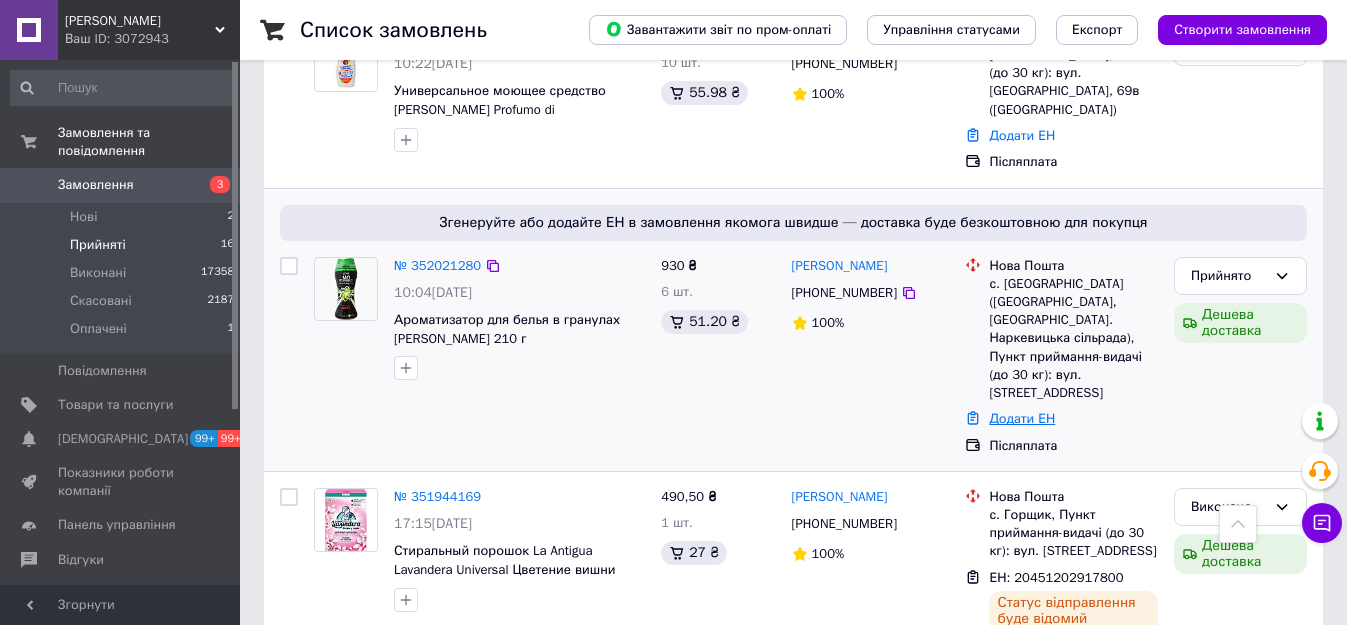 click on "Додати ЕН" at bounding box center (1022, 418) 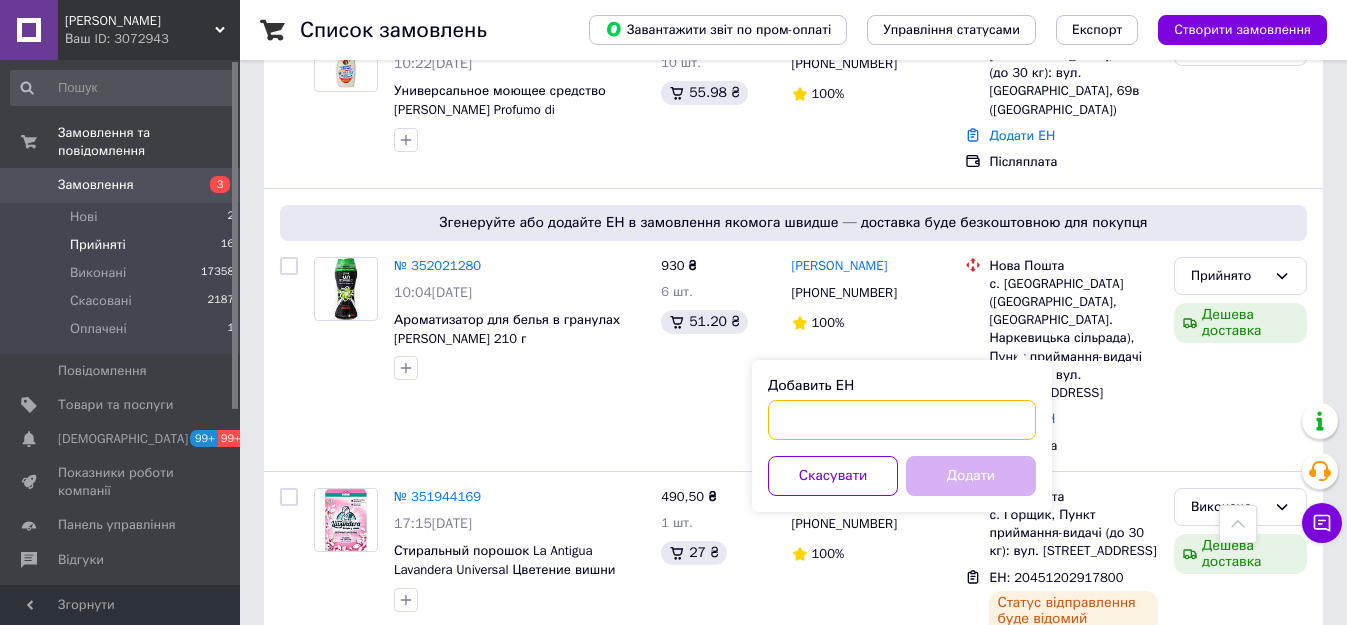 paste on "20451203057337" 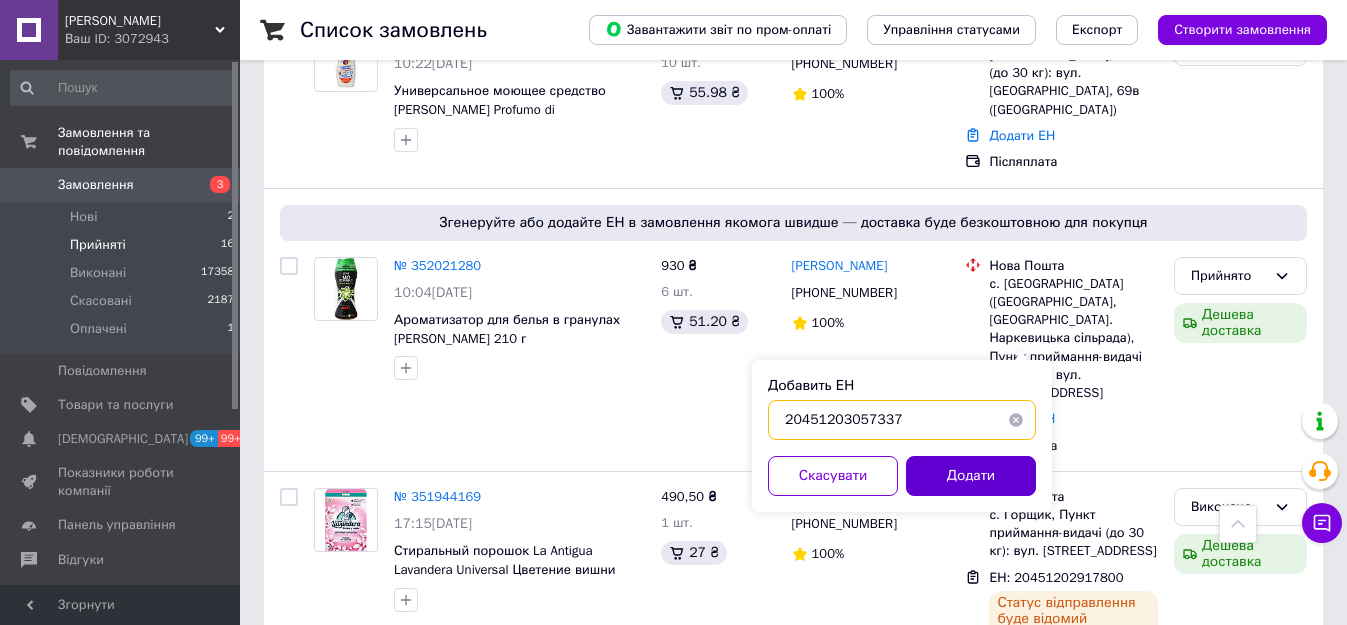 type on "20451203057337" 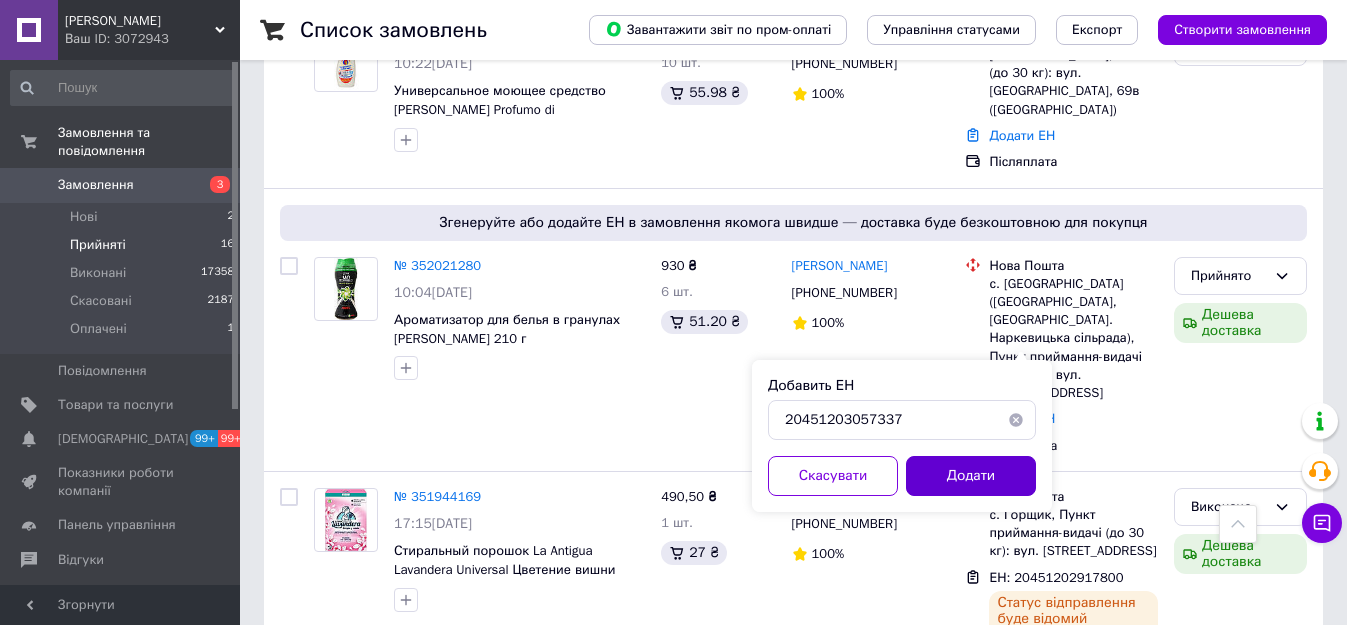 click on "Додати" at bounding box center [971, 476] 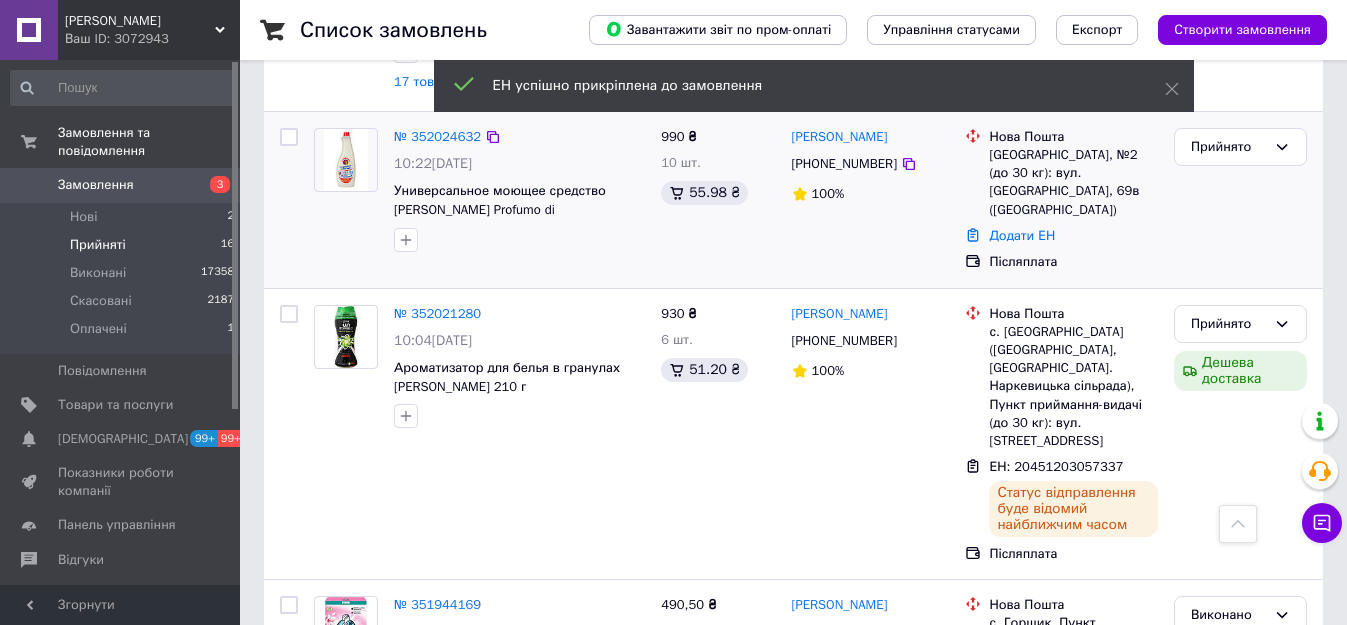 scroll, scrollTop: 981, scrollLeft: 0, axis: vertical 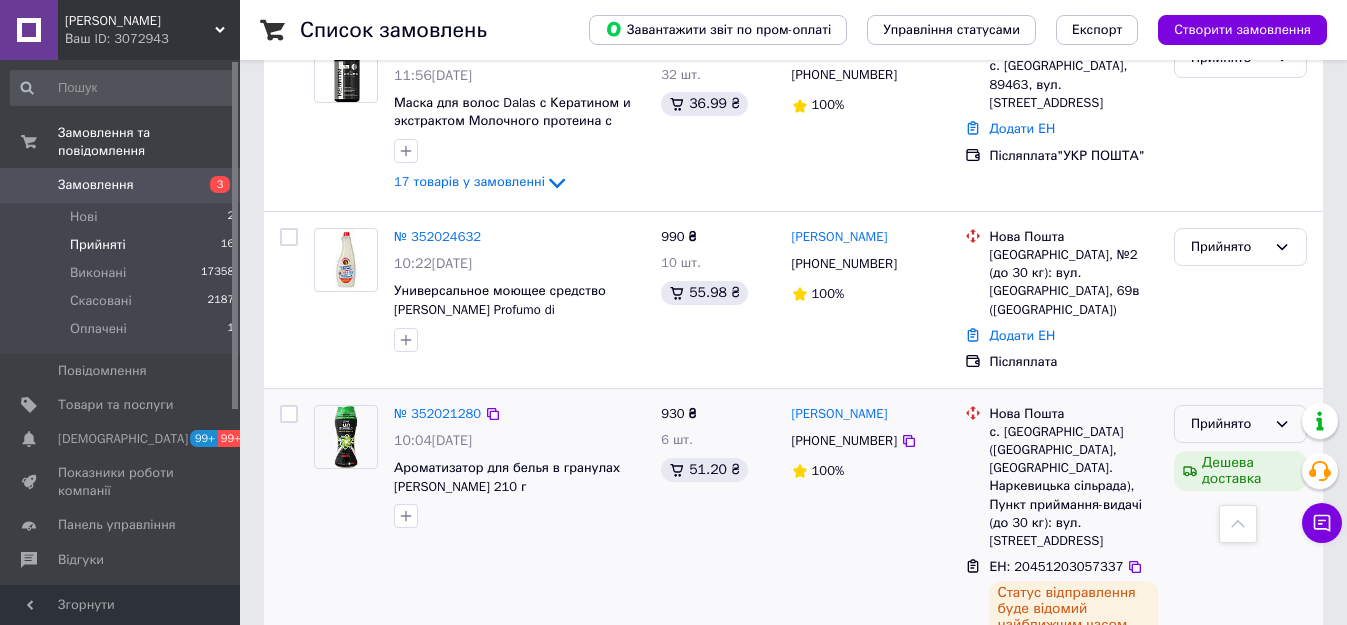 click on "Прийнято" at bounding box center [1228, 424] 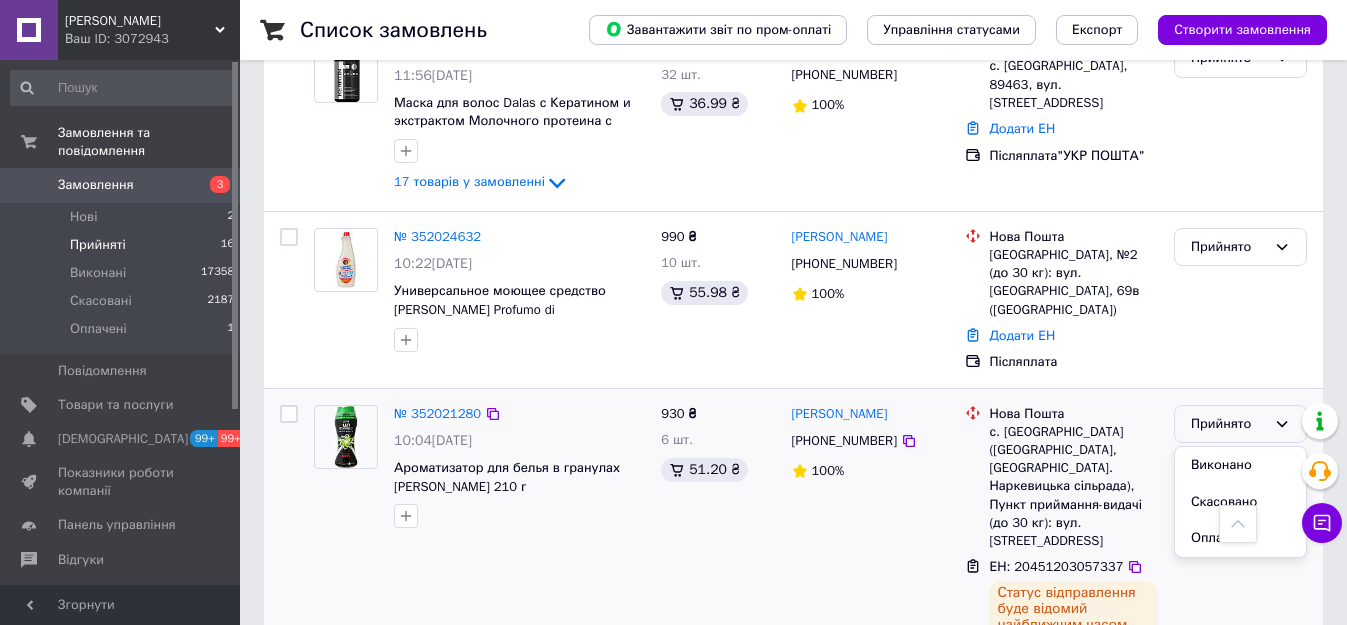 drag, startPoint x: 1240, startPoint y: 410, endPoint x: 1223, endPoint y: 407, distance: 17.262676 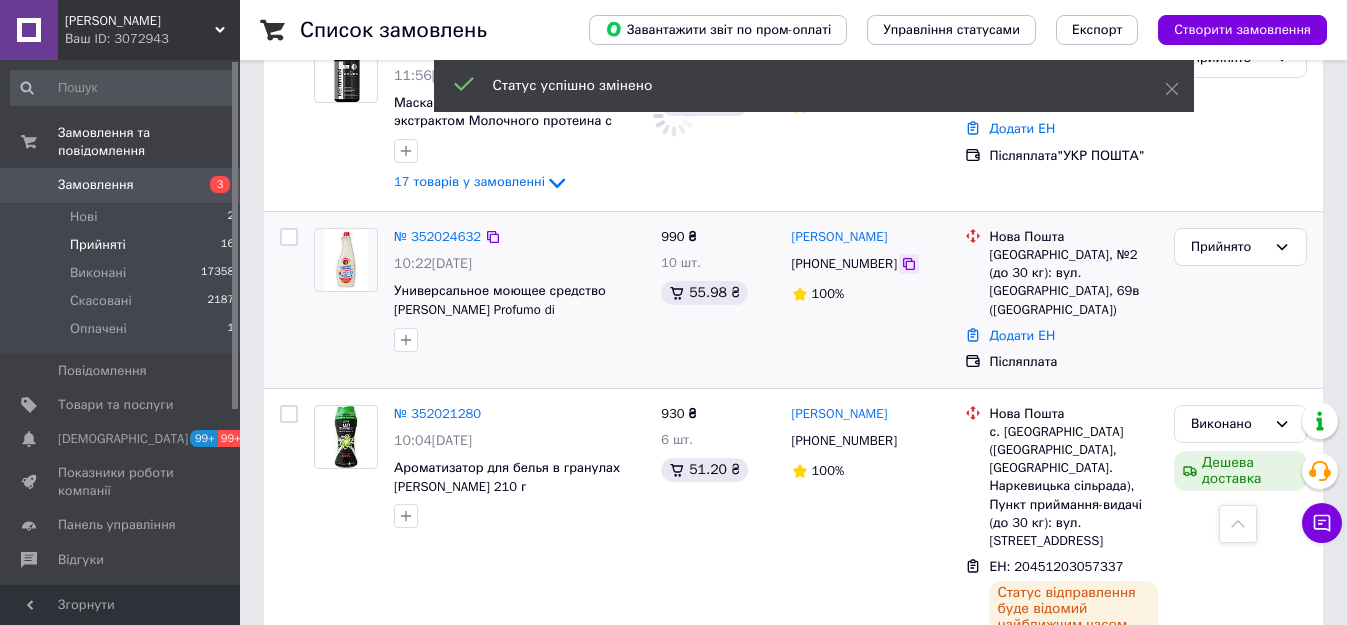 click 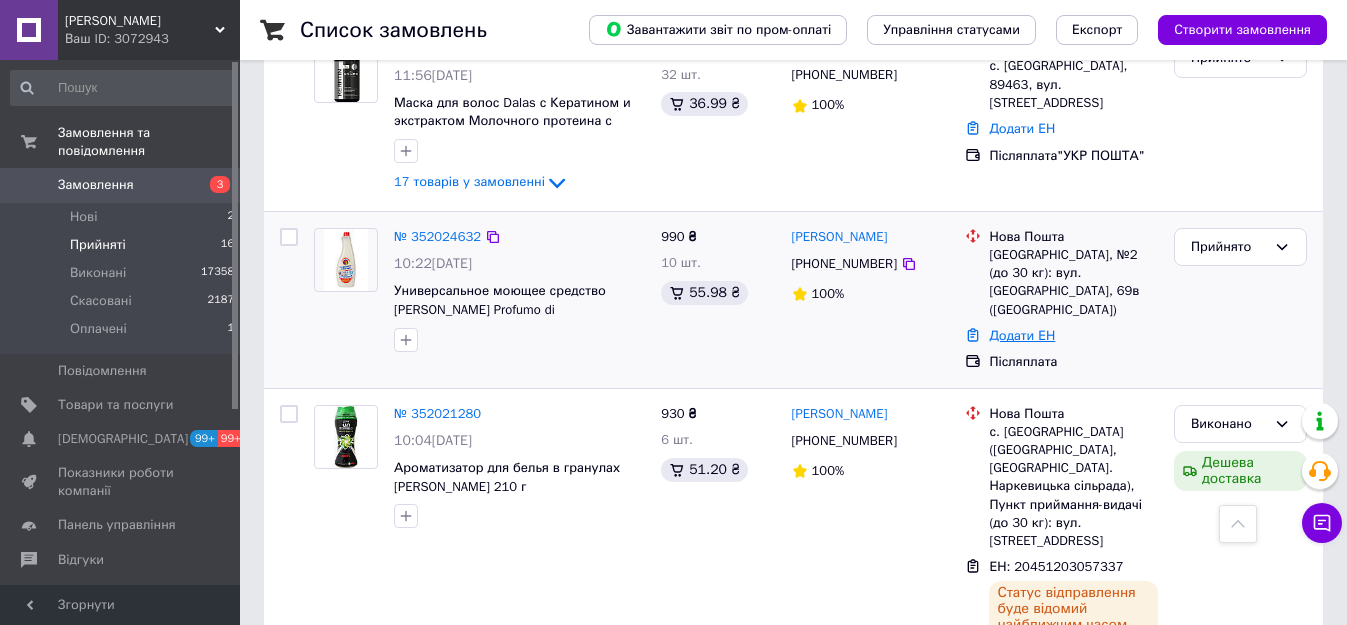 click on "Додати ЕН" at bounding box center [1022, 335] 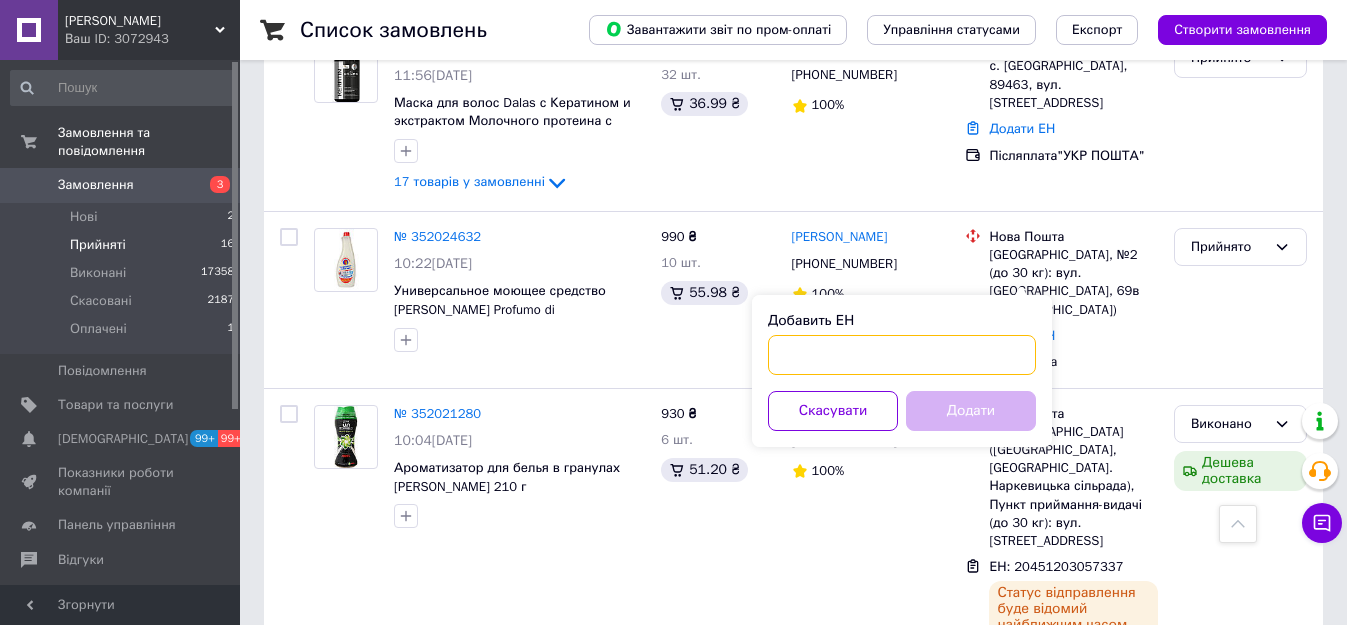 paste on "20451203011637" 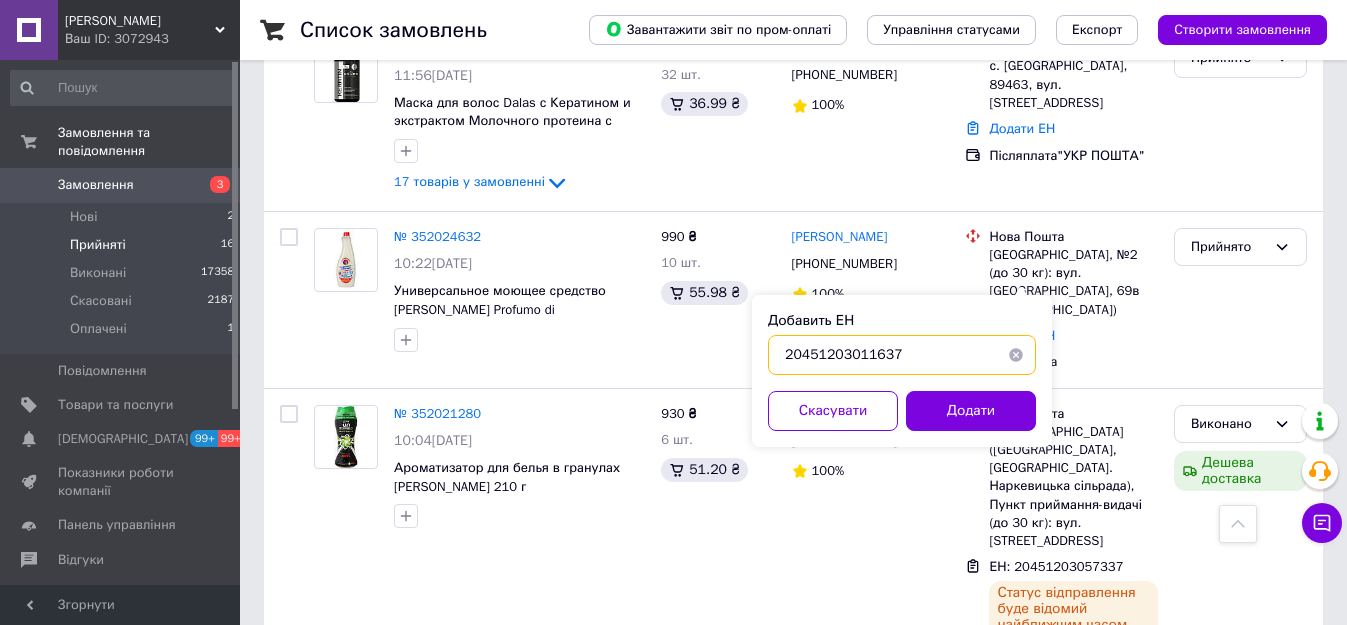 type on "20451203011637" 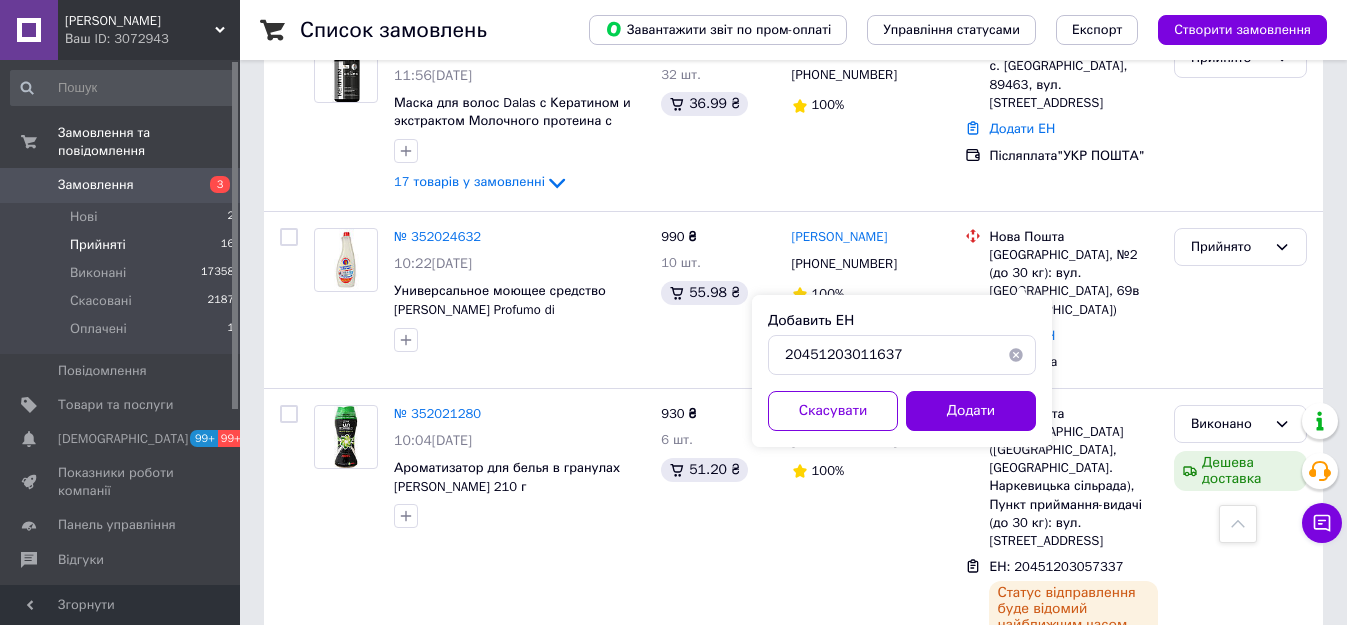 click on "Додати" at bounding box center (971, 411) 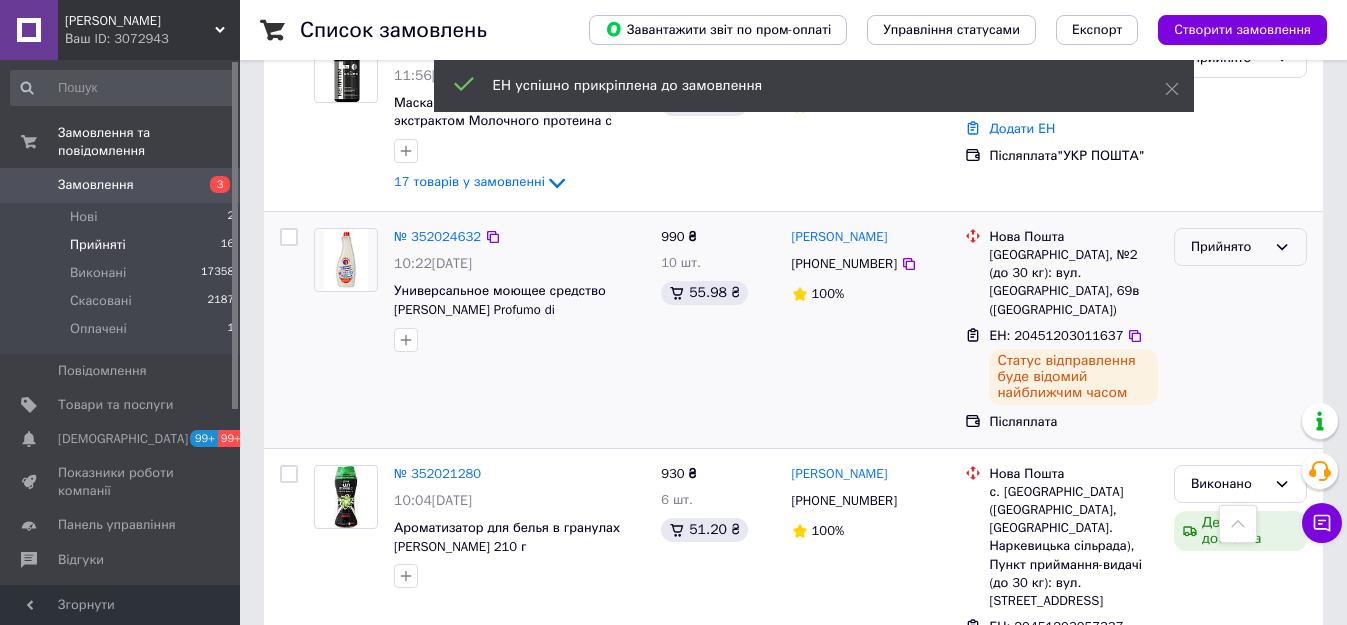 click on "Прийнято" at bounding box center [1228, 247] 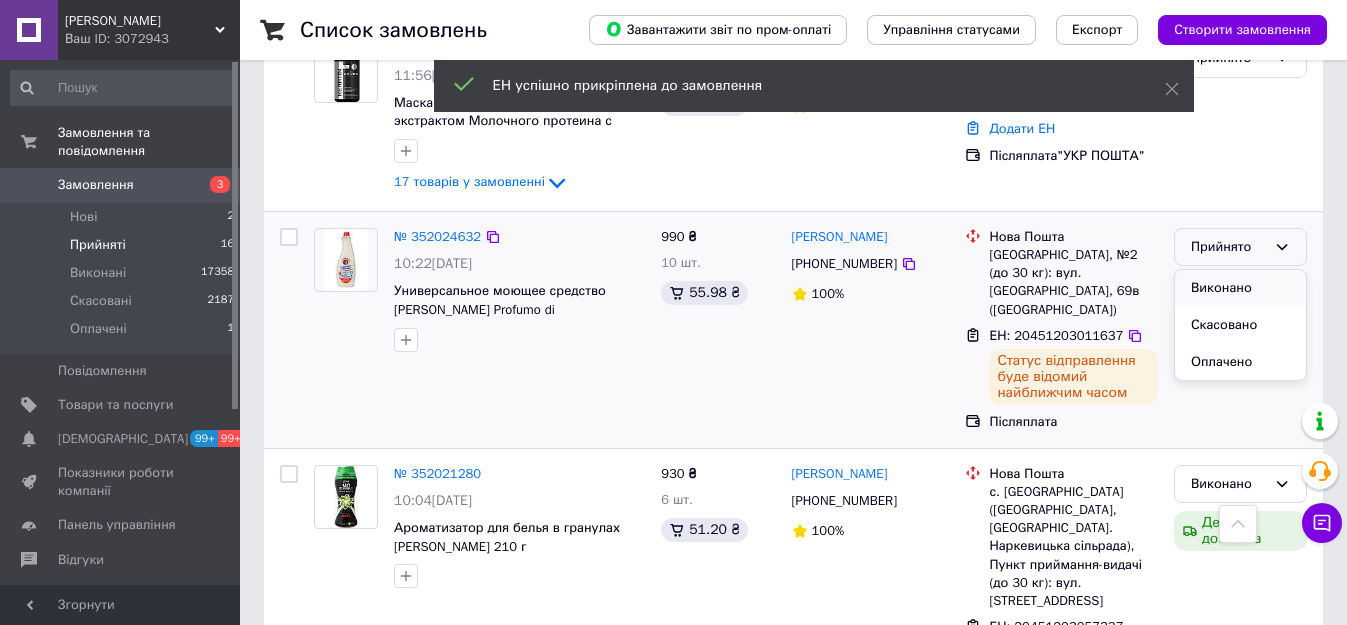 click on "Виконано" at bounding box center (1240, 288) 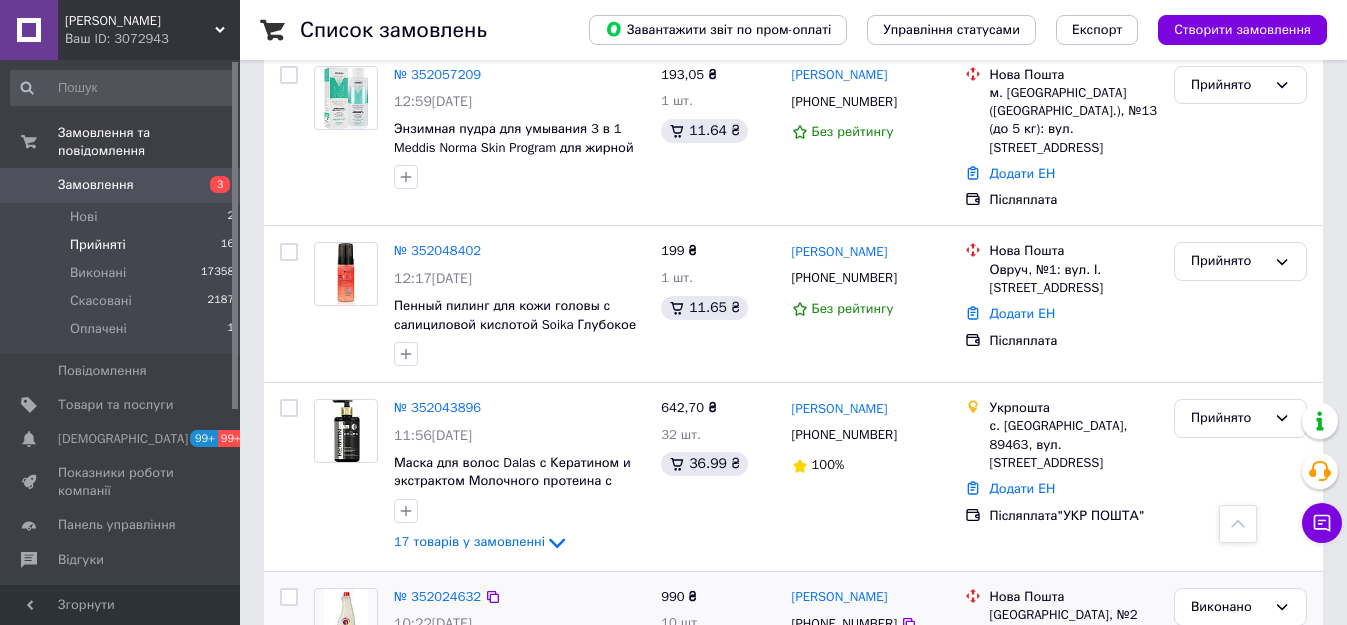 scroll, scrollTop: 581, scrollLeft: 0, axis: vertical 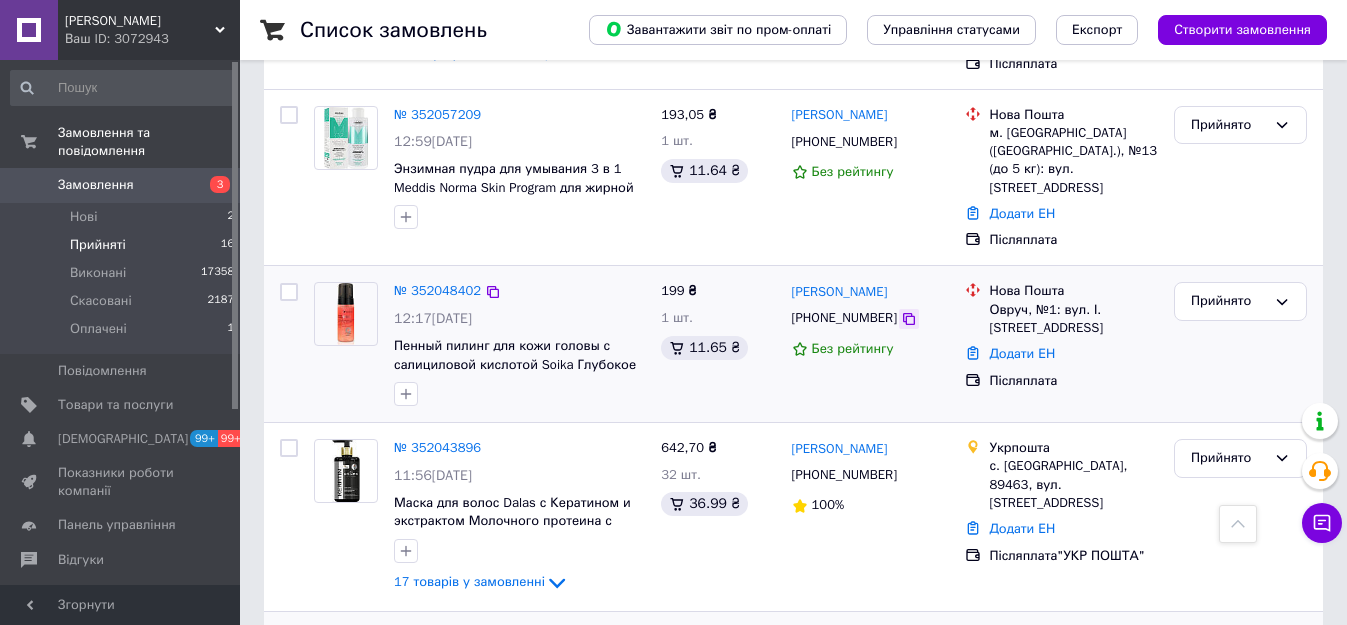 click 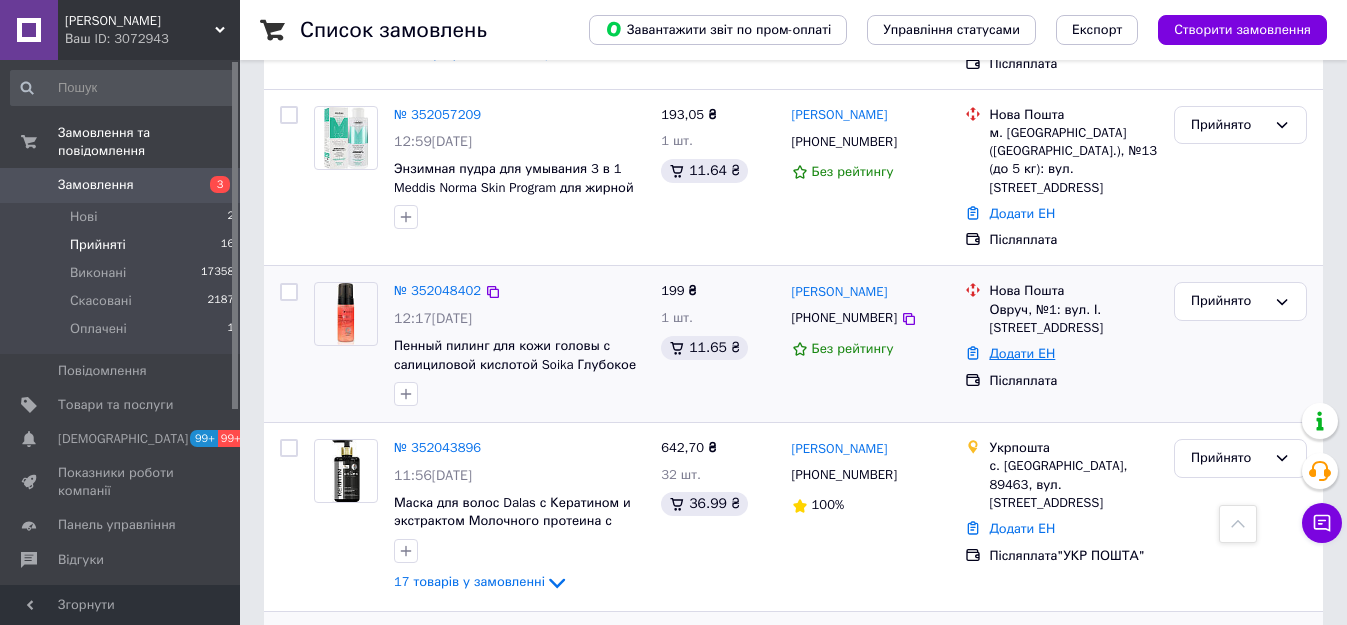 click on "Додати ЕН" at bounding box center (1022, 353) 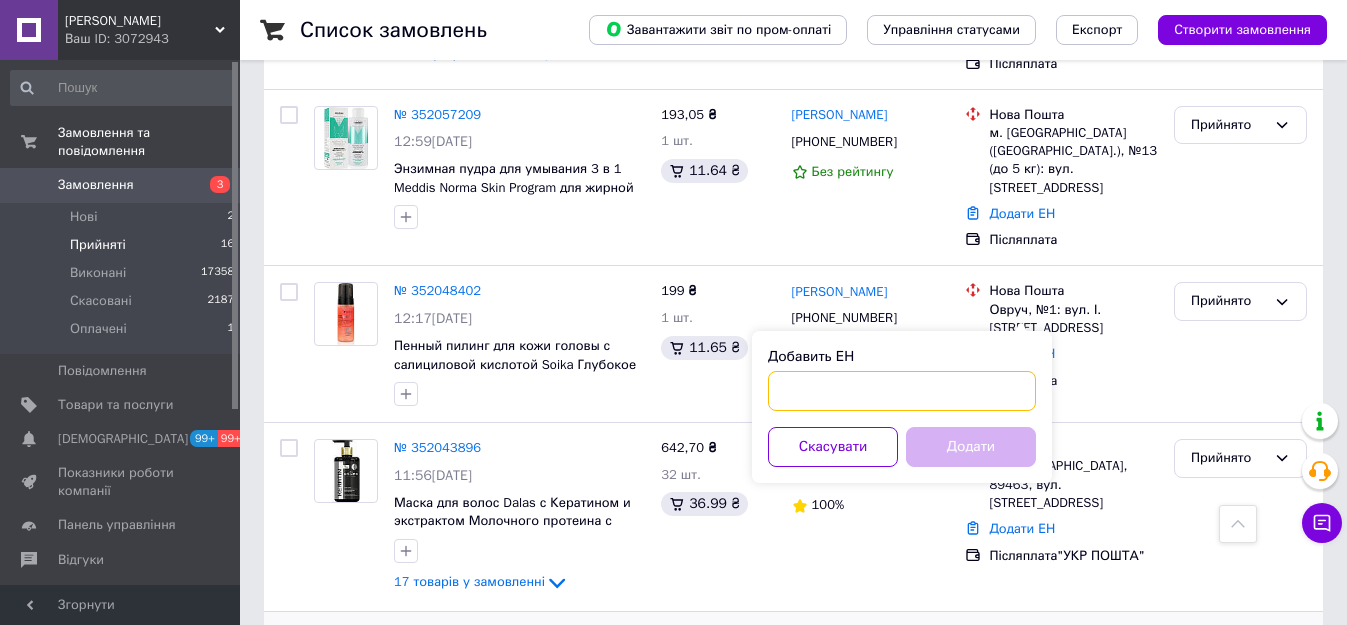 paste on "20451203143729" 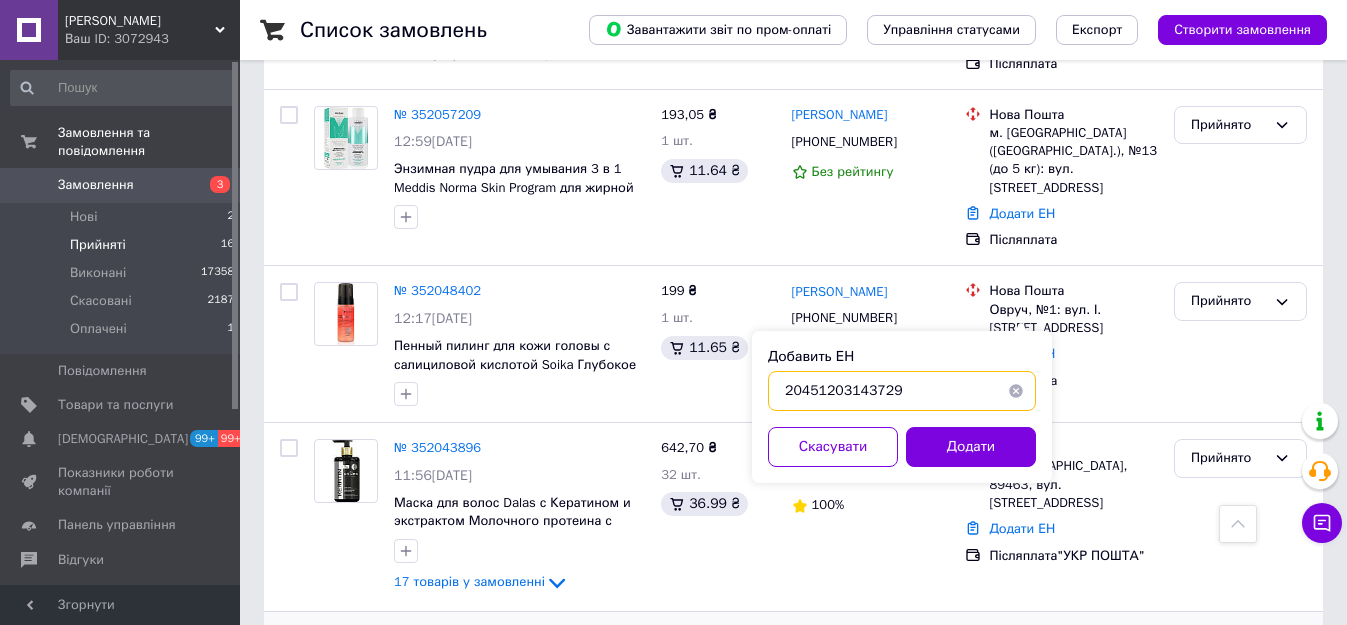 type on "20451203143729" 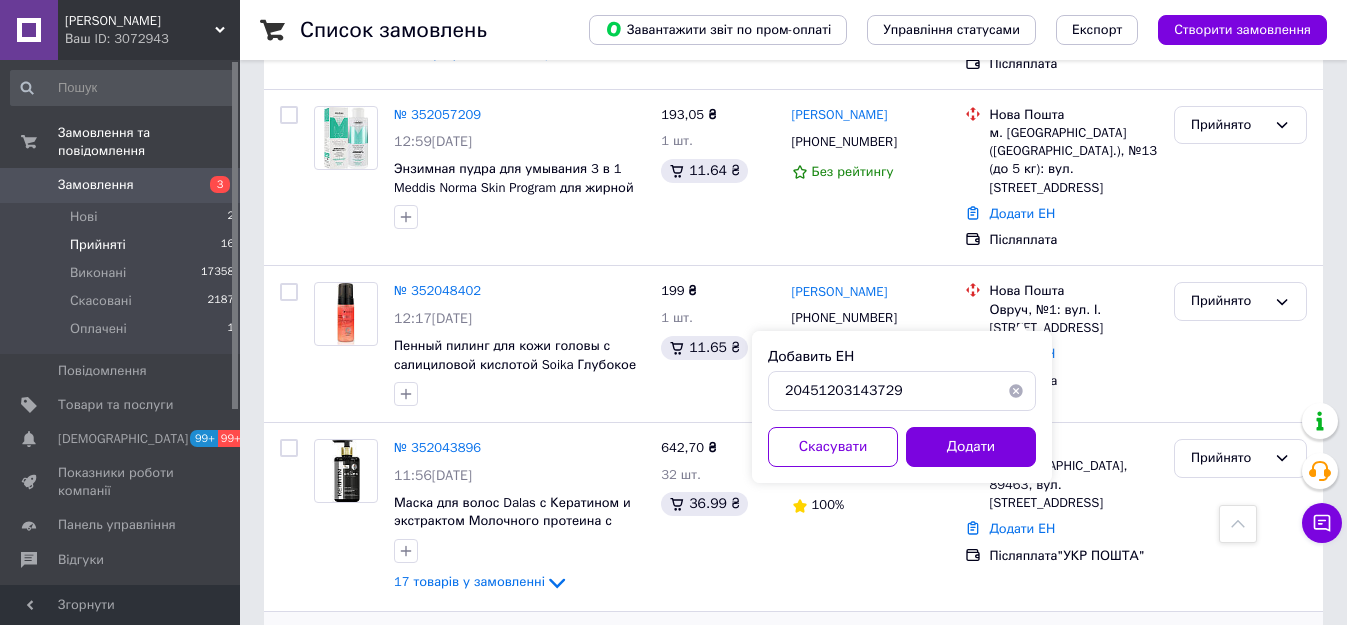 click on "Додати" at bounding box center [971, 447] 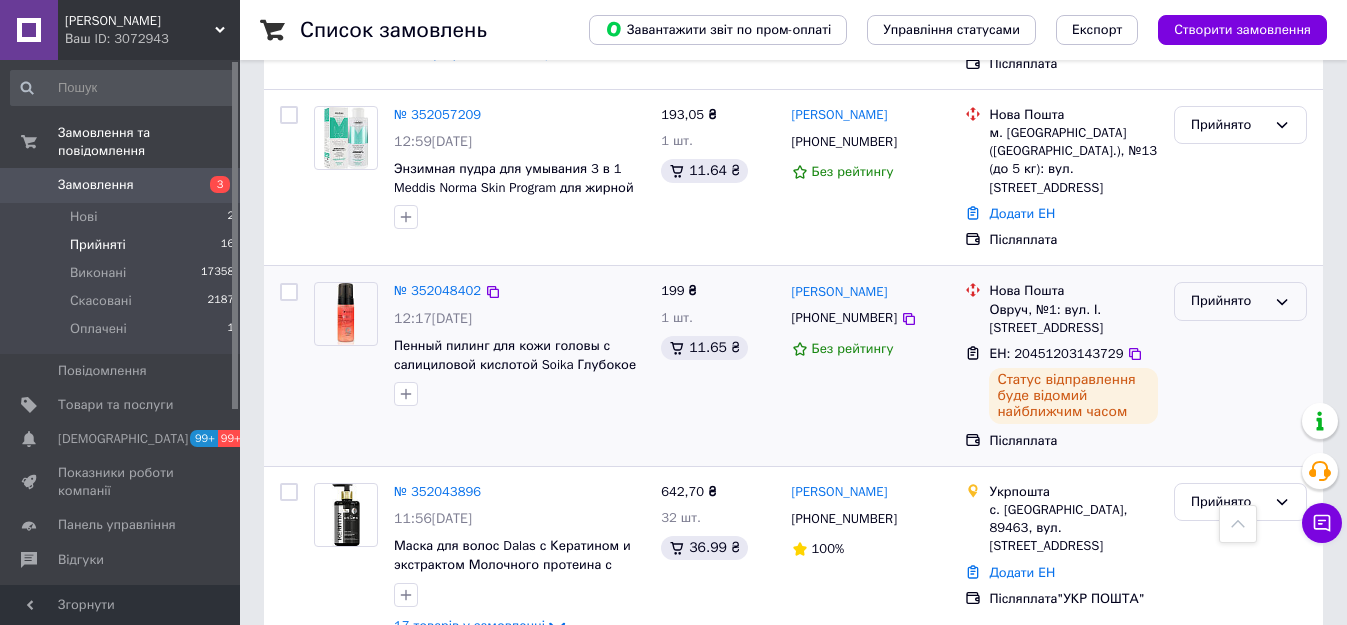 click on "Прийнято" at bounding box center (1240, 301) 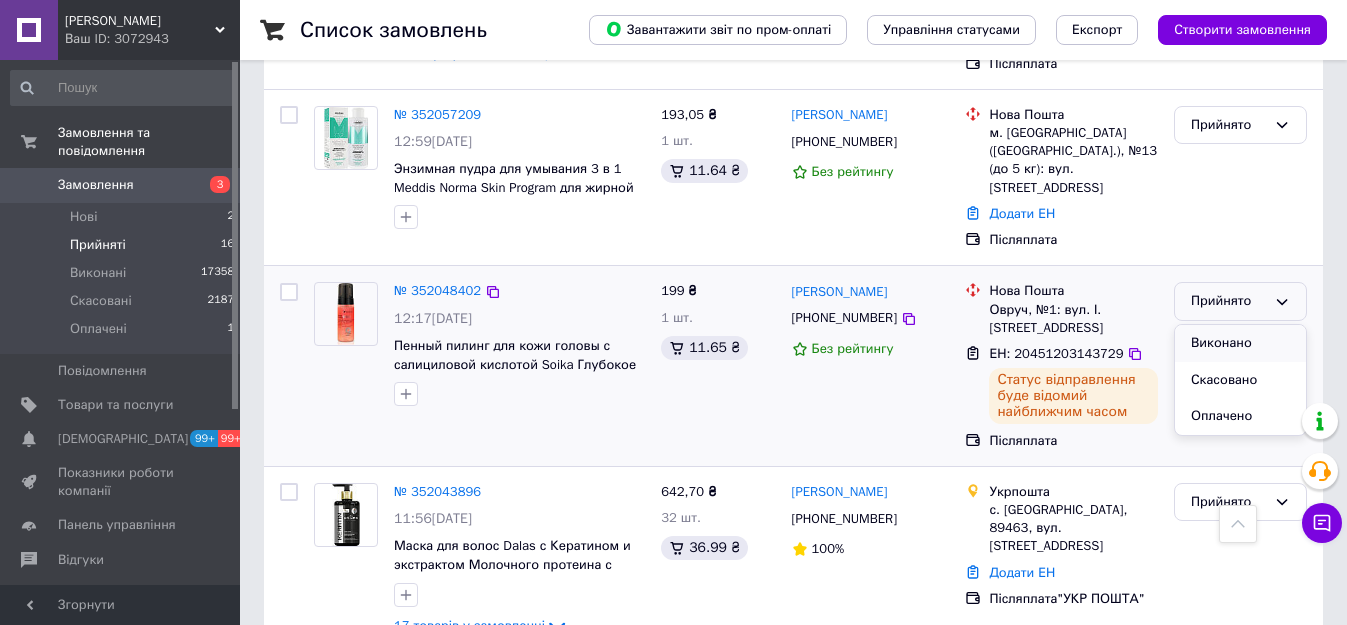 click on "Виконано" at bounding box center [1240, 343] 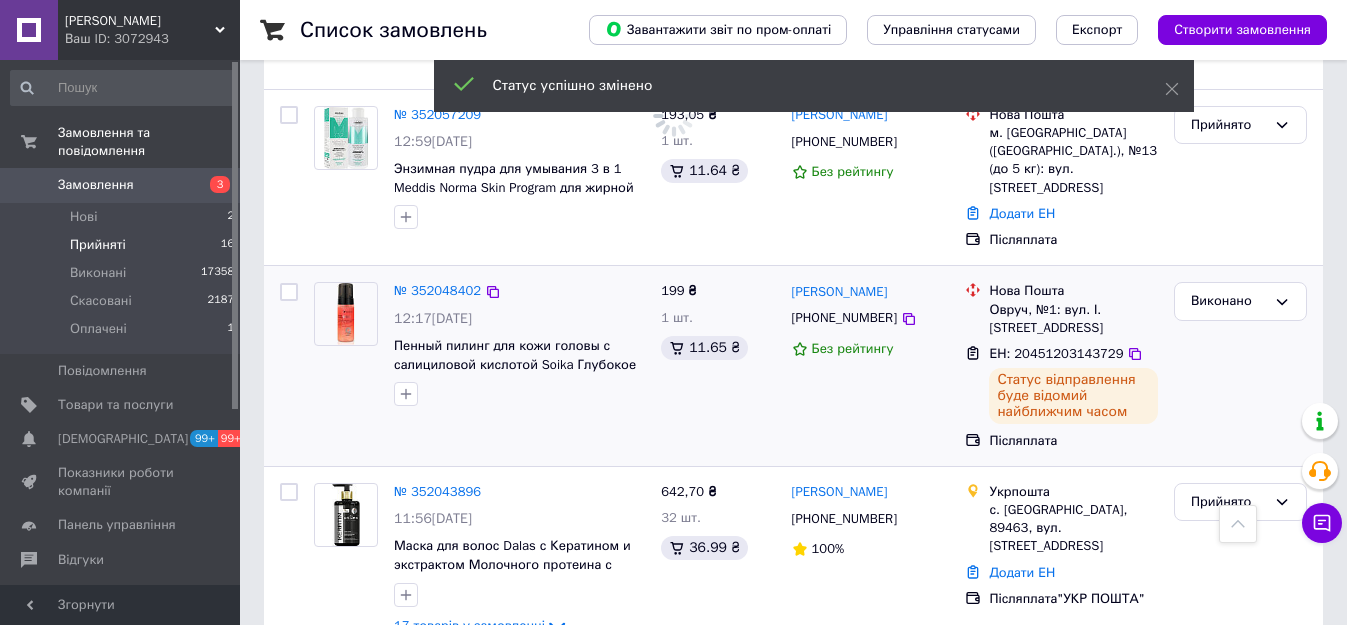 click 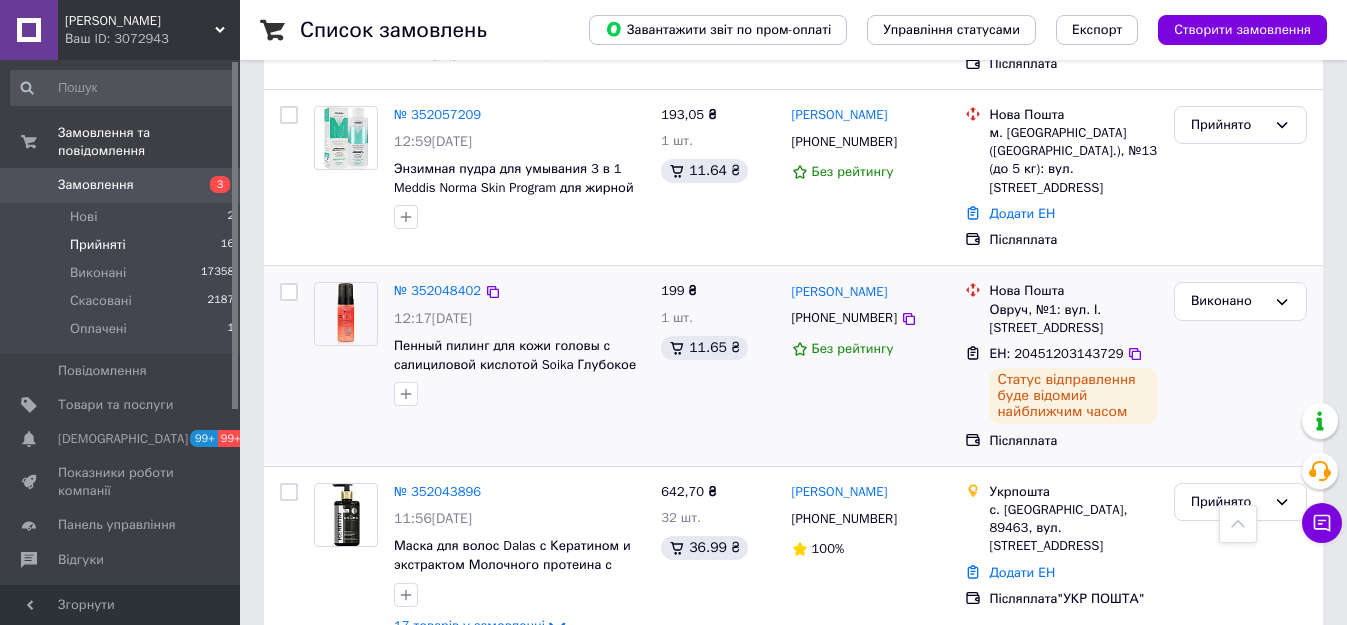 scroll, scrollTop: 481, scrollLeft: 0, axis: vertical 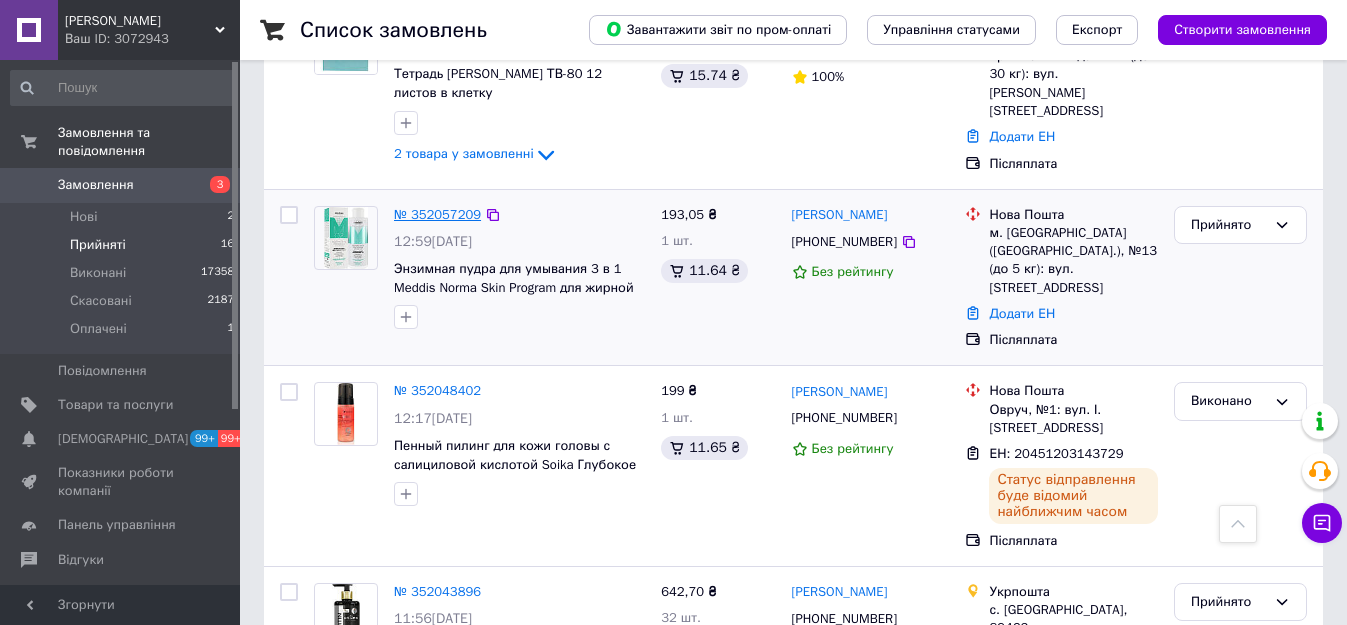 click on "№ 352057209" at bounding box center (437, 214) 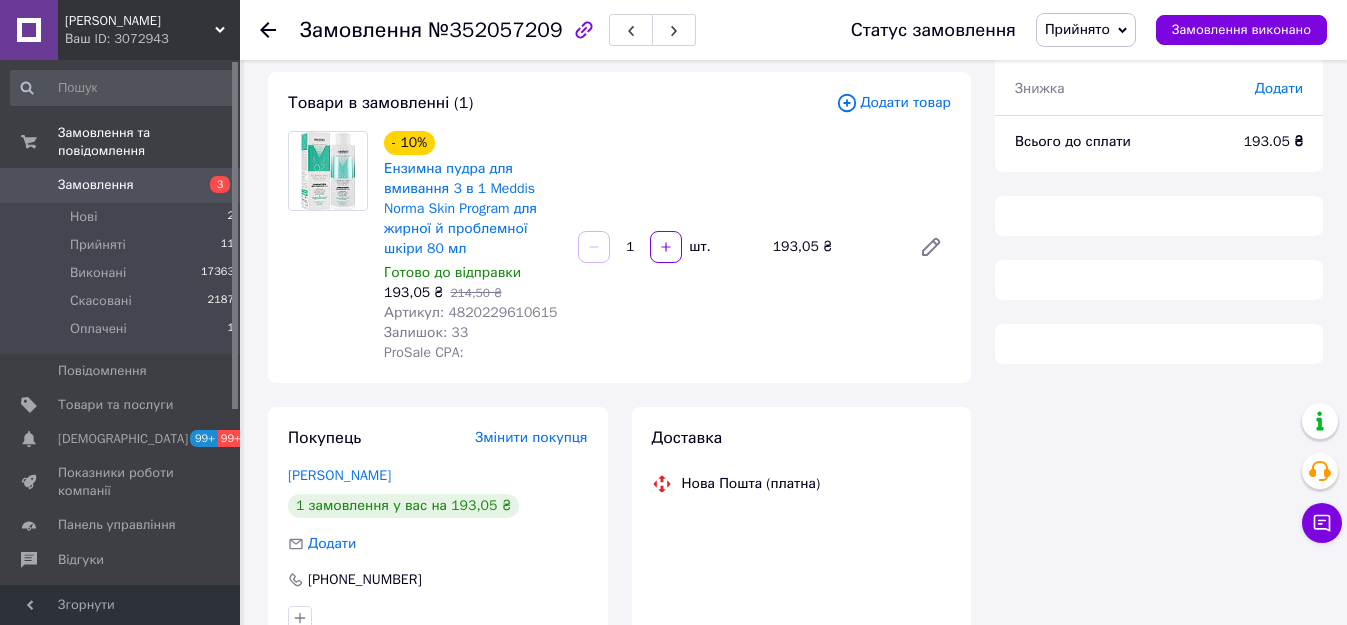 scroll, scrollTop: 289, scrollLeft: 0, axis: vertical 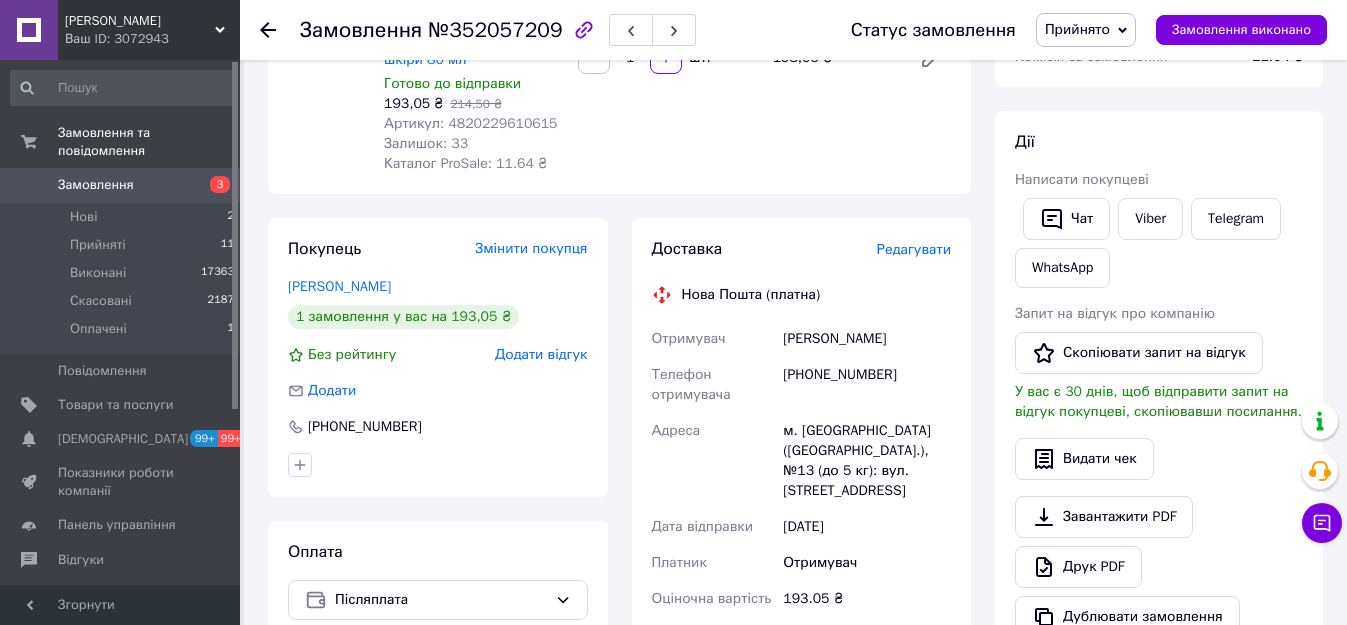 click on "Замовлення" at bounding box center (121, 185) 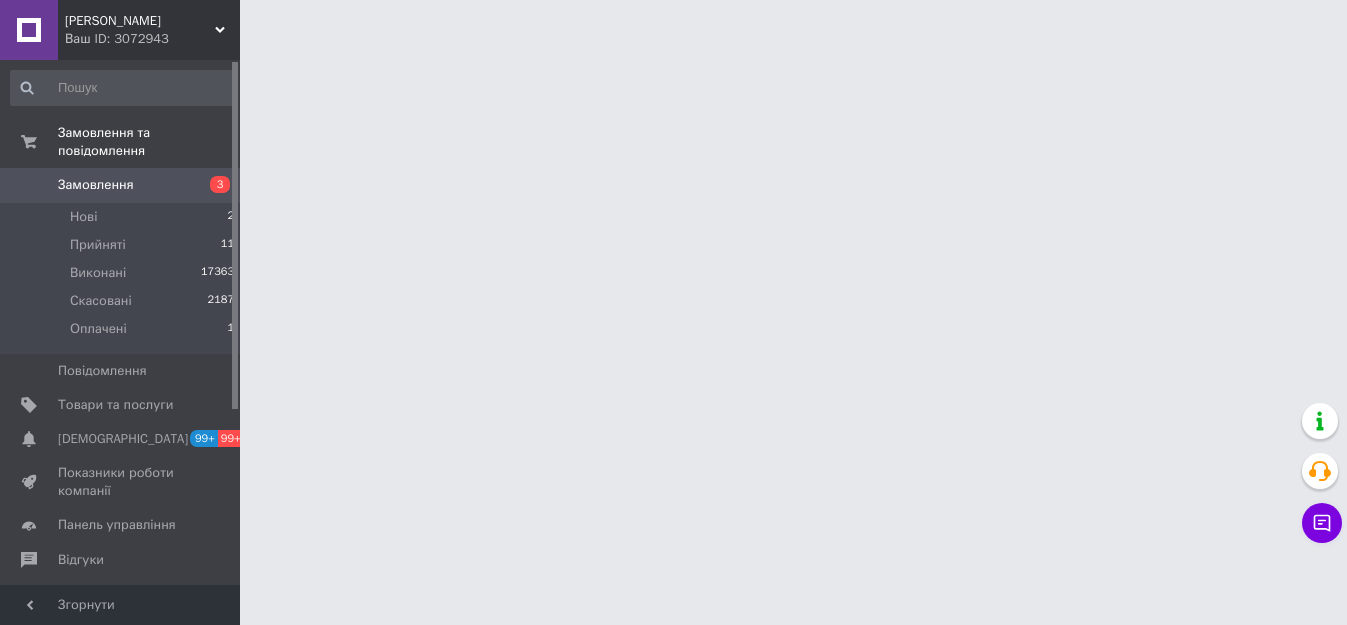 scroll, scrollTop: 0, scrollLeft: 0, axis: both 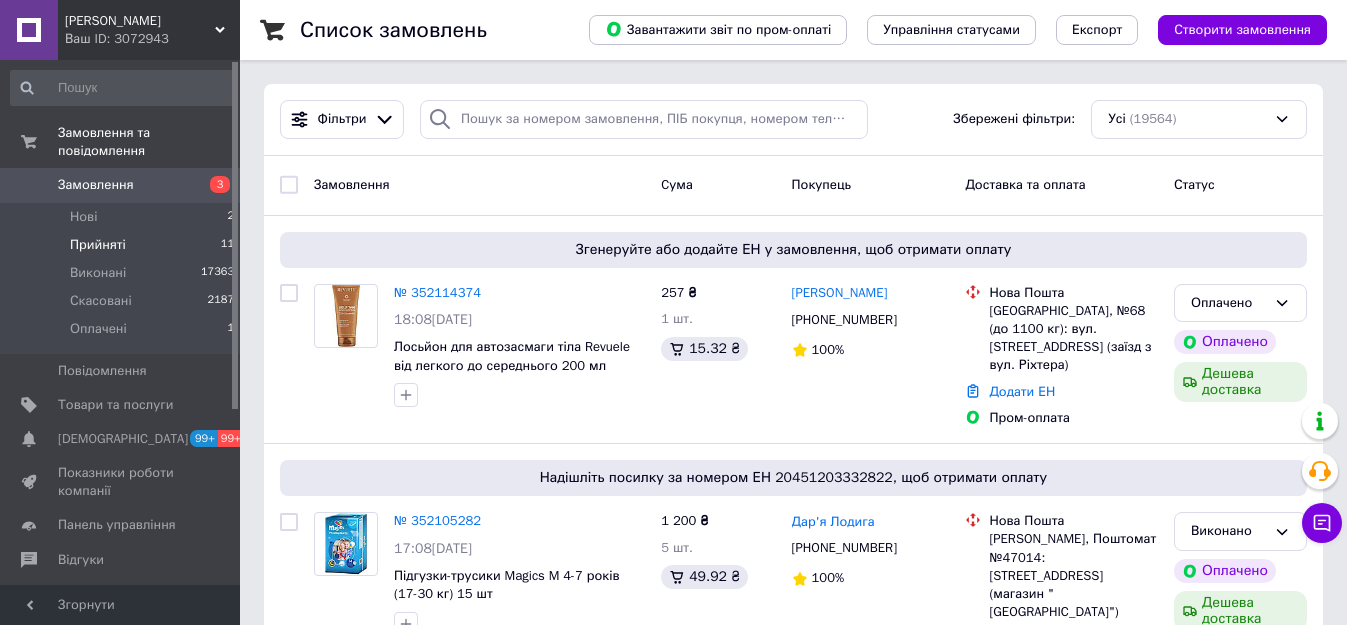 click on "Прийняті 11" at bounding box center (123, 245) 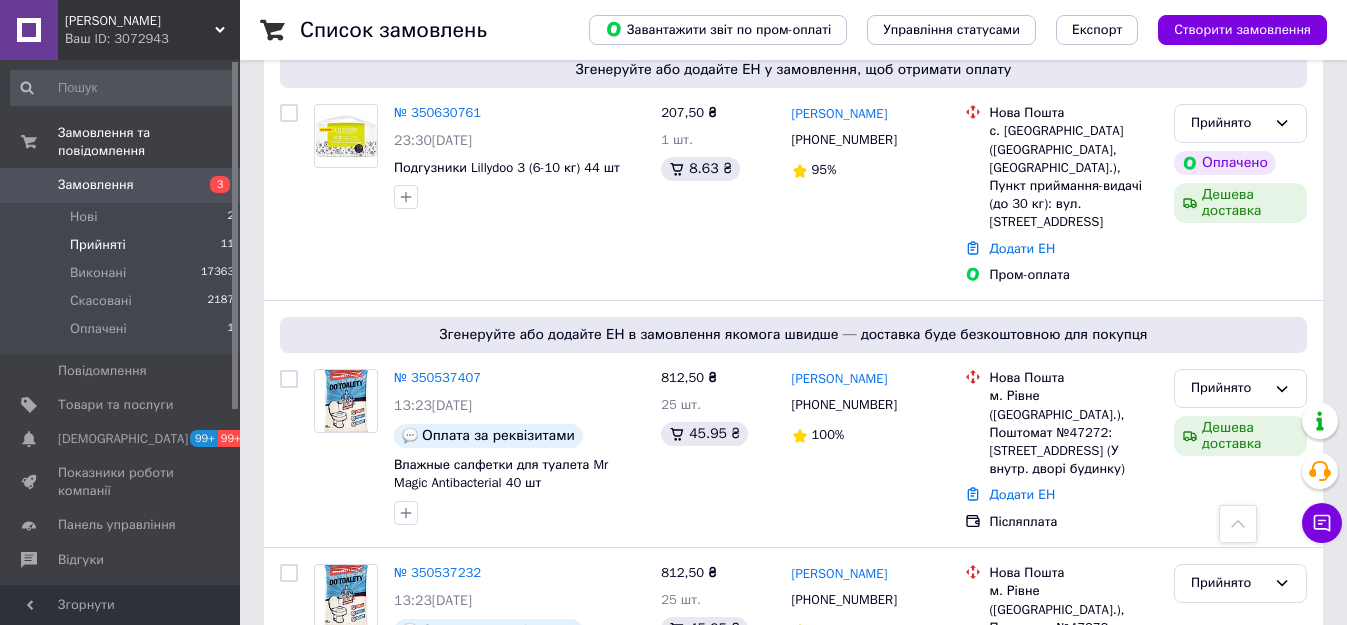 scroll, scrollTop: 1244, scrollLeft: 0, axis: vertical 